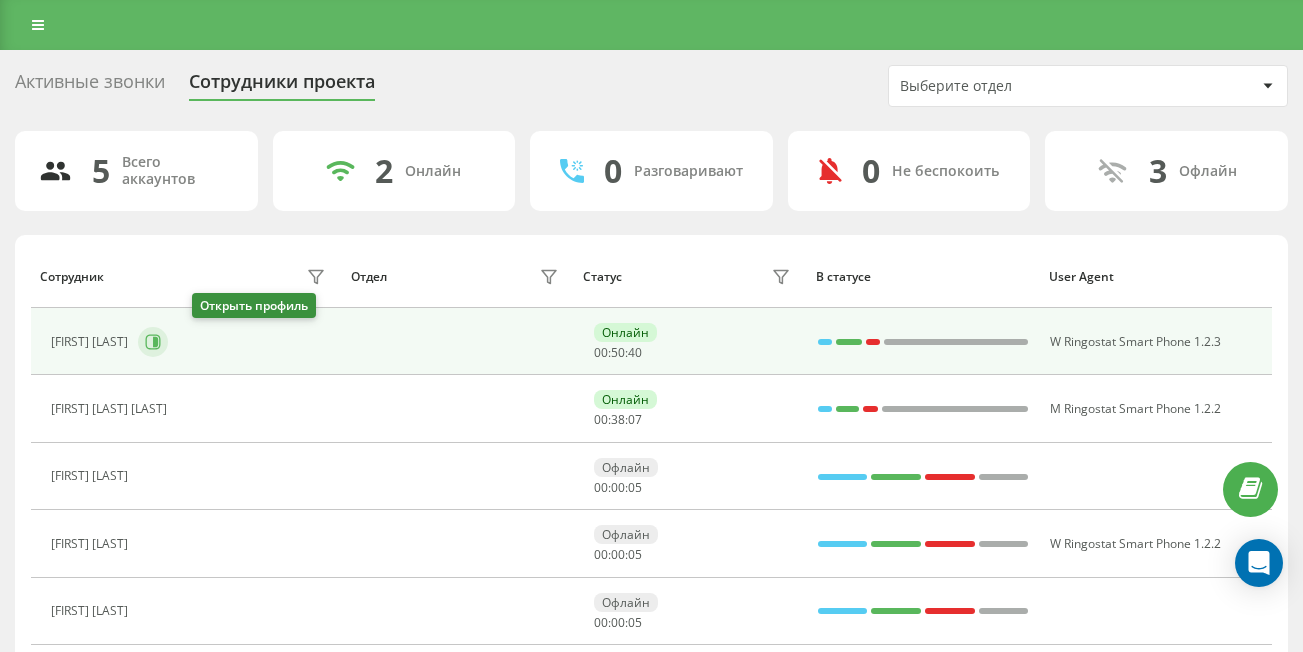 scroll, scrollTop: 0, scrollLeft: 0, axis: both 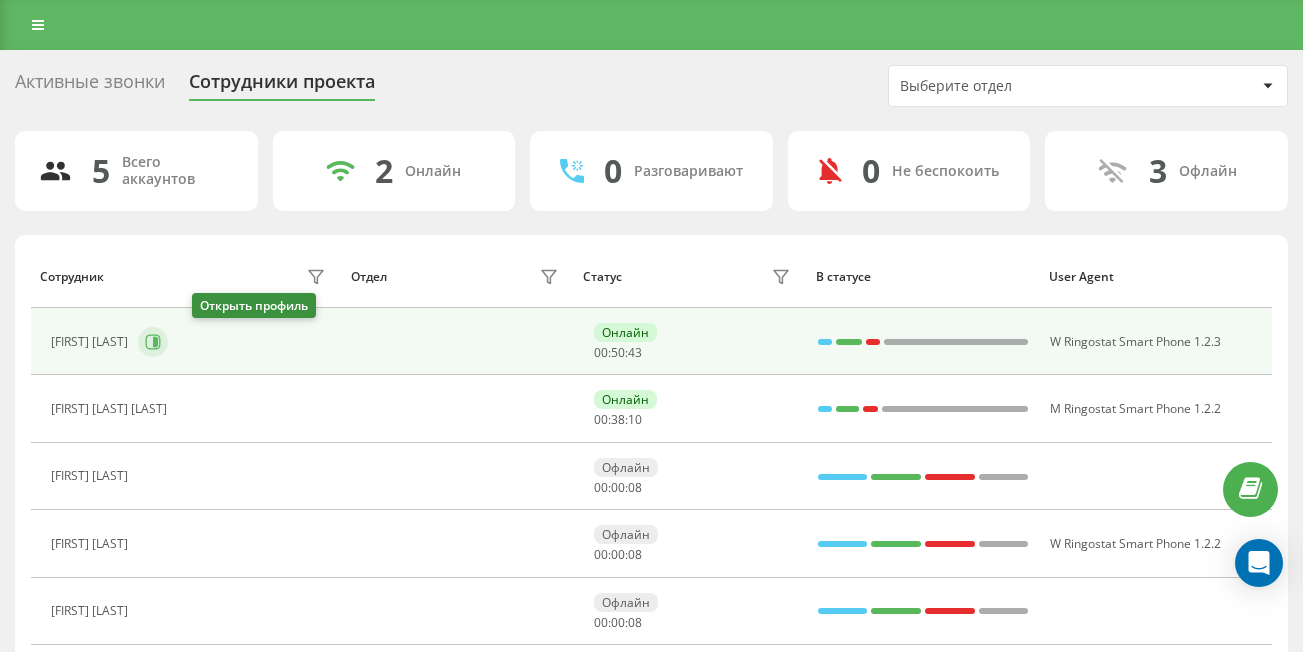 click 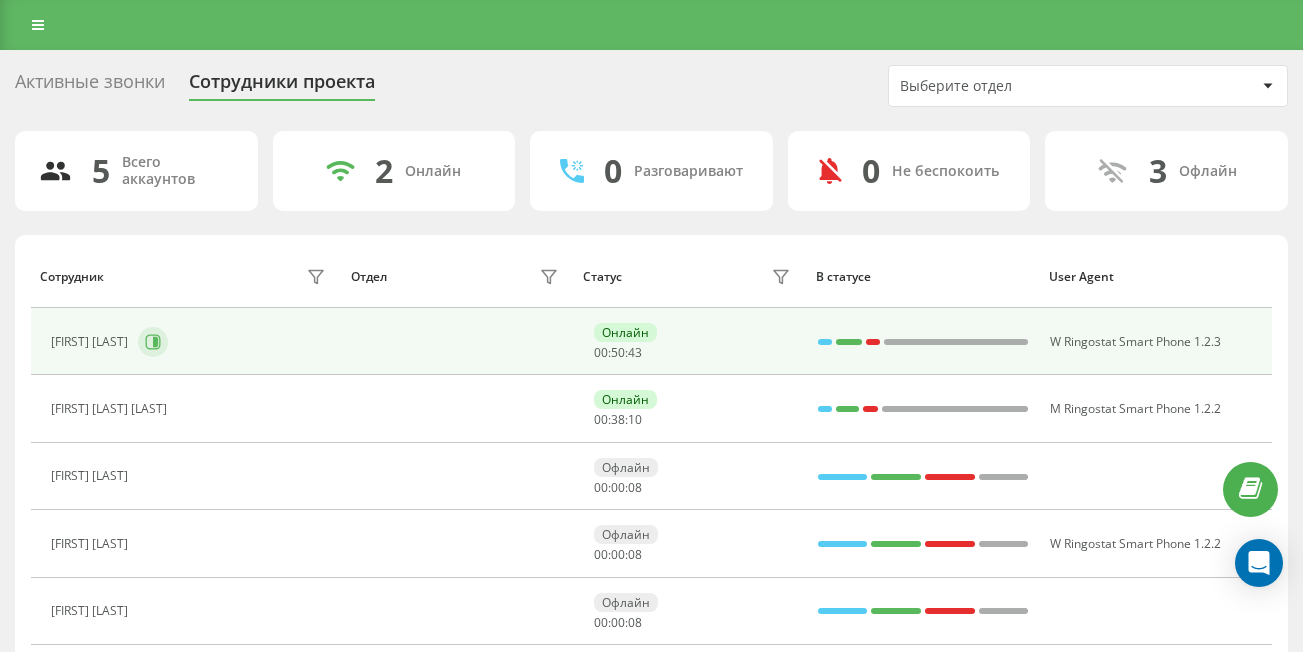 click 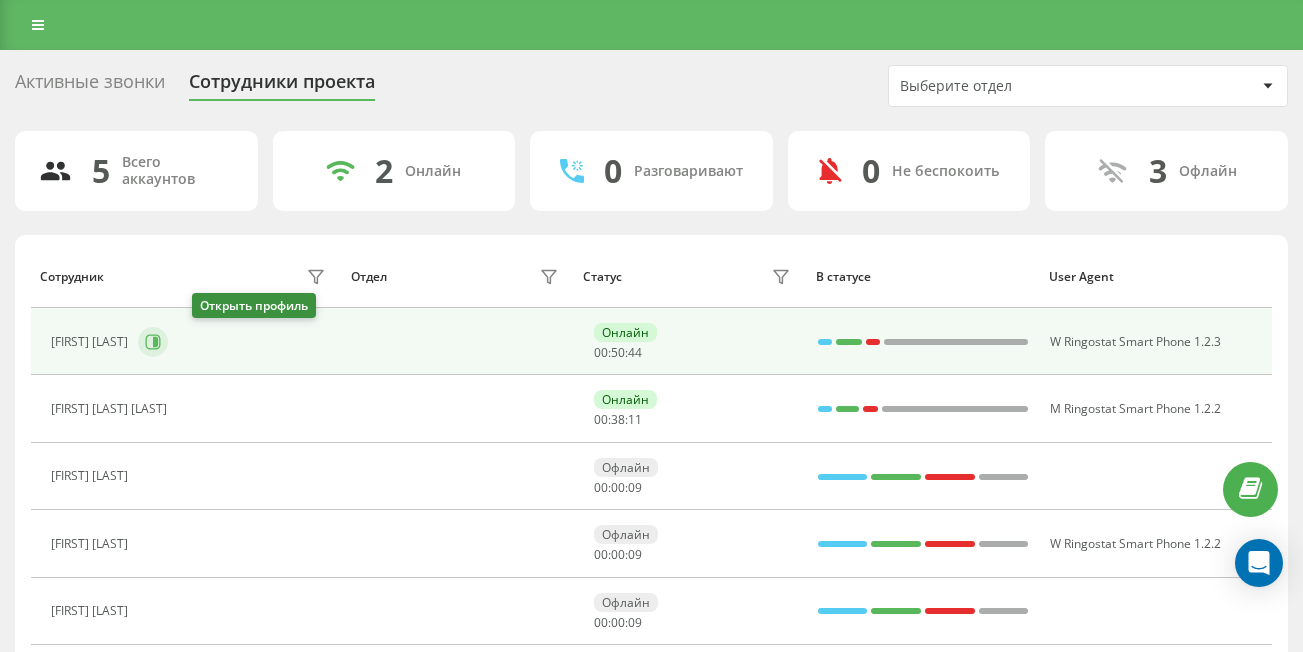 click 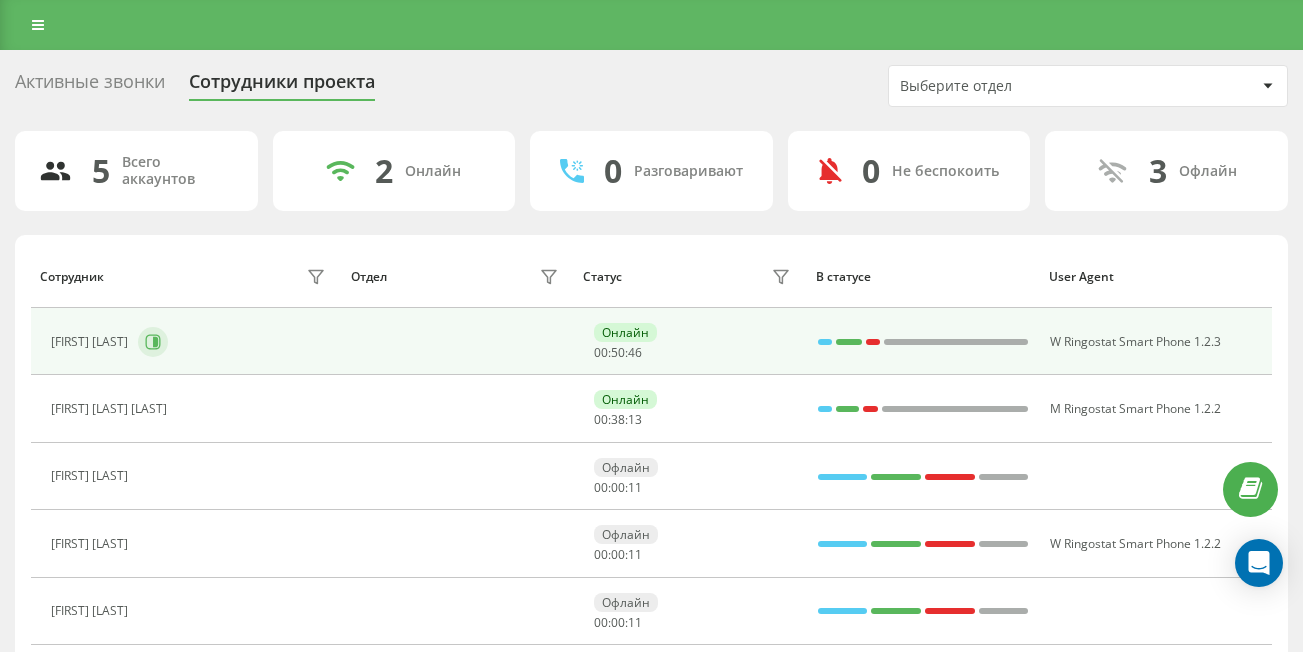 click 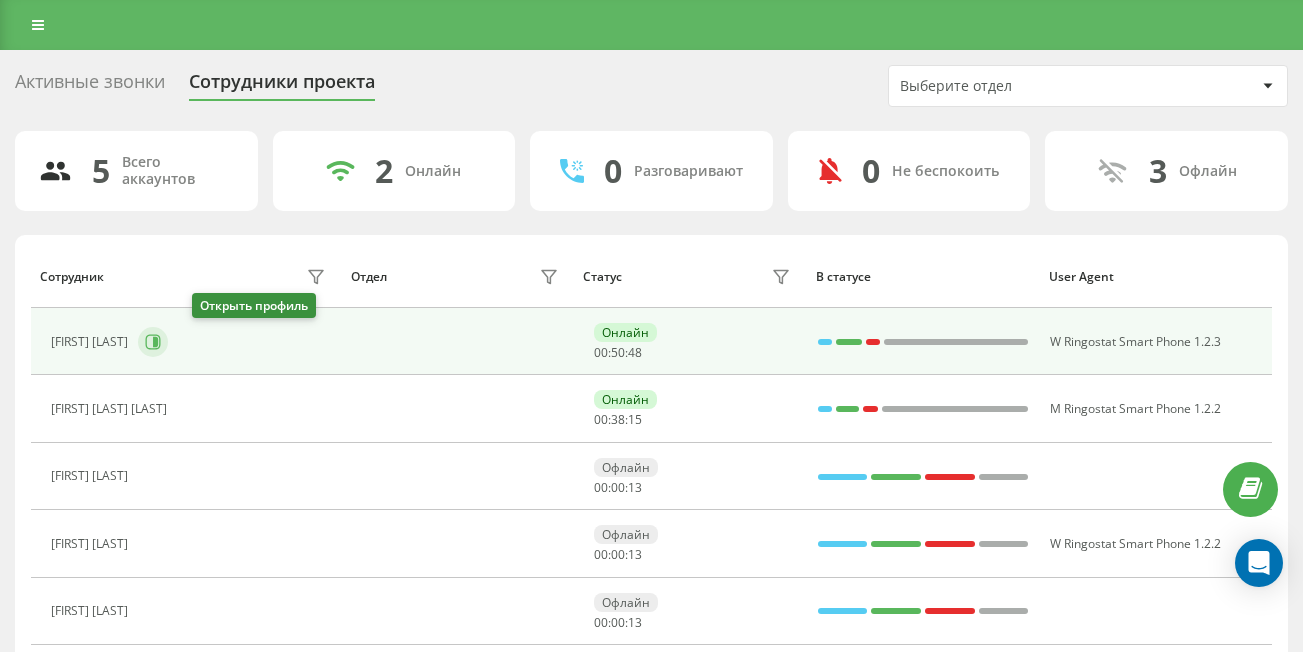 click 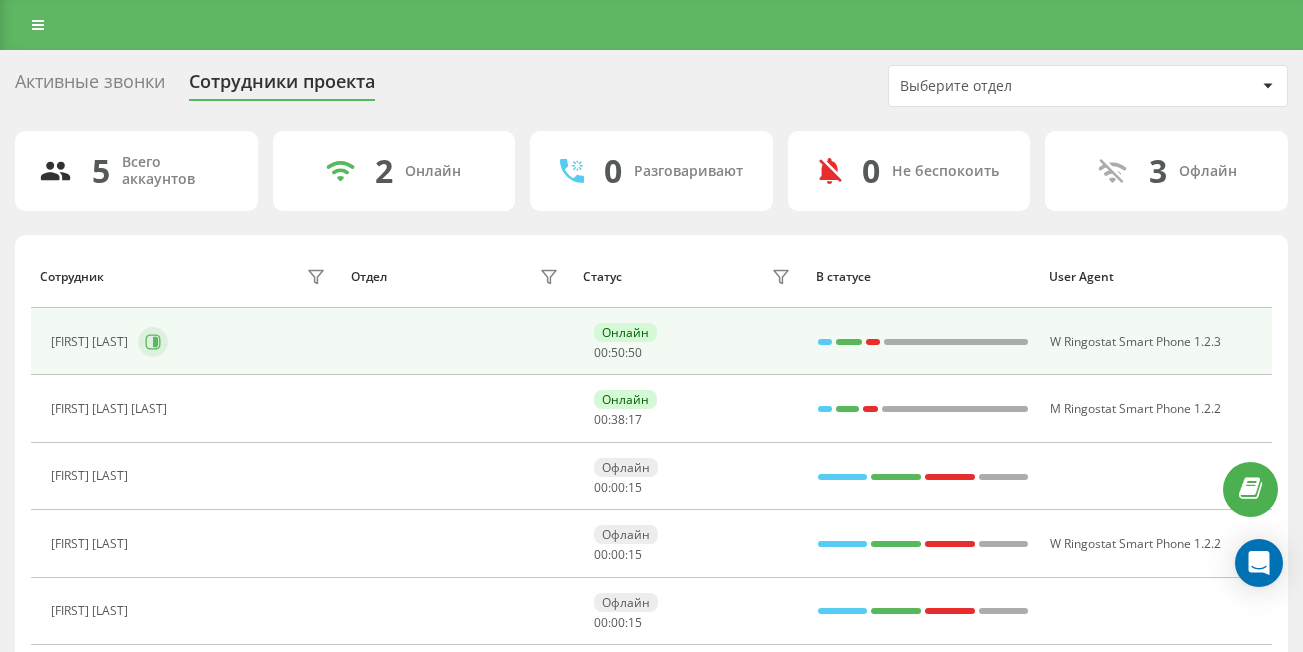 click at bounding box center (153, 342) 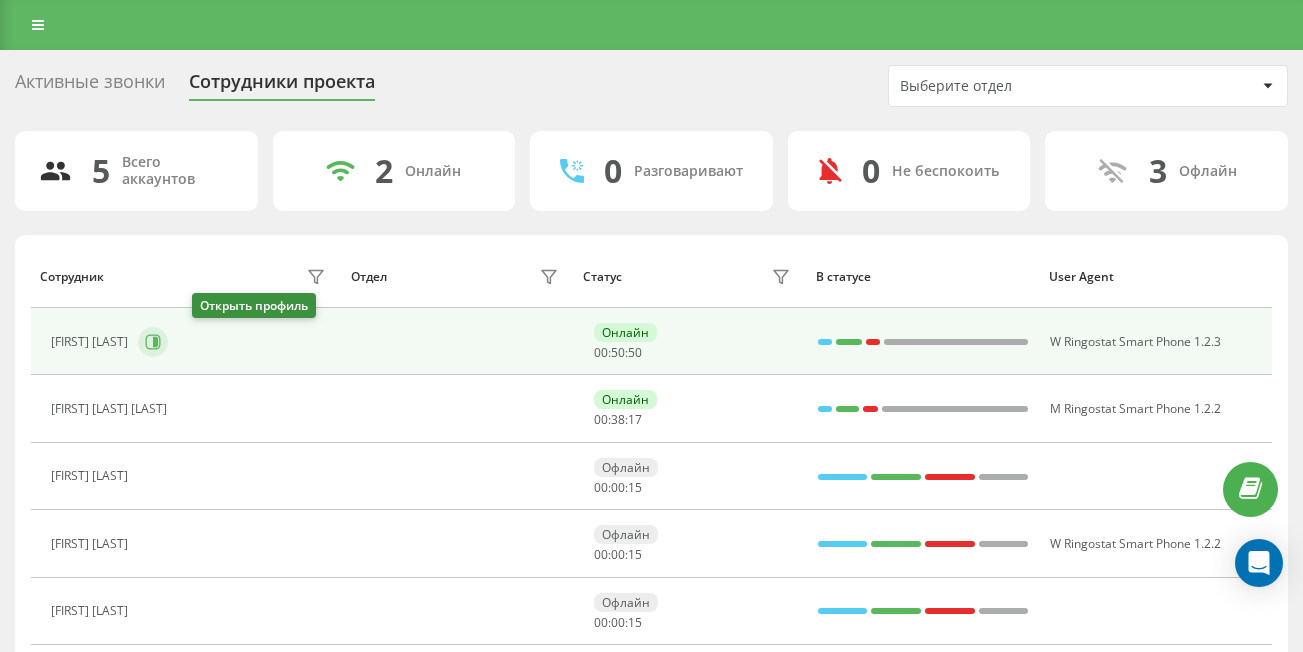 click 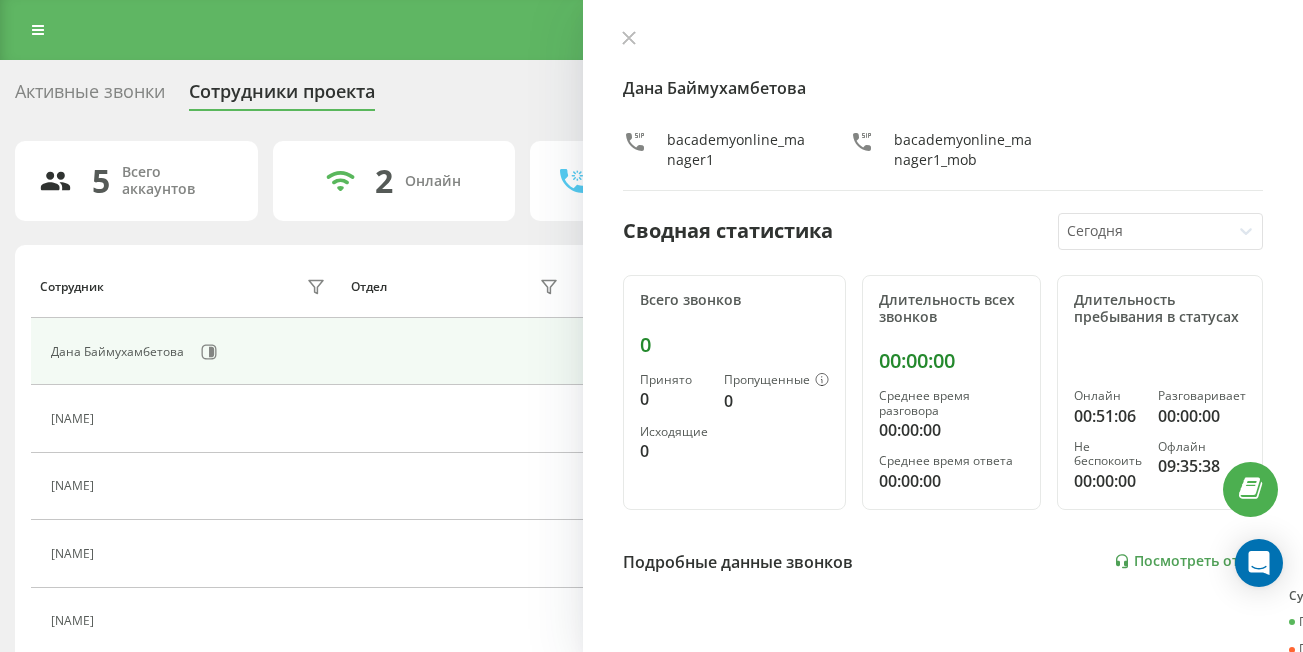 scroll, scrollTop: 0, scrollLeft: 0, axis: both 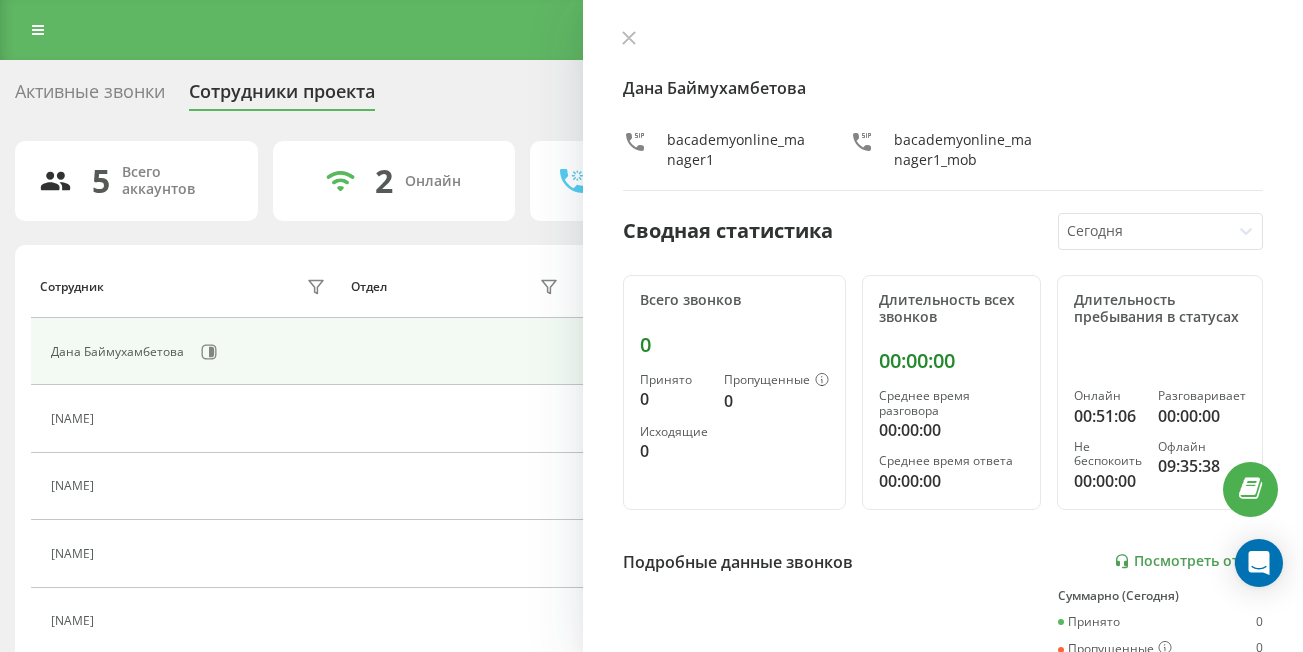 click on "Дана Баймухамбетова bacademyonline_manager1 bacademyonline_manager1_mob Сводная статистика Сегодня Всего звонков 0 Принято 0 Пропущенные 0 Исходящие 0 Длительность всех звонков 00:00:00 Среднее время разговора 00:00:00 Среднее время ответа 00:00:00 Длительность пребывания в статусах Онлайн 00:51:06 Разговаривает 00:00:00 Не беспокоить 00:00:00 Офлайн 09:35:38 Подробные данные звонков Посмотреть отчет 4 авг. 0 Суммарно (Сегодня) Принято 0 Пропущенные 0 Исходящие 0   Посмотреть детали Подробные данные статусов 4 авг. Суммарно (Сегодня) Онлайн 00:51:06 Разговаривает 00:00:00 Не беспокоить 00:00:00 Офлайн 09:35:38" at bounding box center (943, 326) 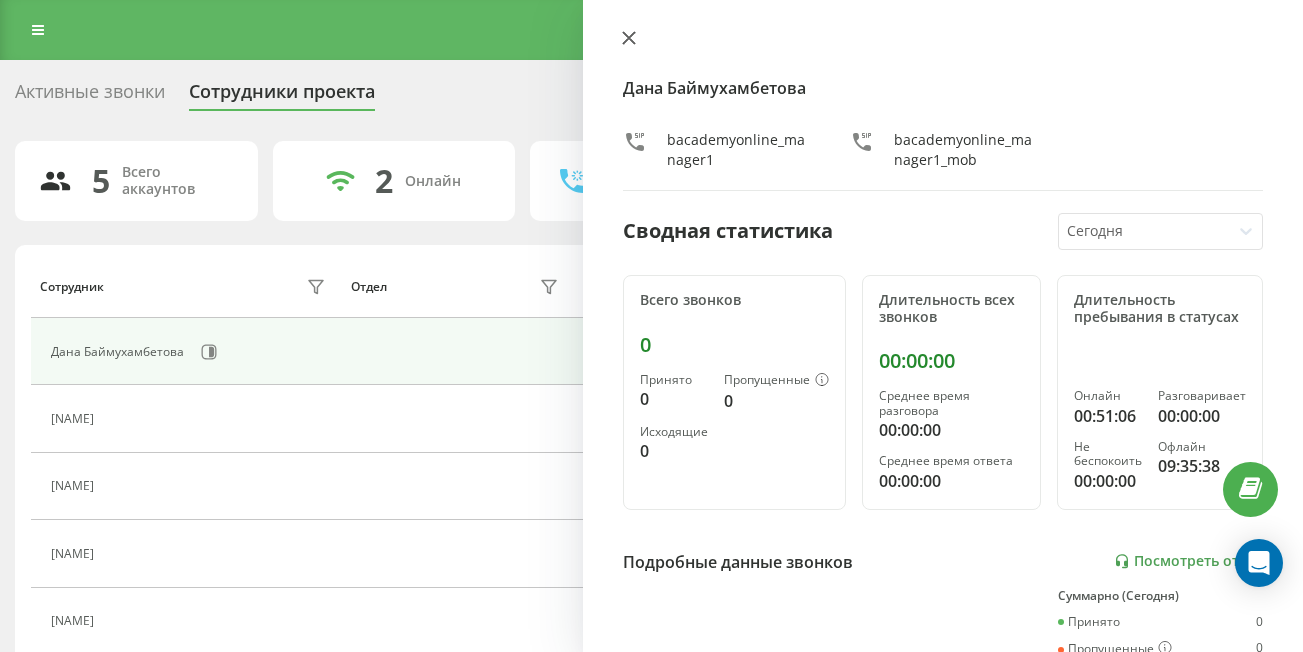 click 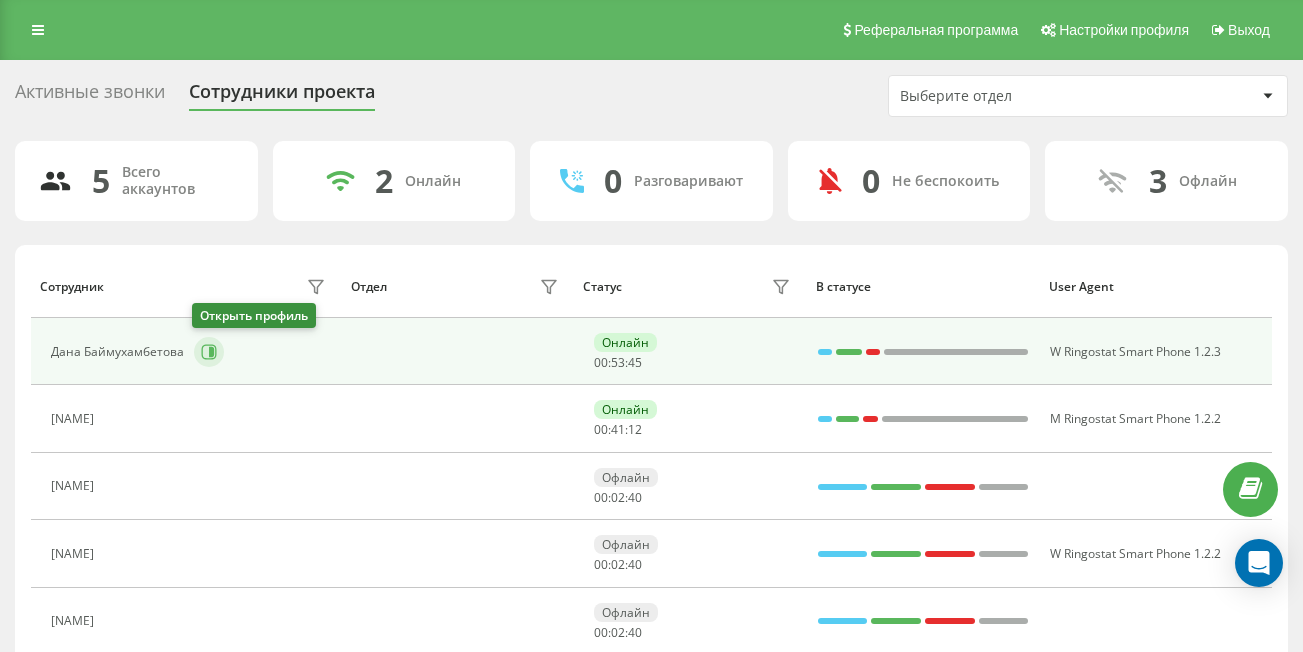 click 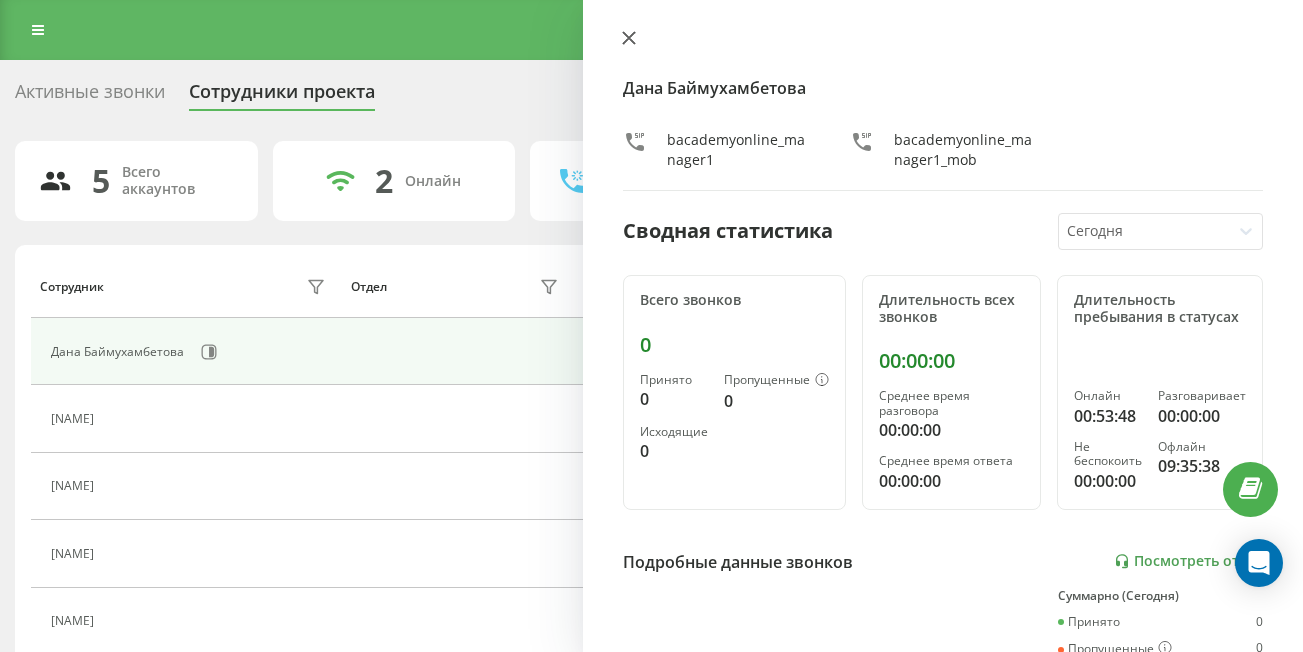 click 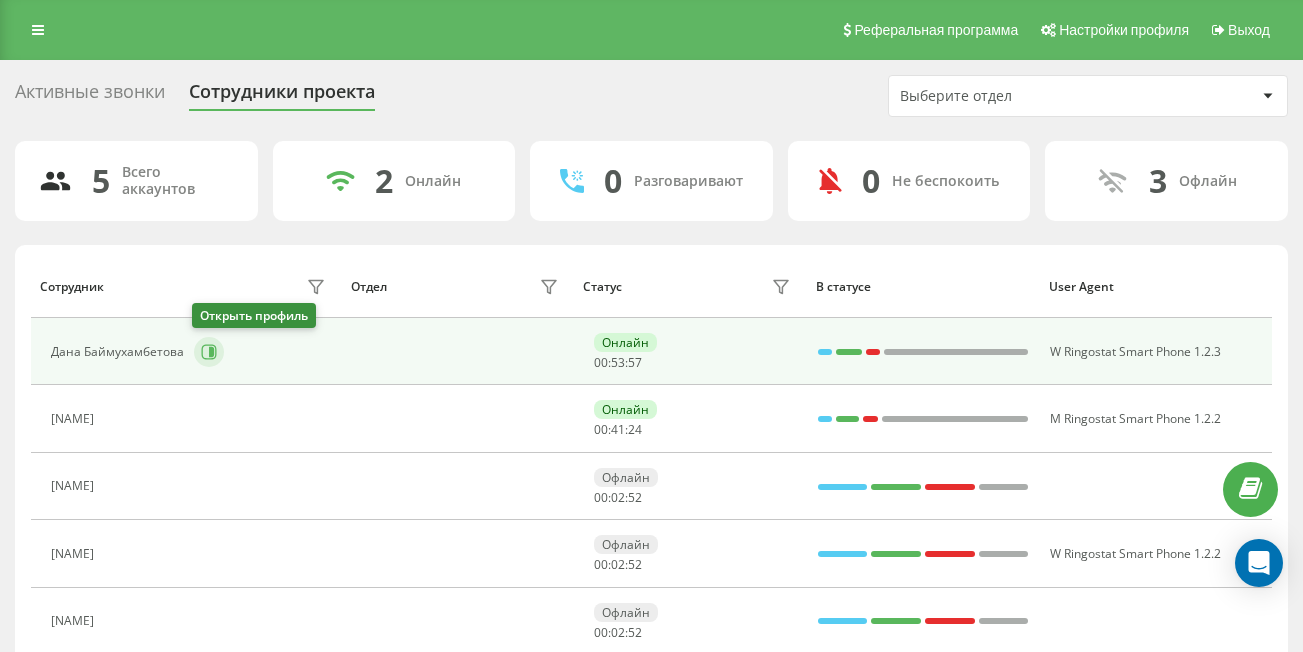 click 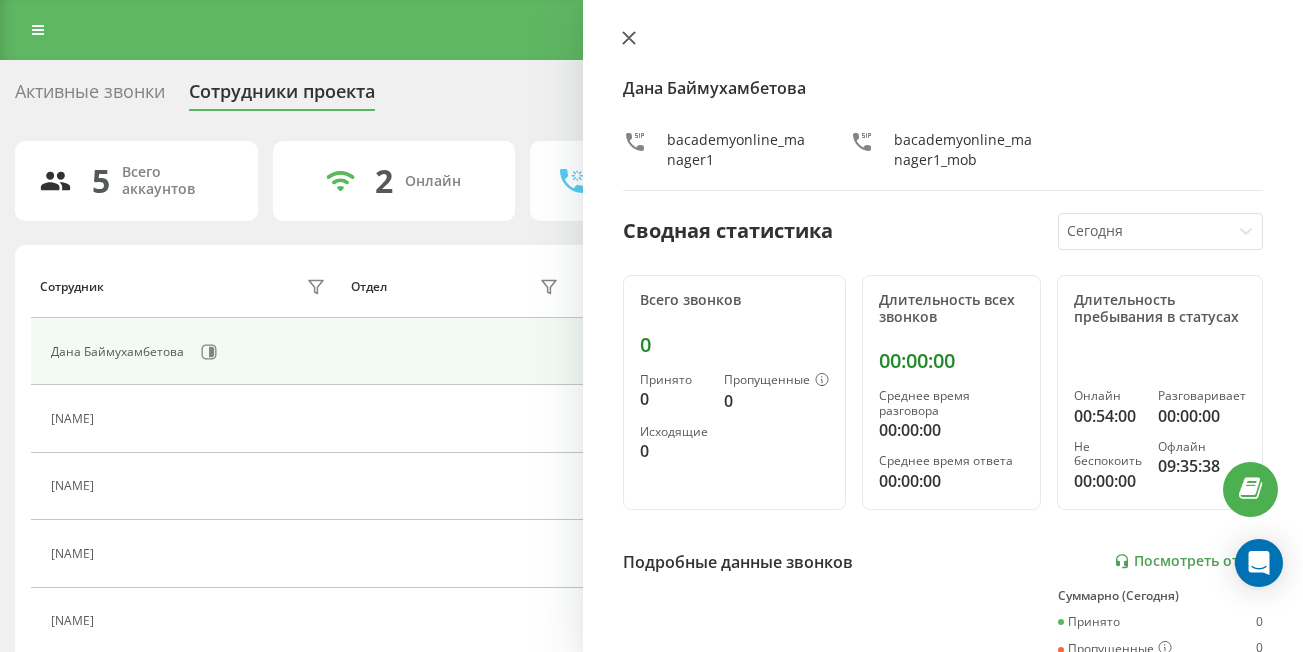click at bounding box center (629, 39) 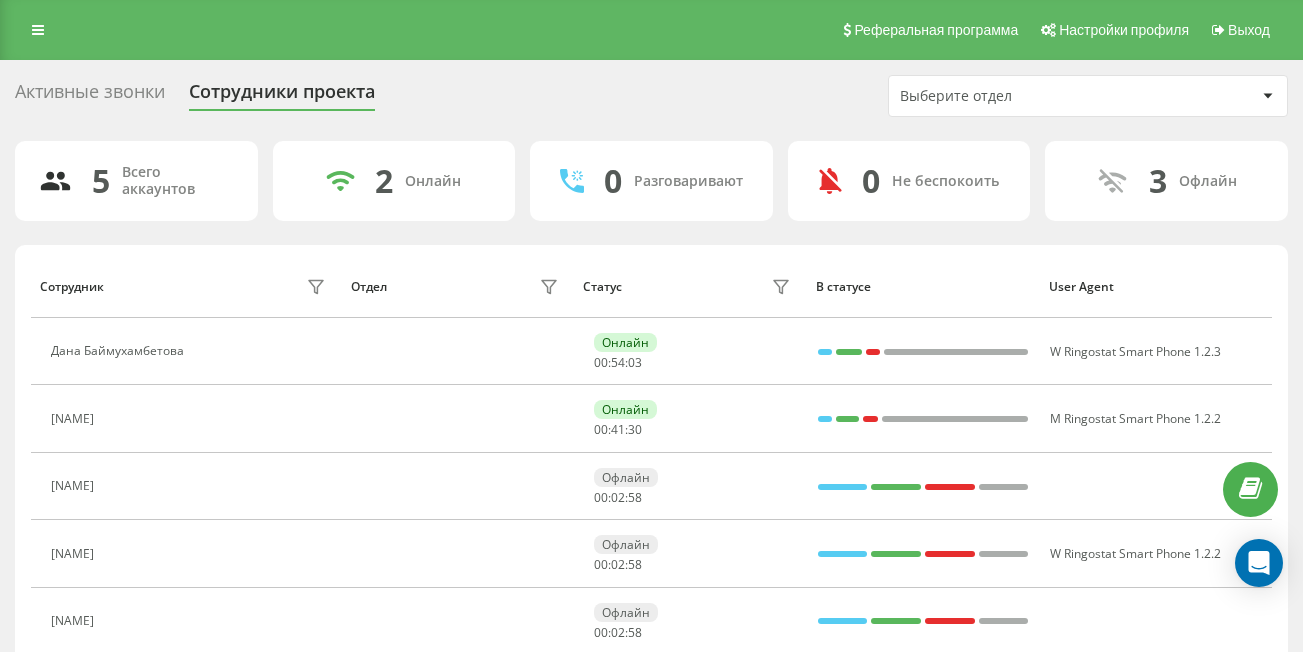 scroll, scrollTop: 92, scrollLeft: 0, axis: vertical 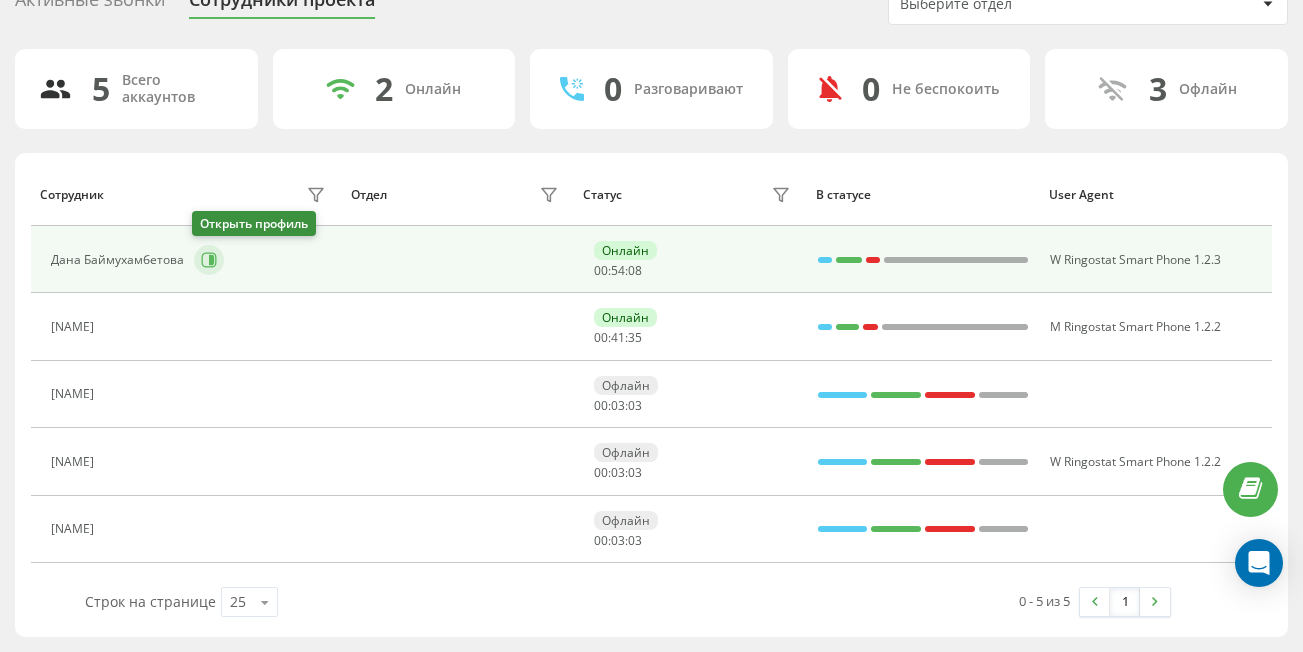 click 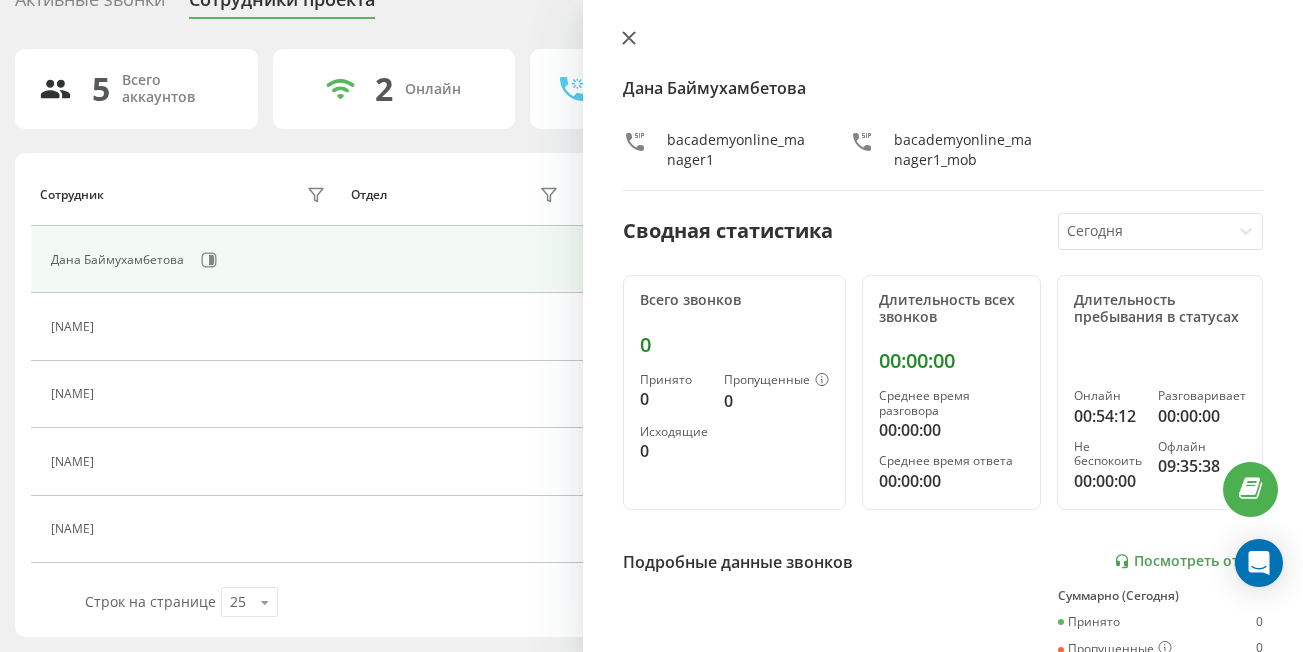 click 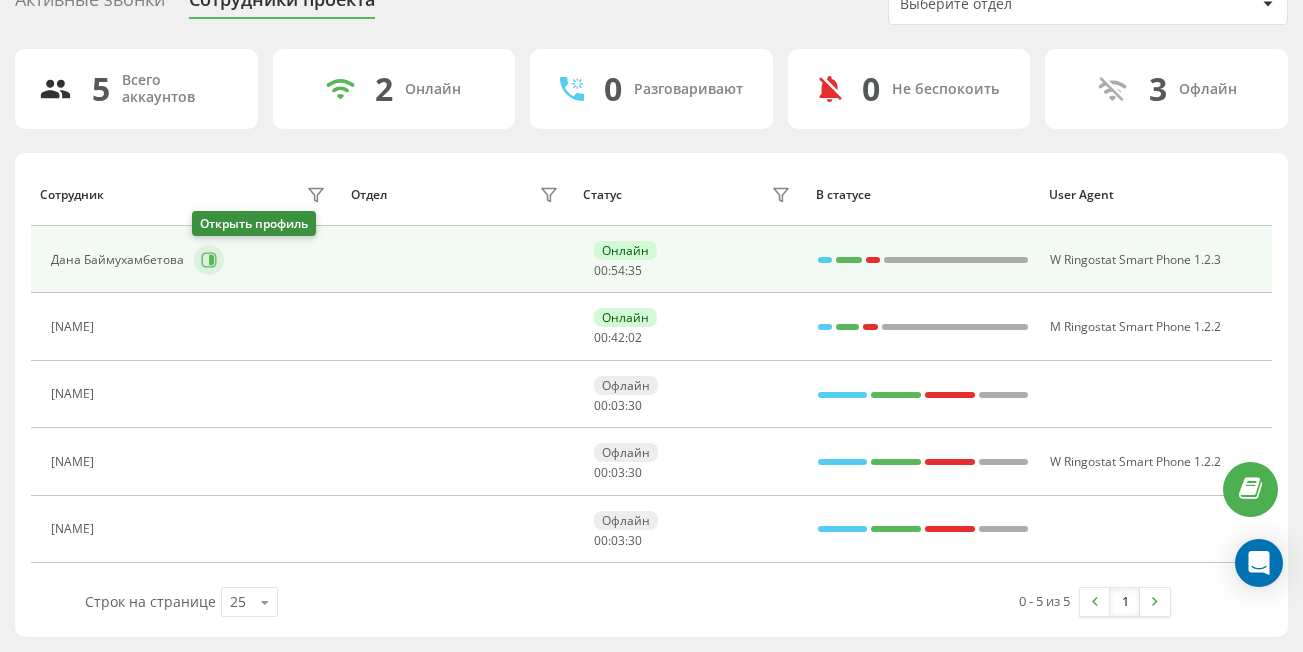 click 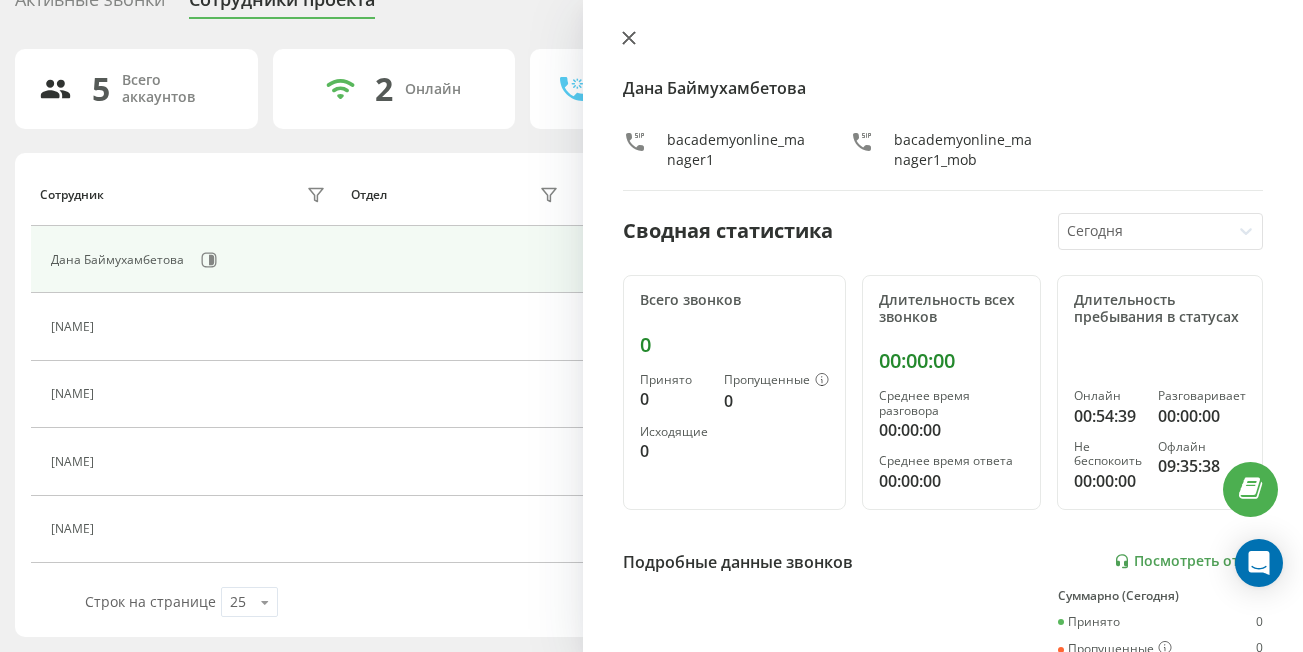 click 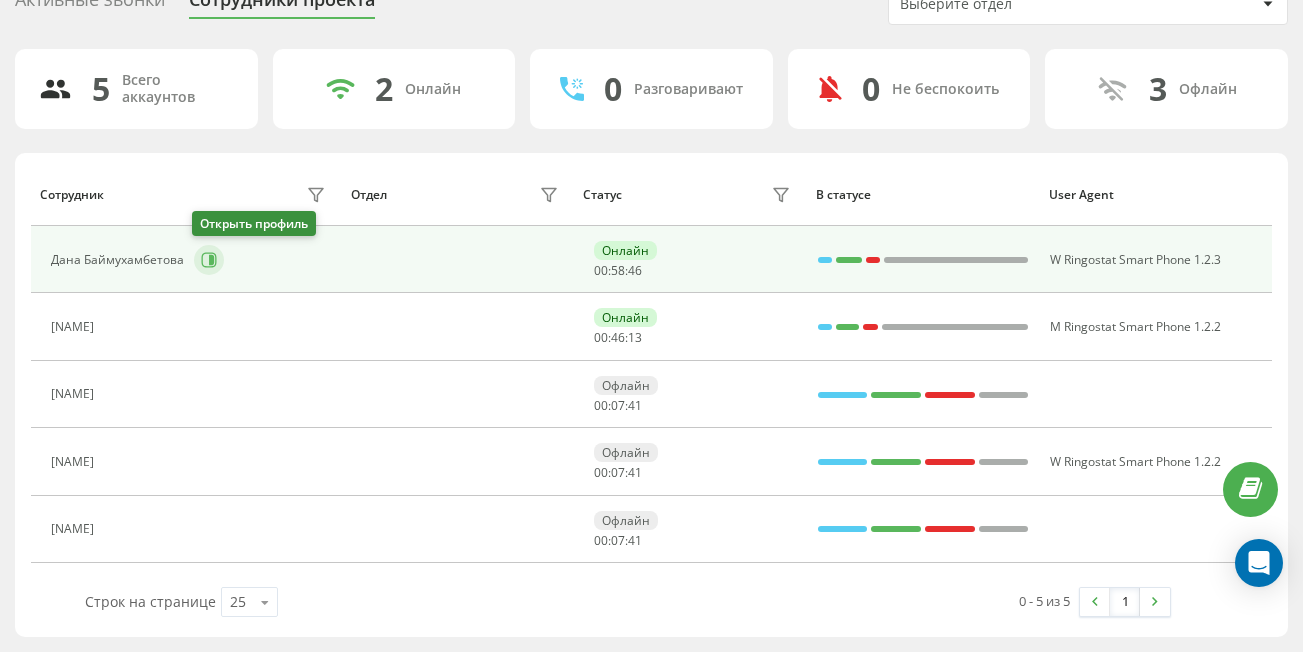 click 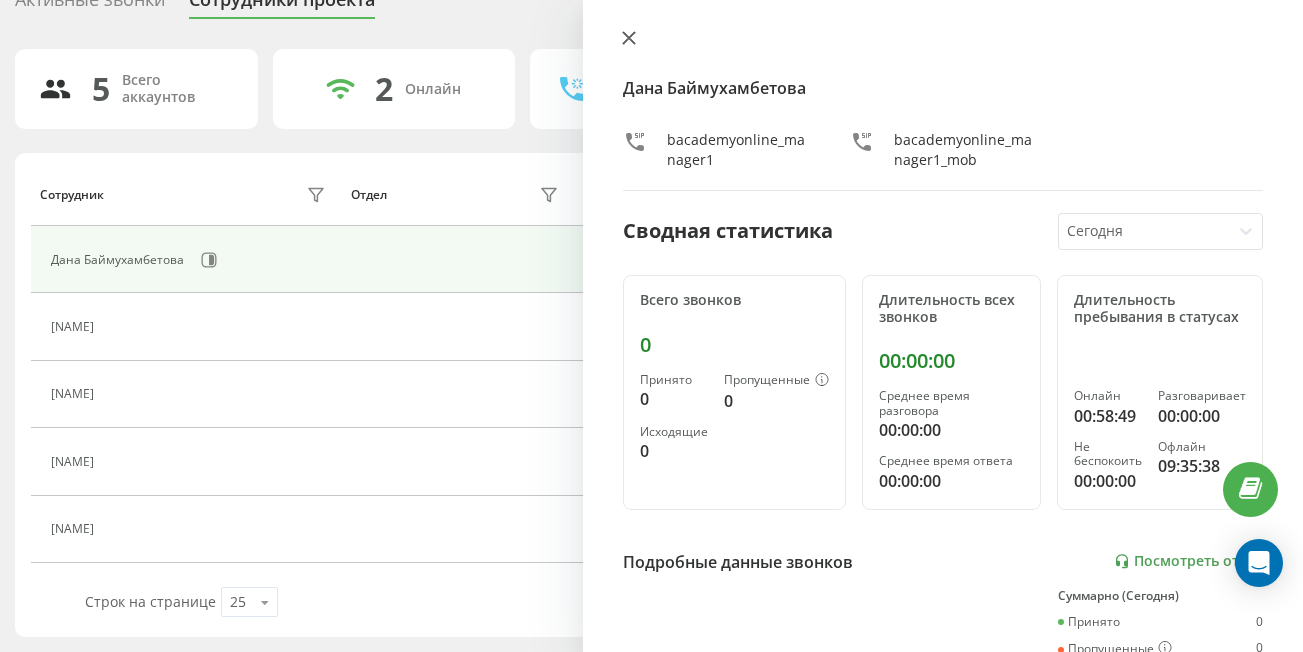 click 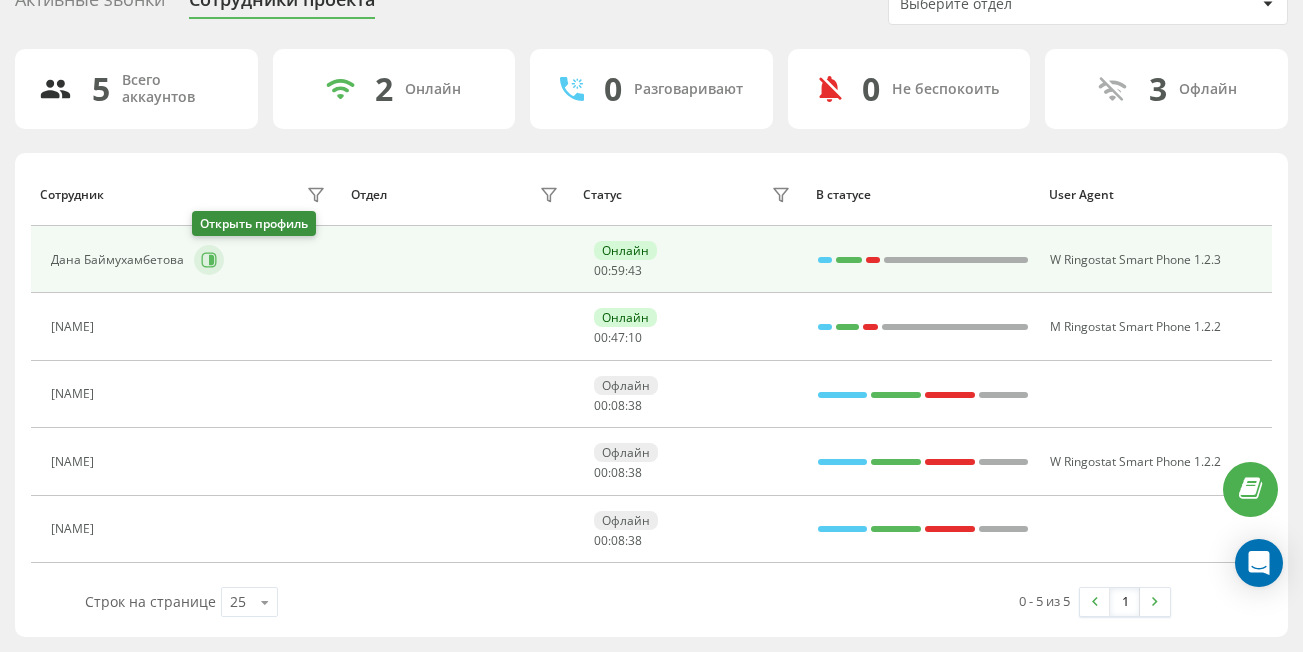 click 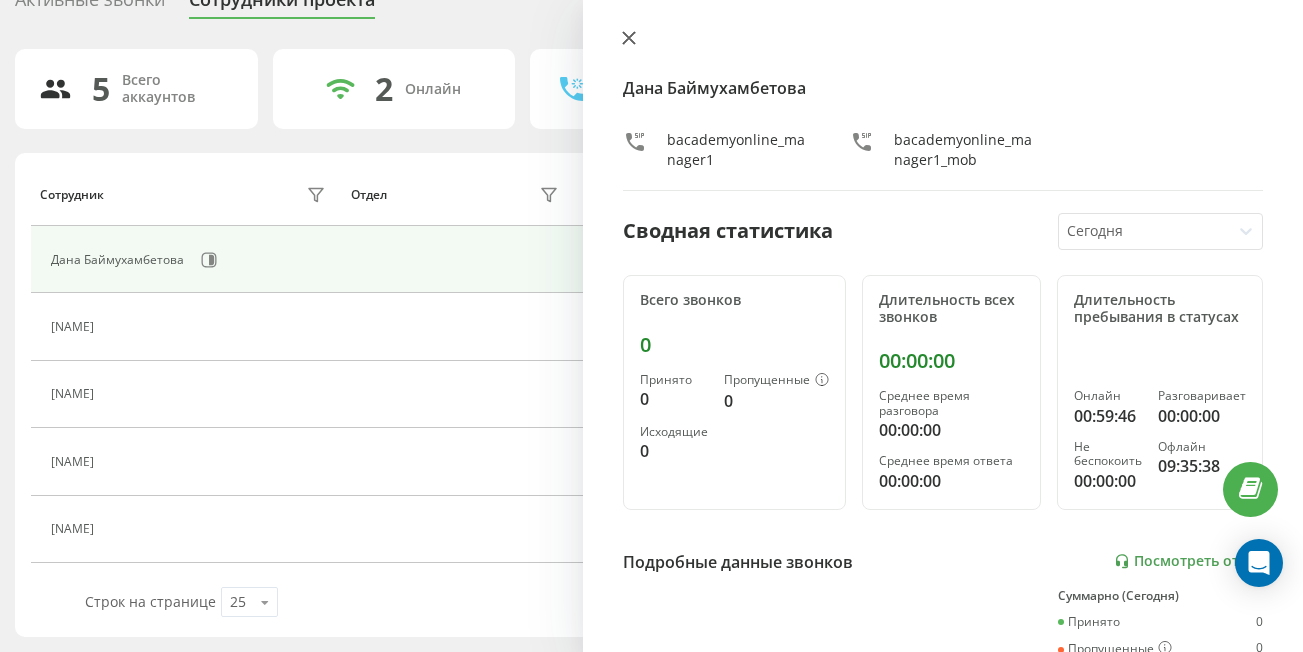 click 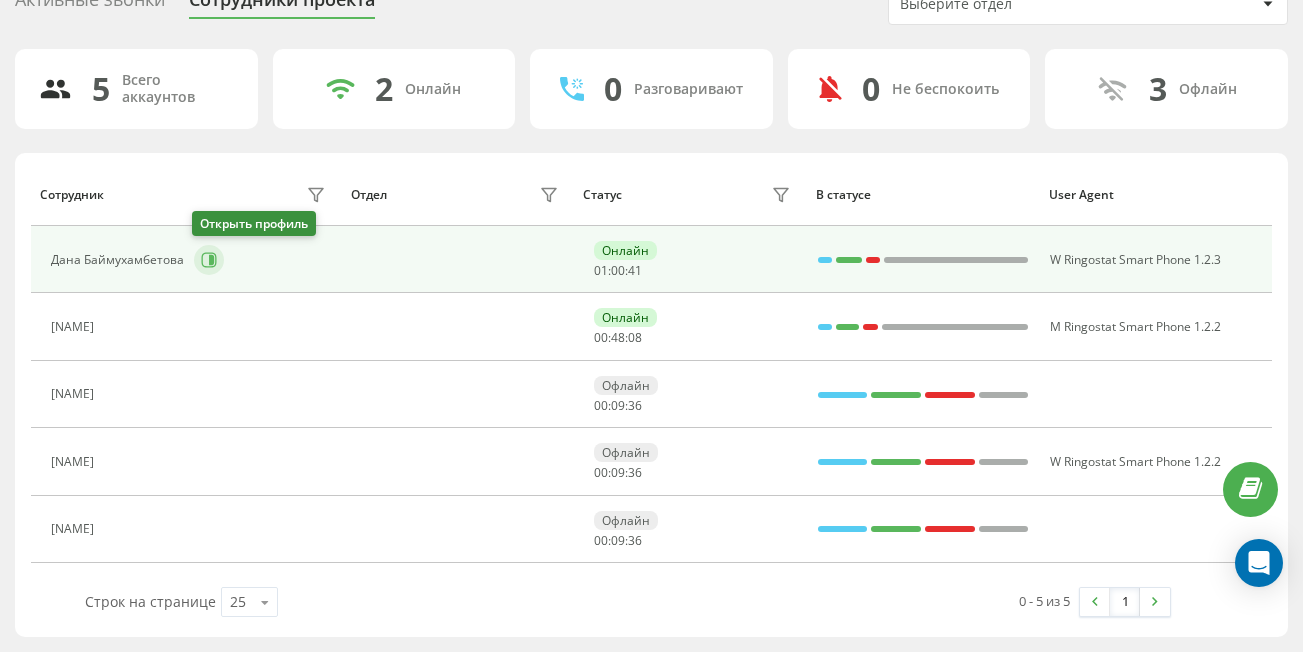 click 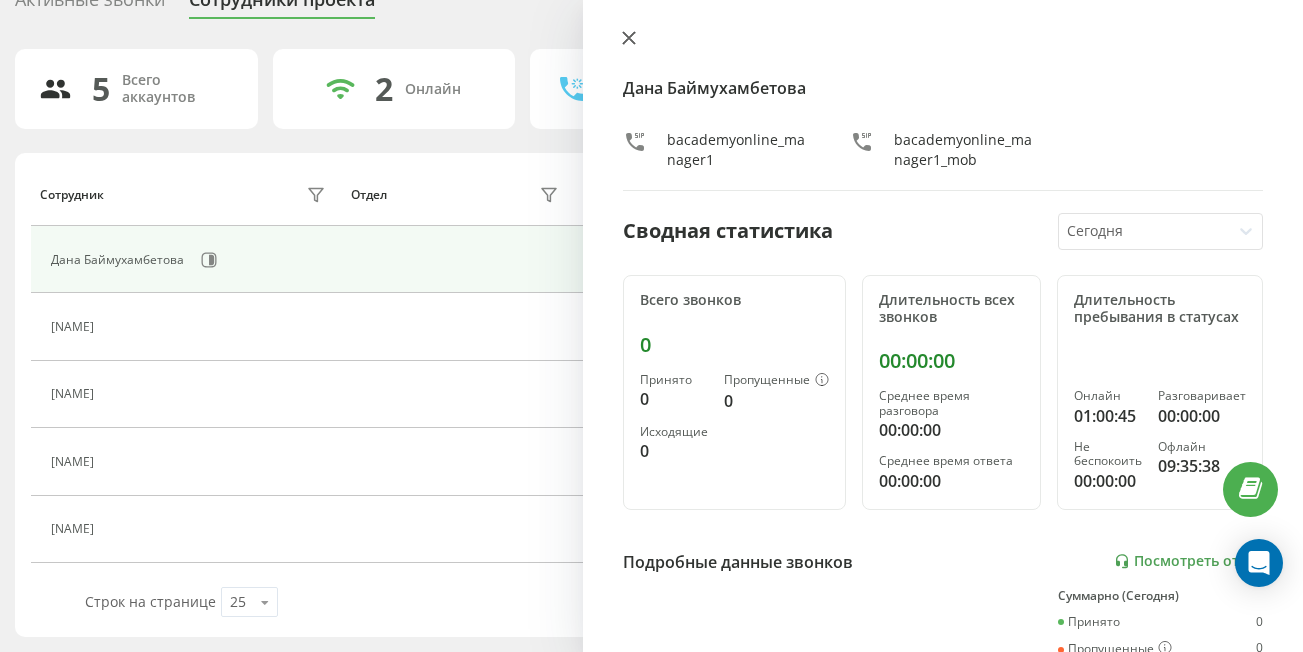 drag, startPoint x: 621, startPoint y: 56, endPoint x: 630, endPoint y: 40, distance: 18.35756 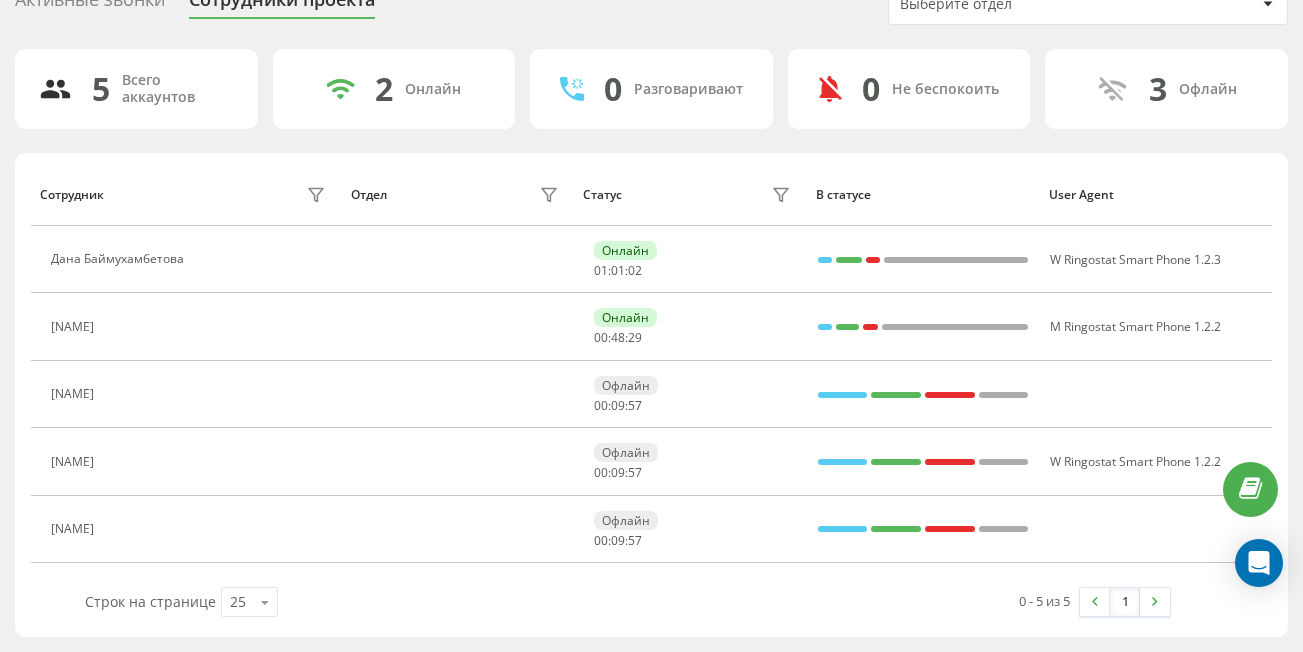 scroll, scrollTop: 0, scrollLeft: 0, axis: both 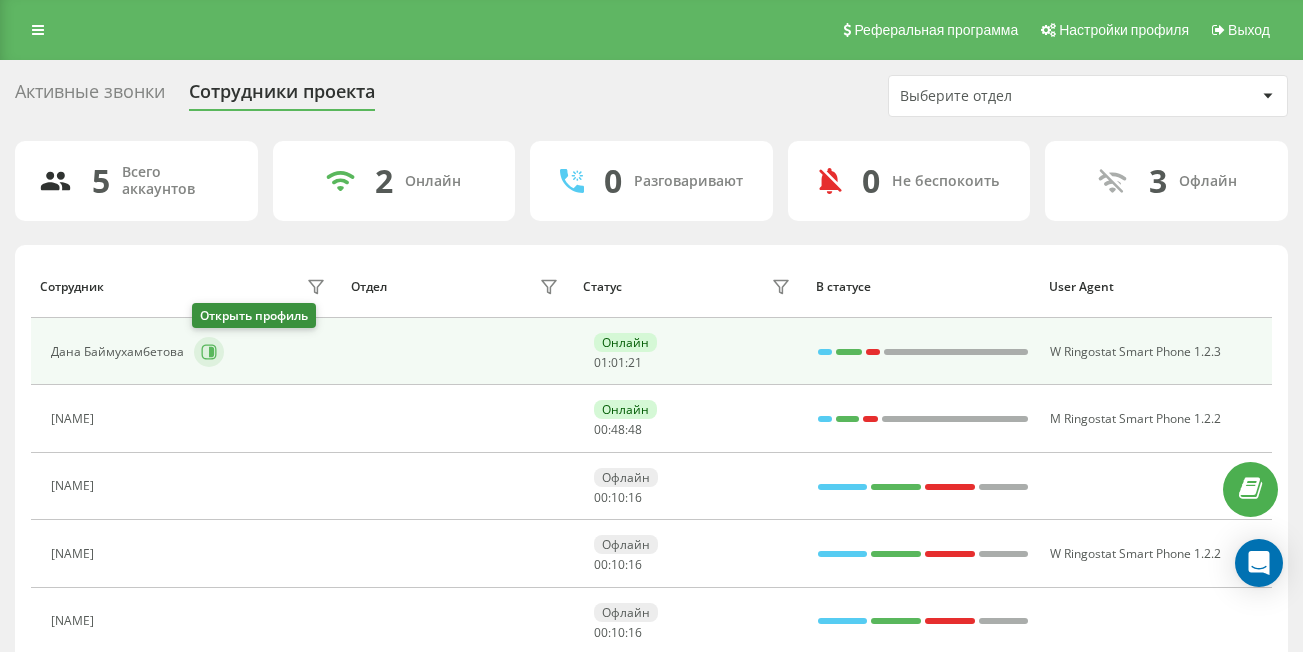 click 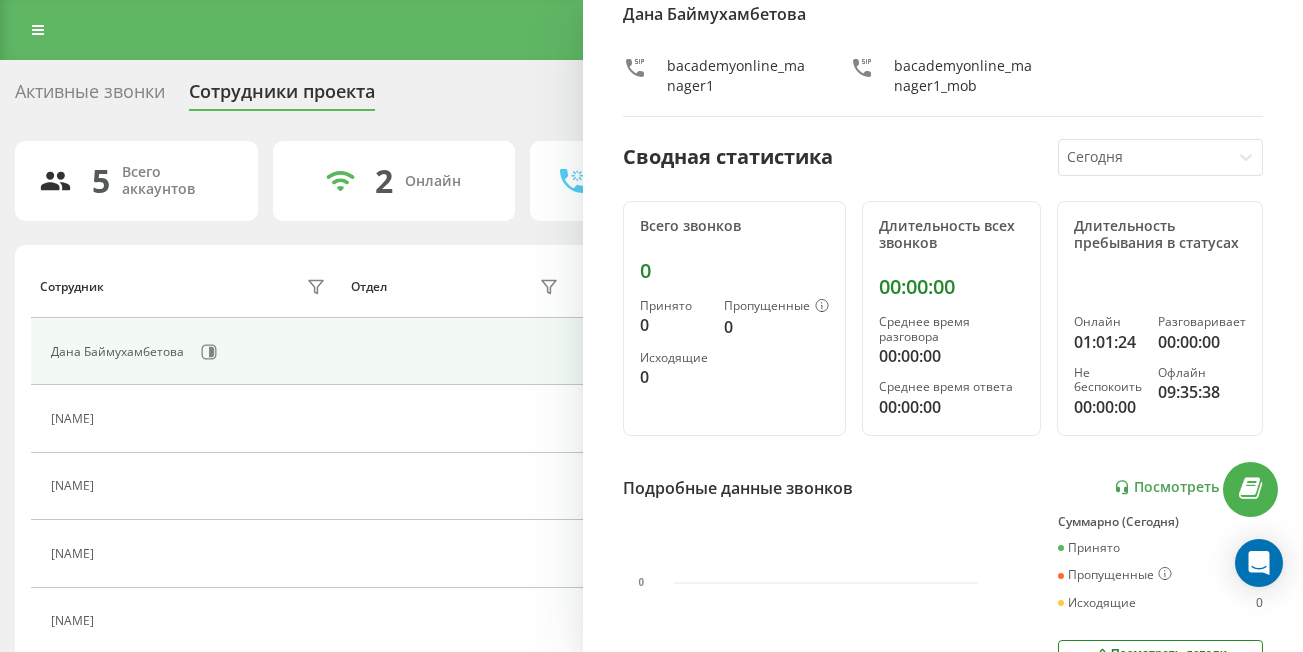 scroll, scrollTop: 0, scrollLeft: 0, axis: both 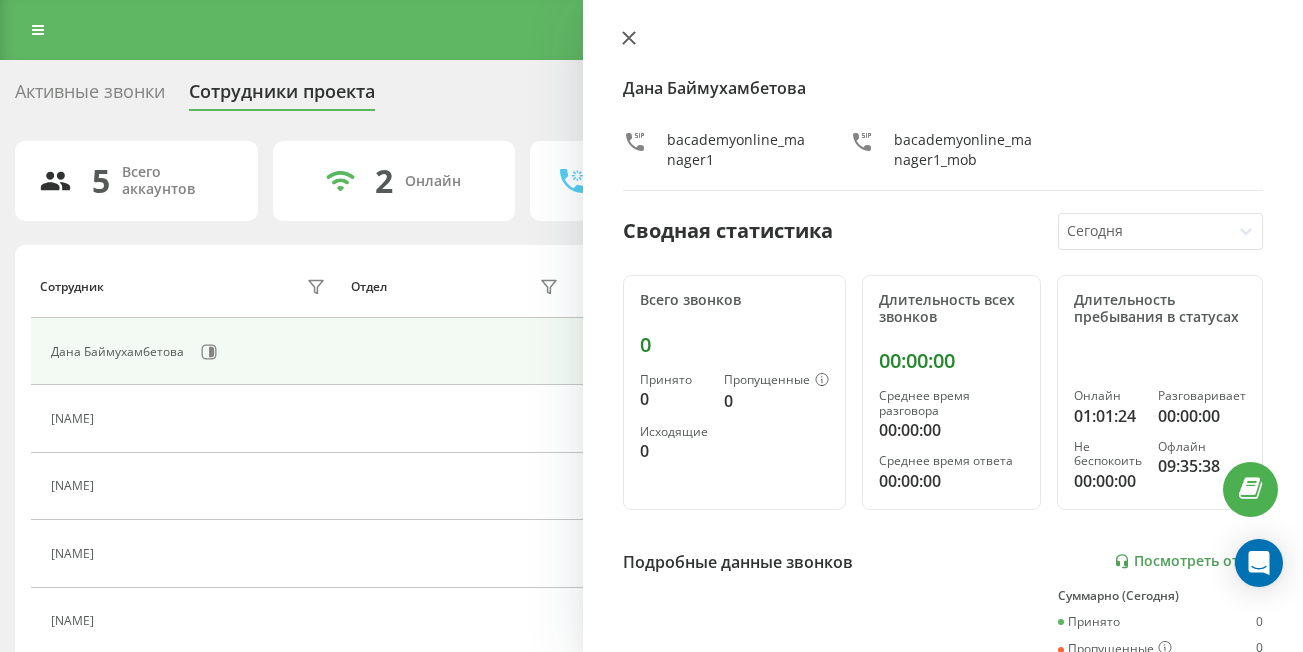 click 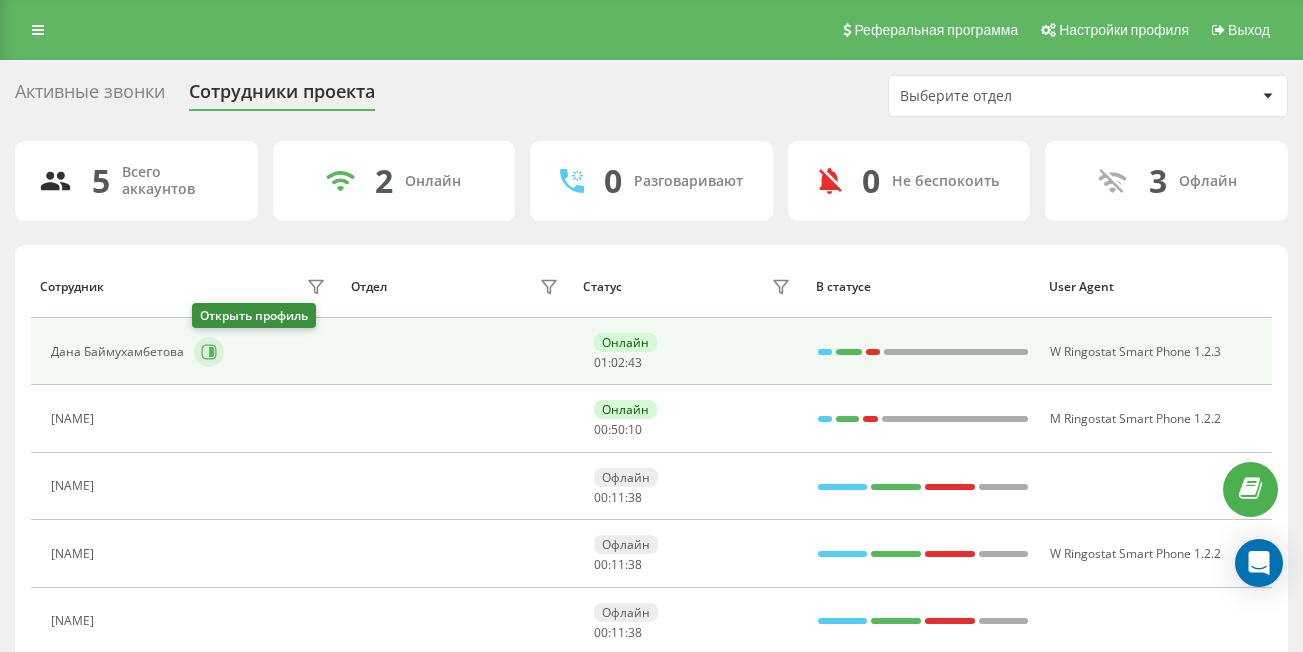 click at bounding box center [209, 352] 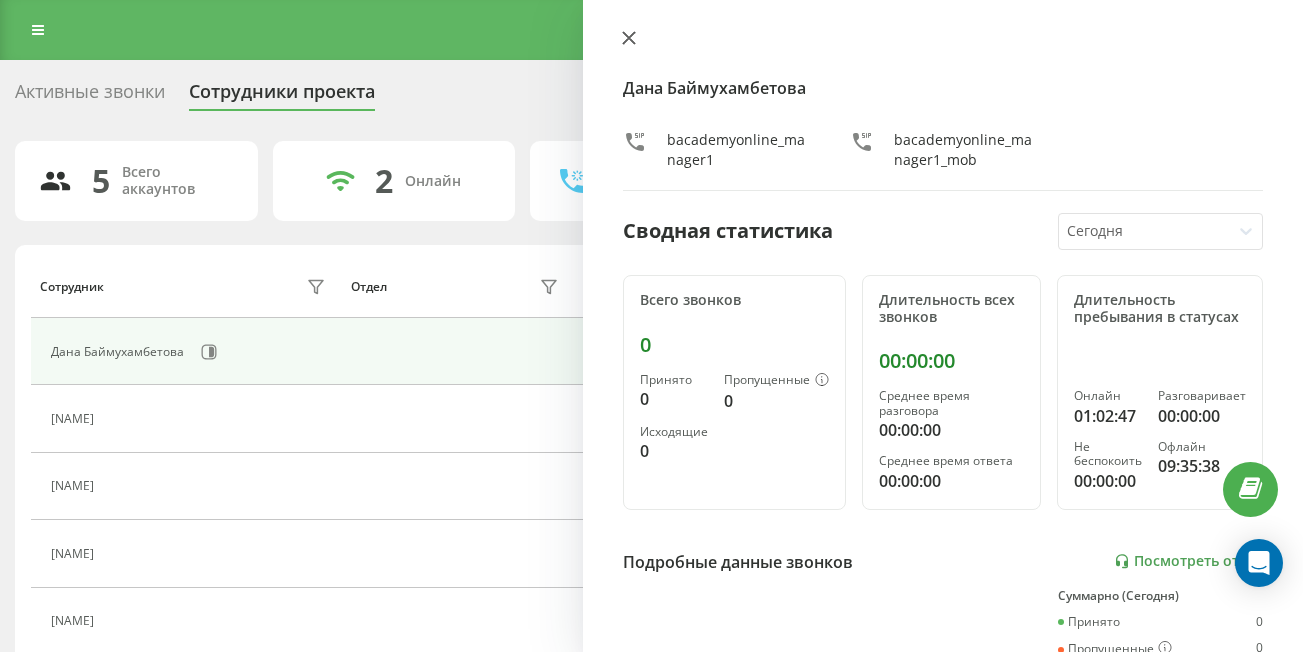 click 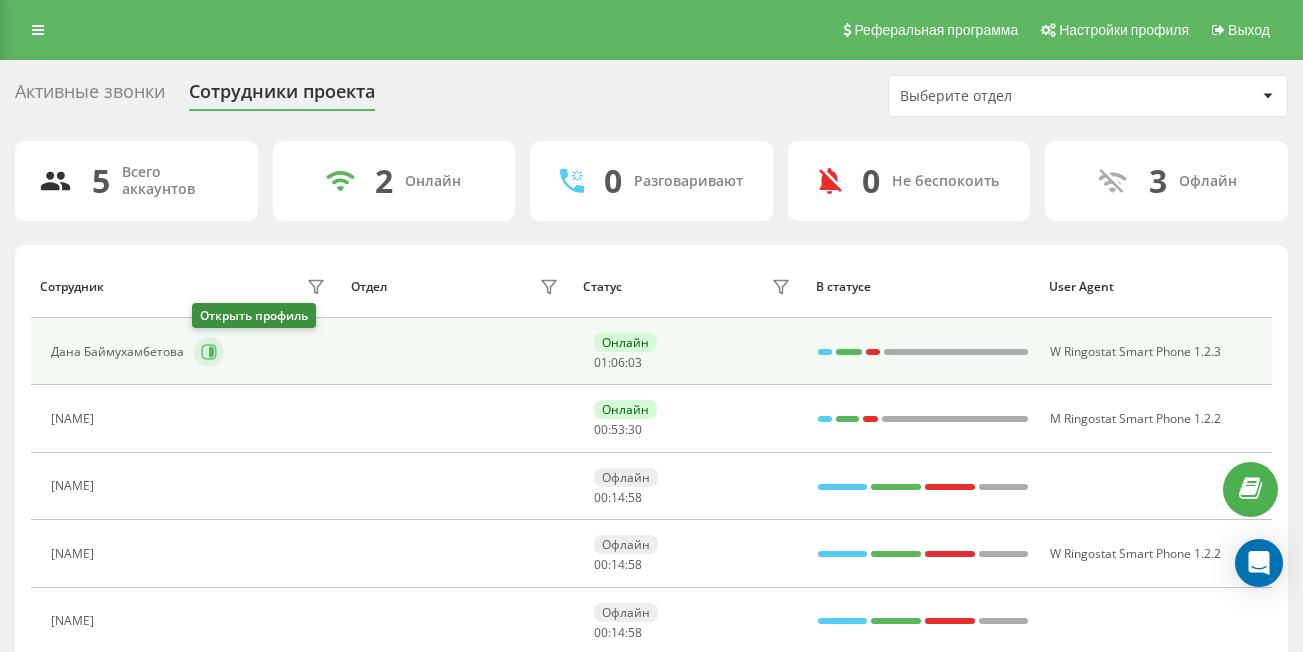 click 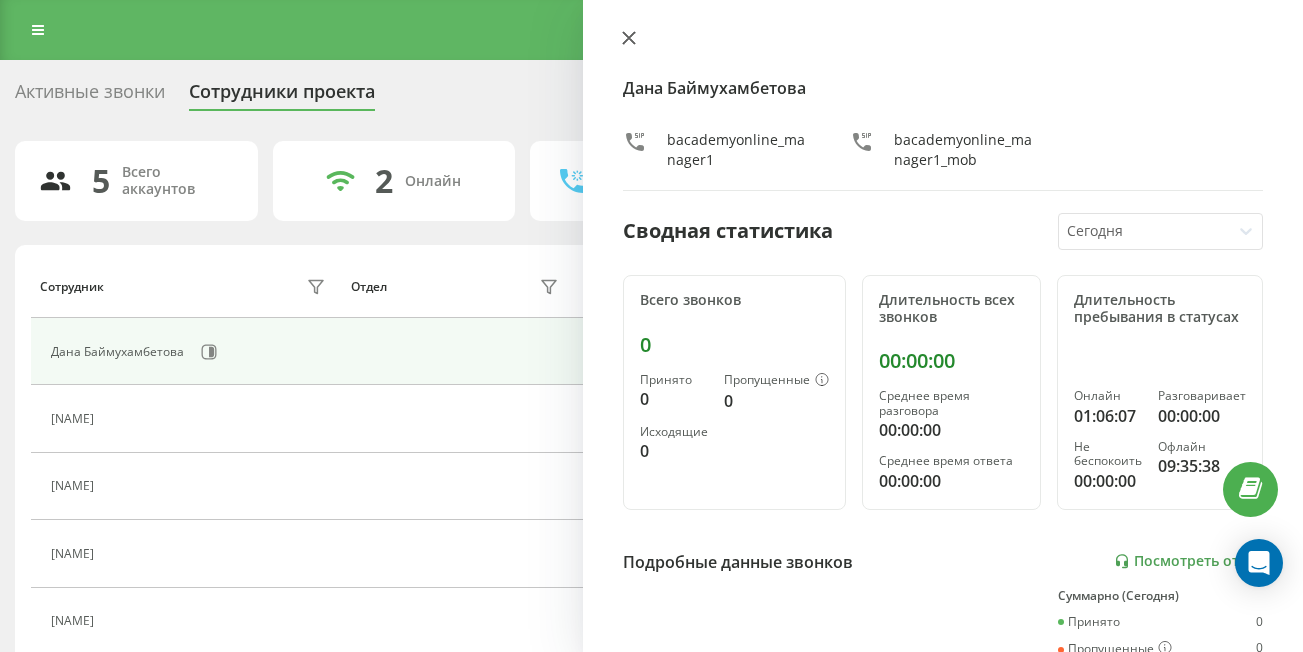 click 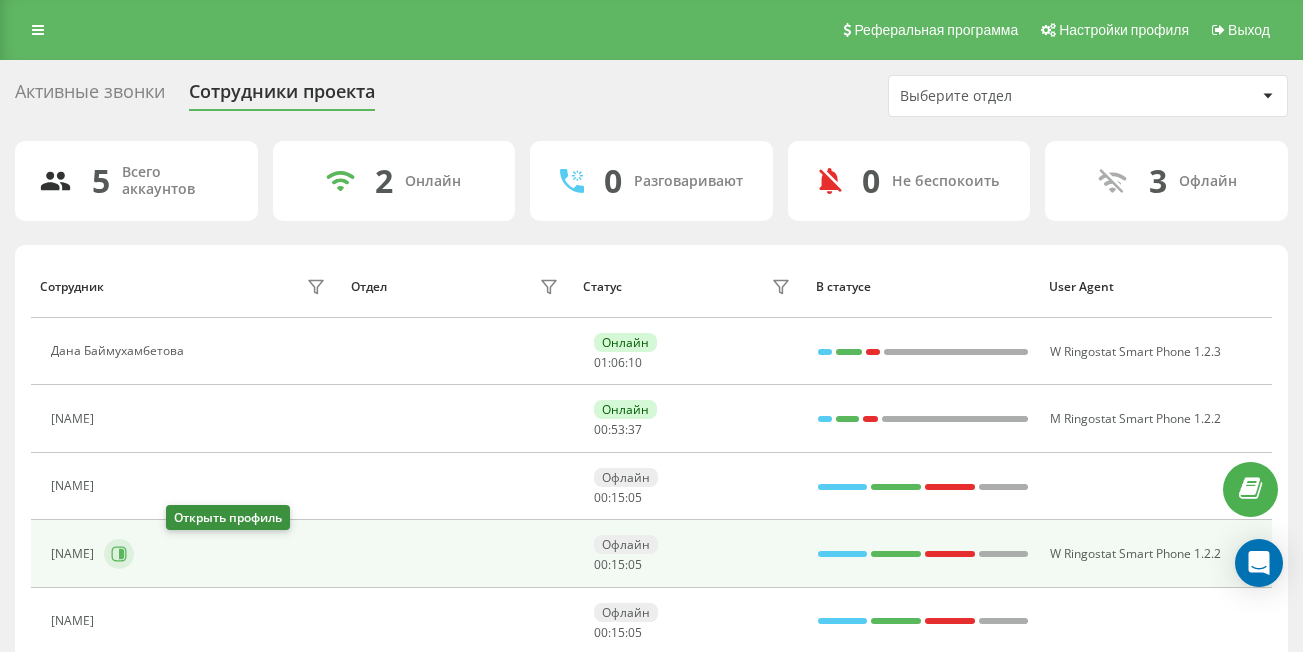click 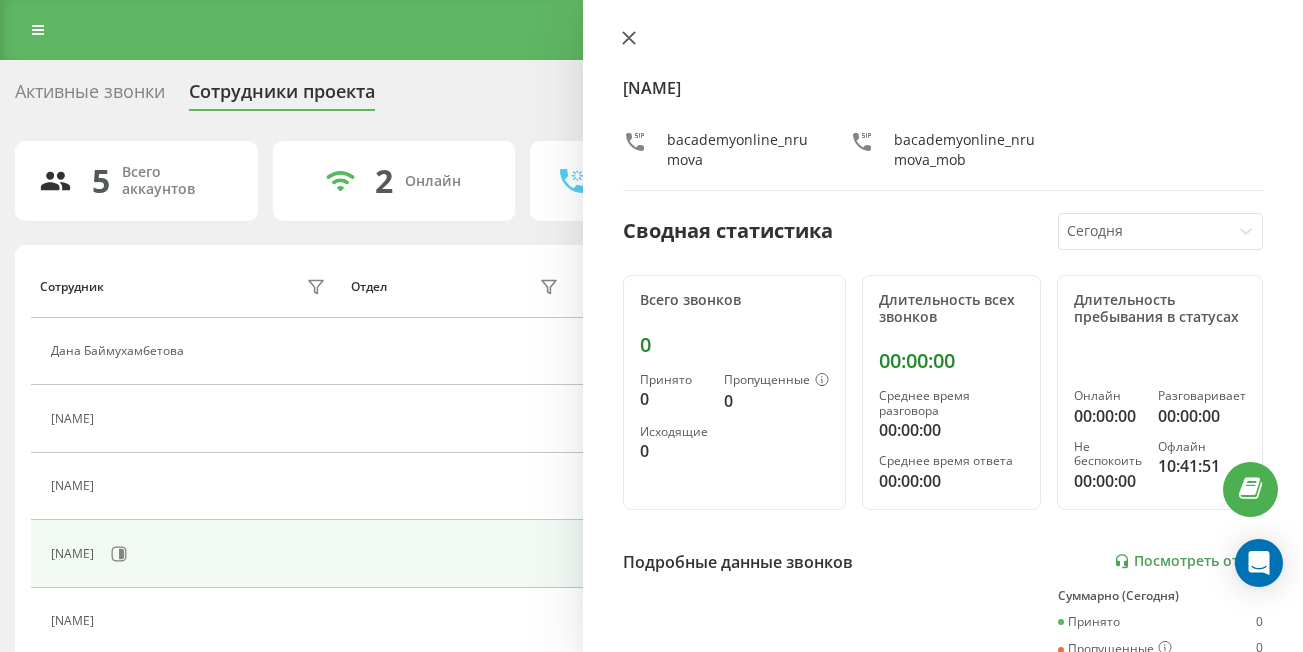 click at bounding box center (629, 39) 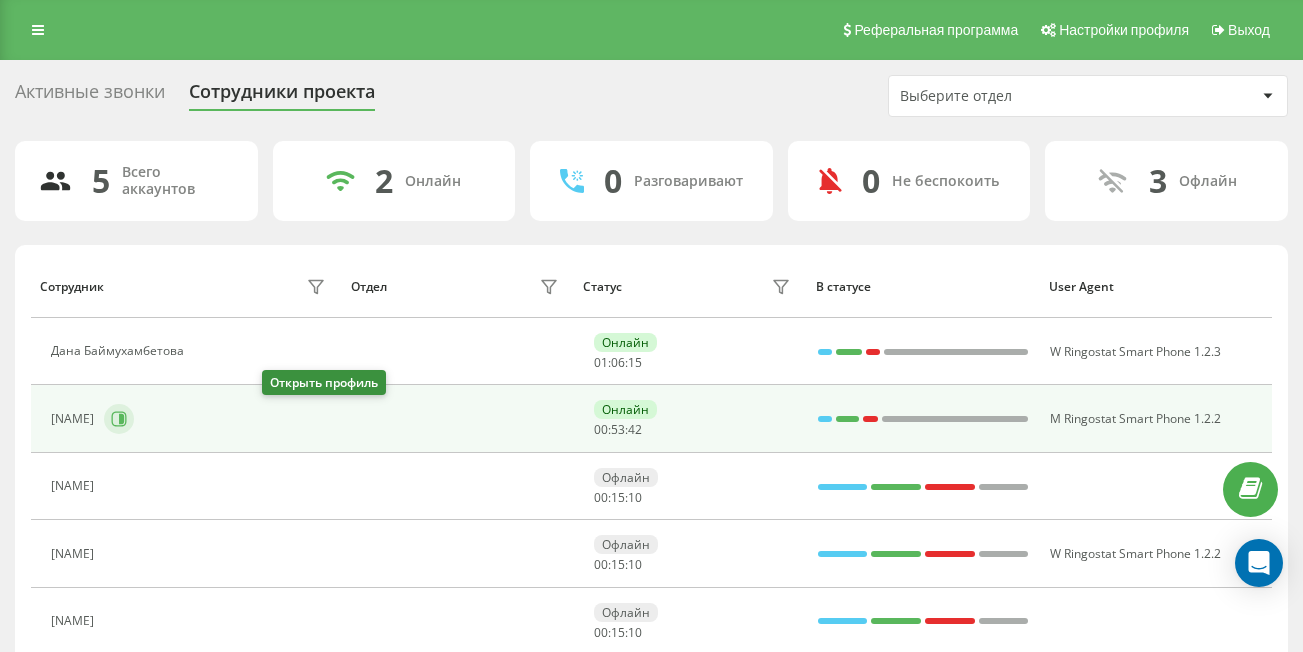click 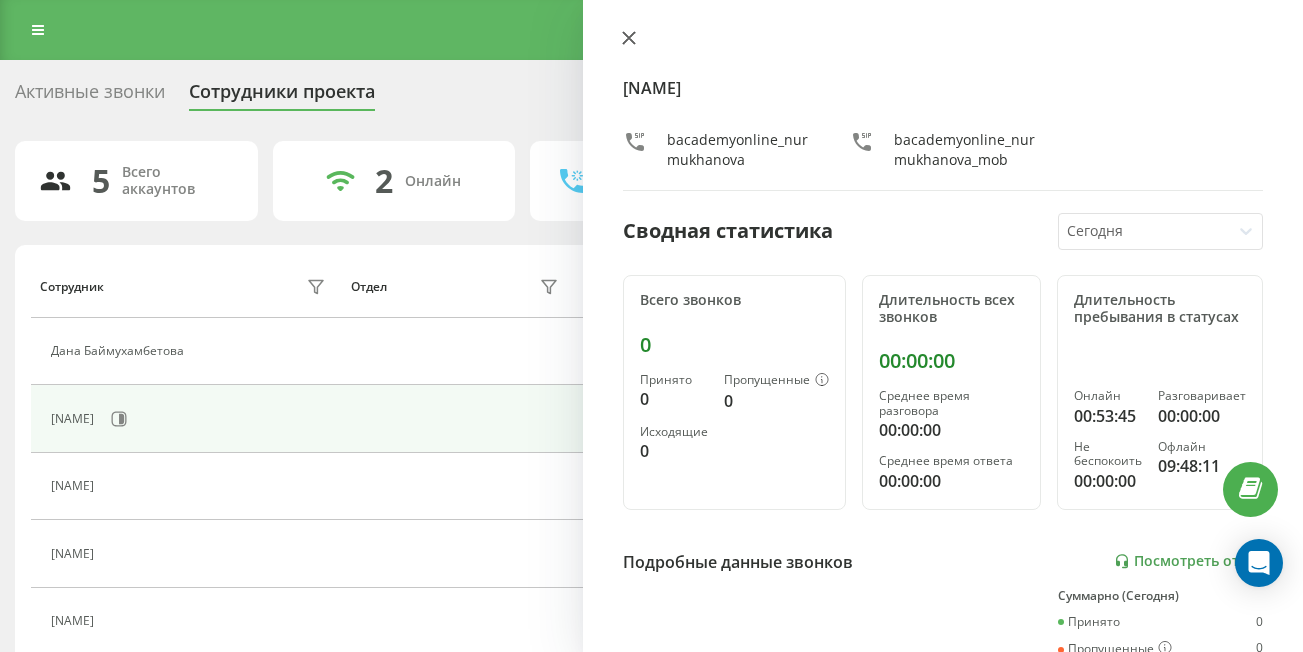 click 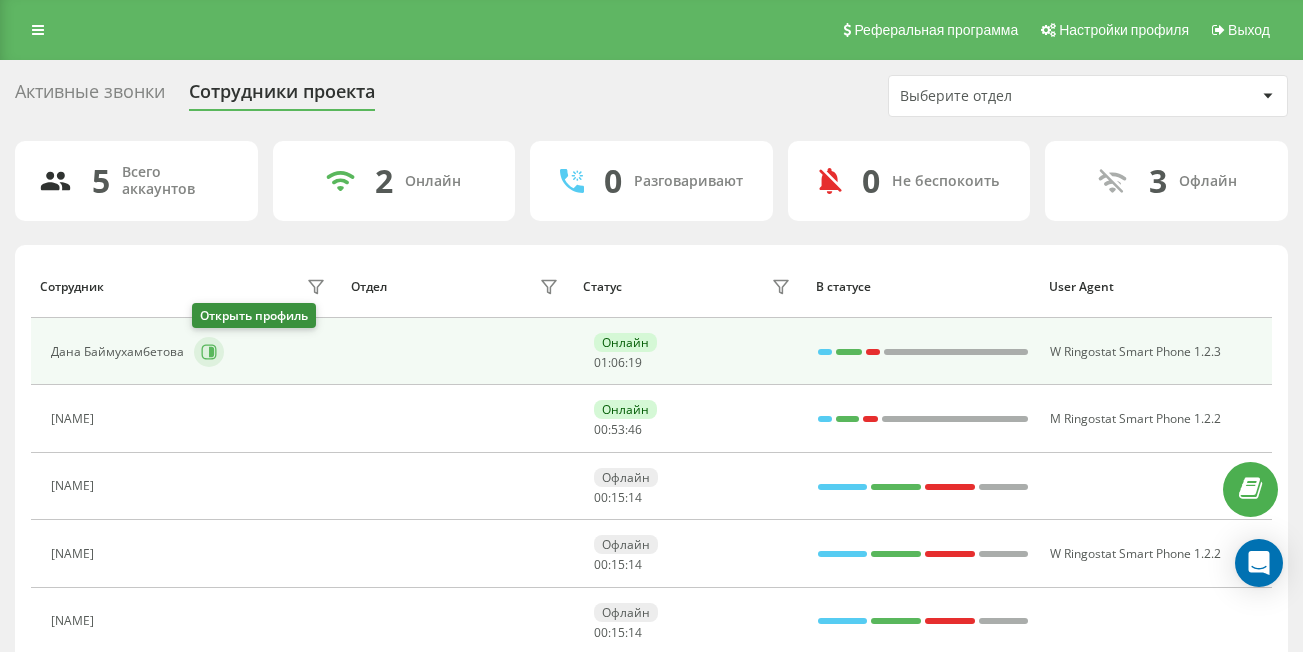 click 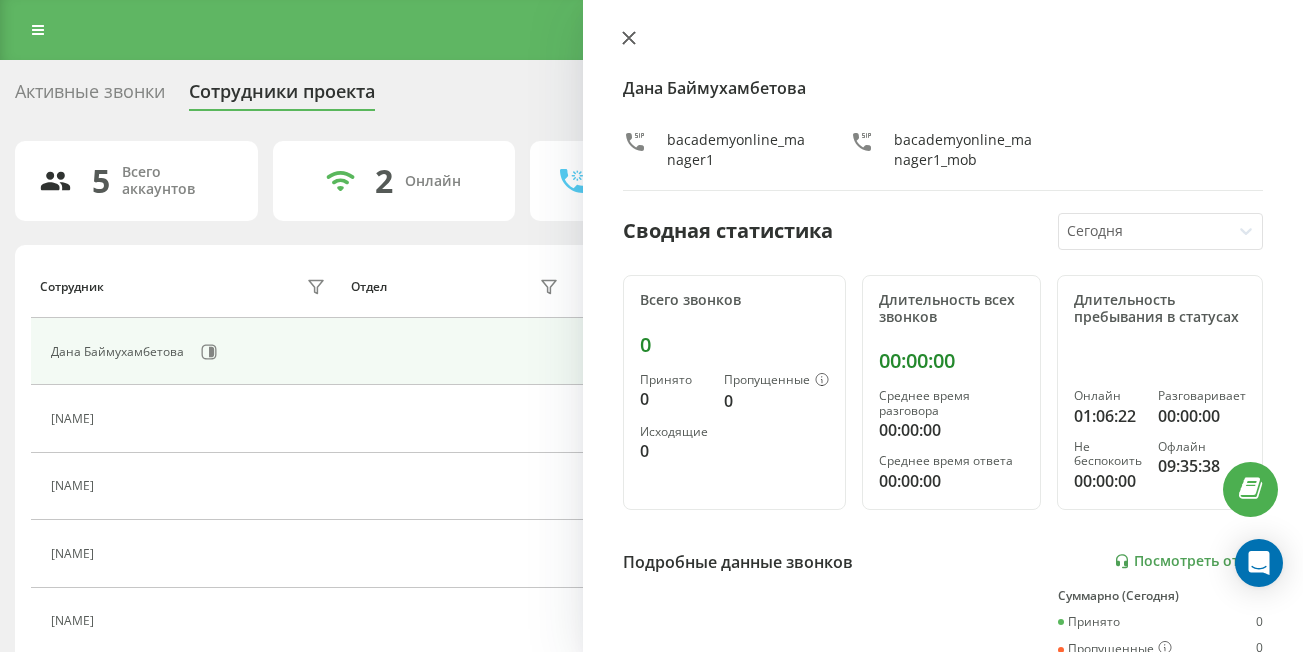 click 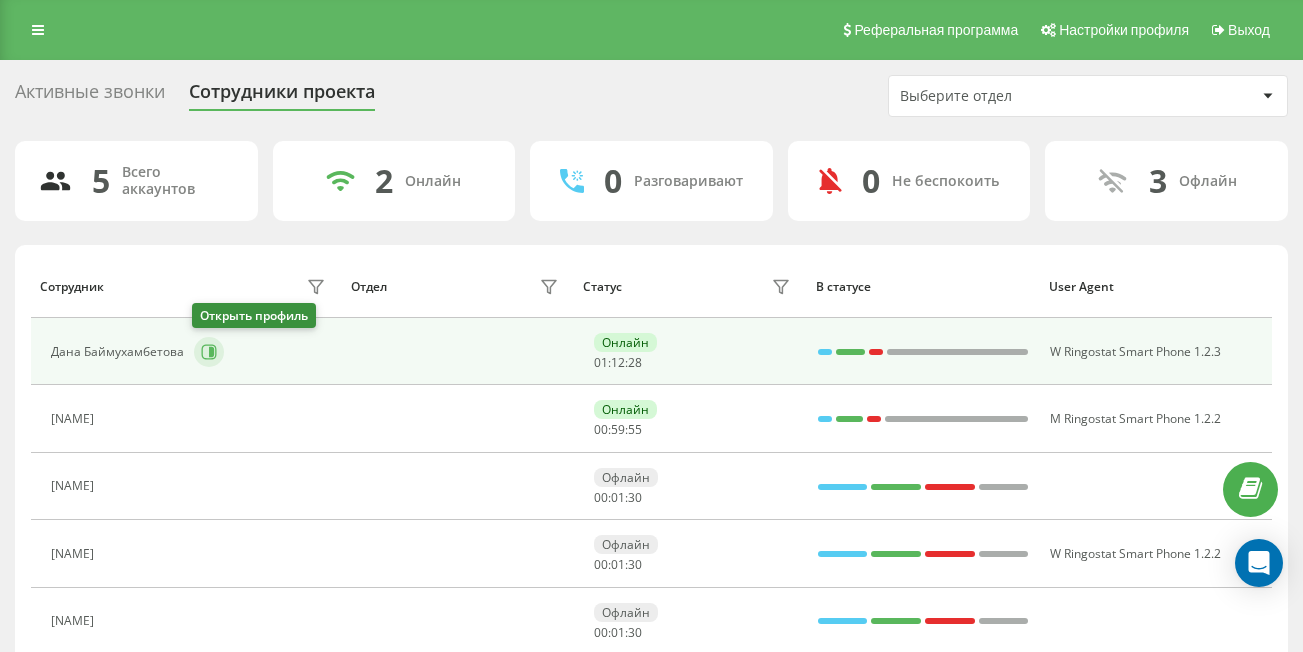 click at bounding box center [209, 352] 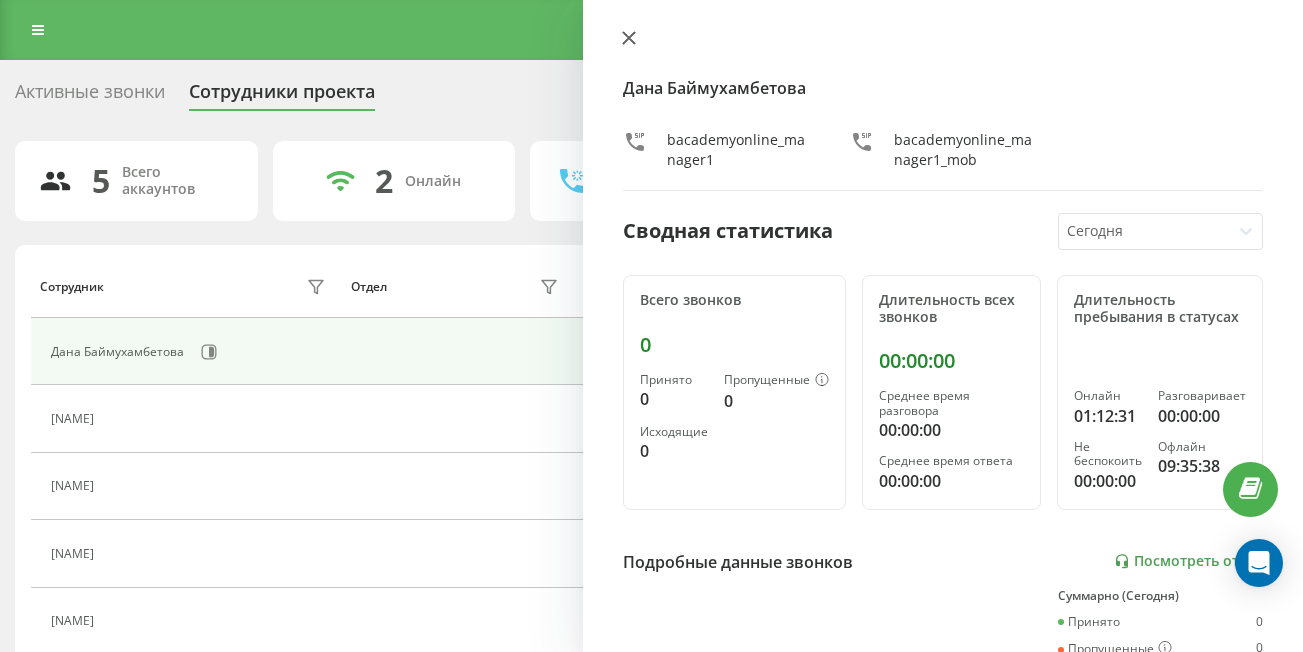 click 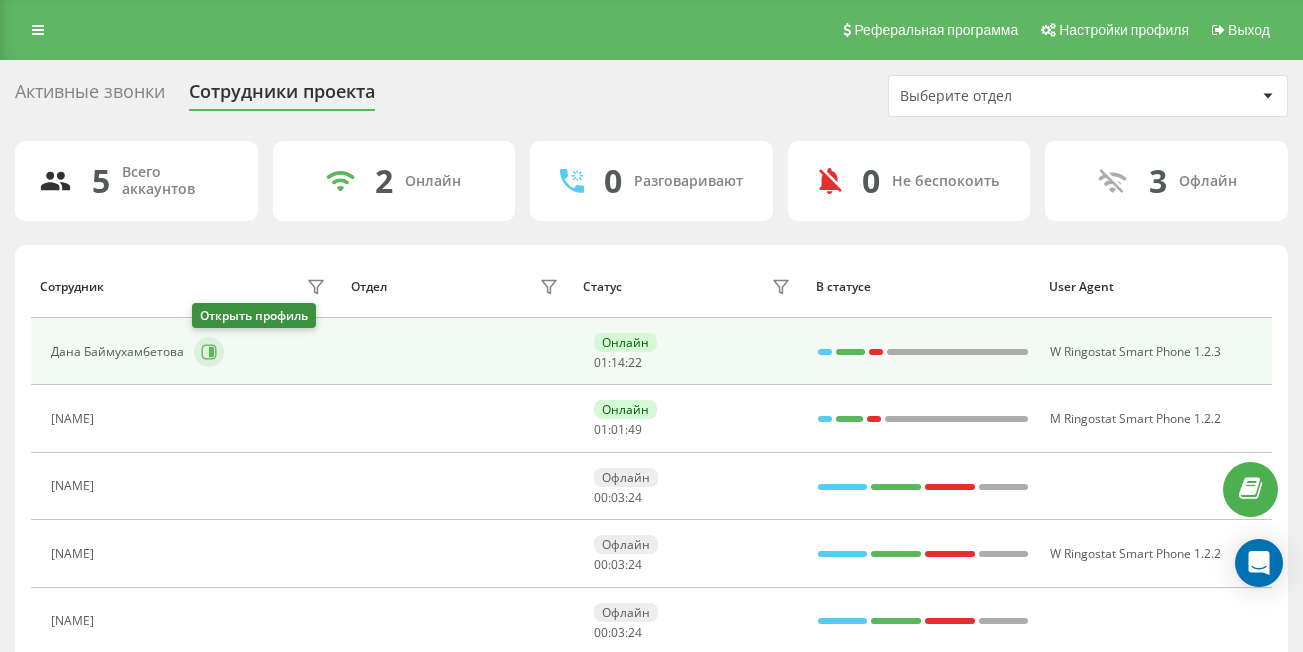 click 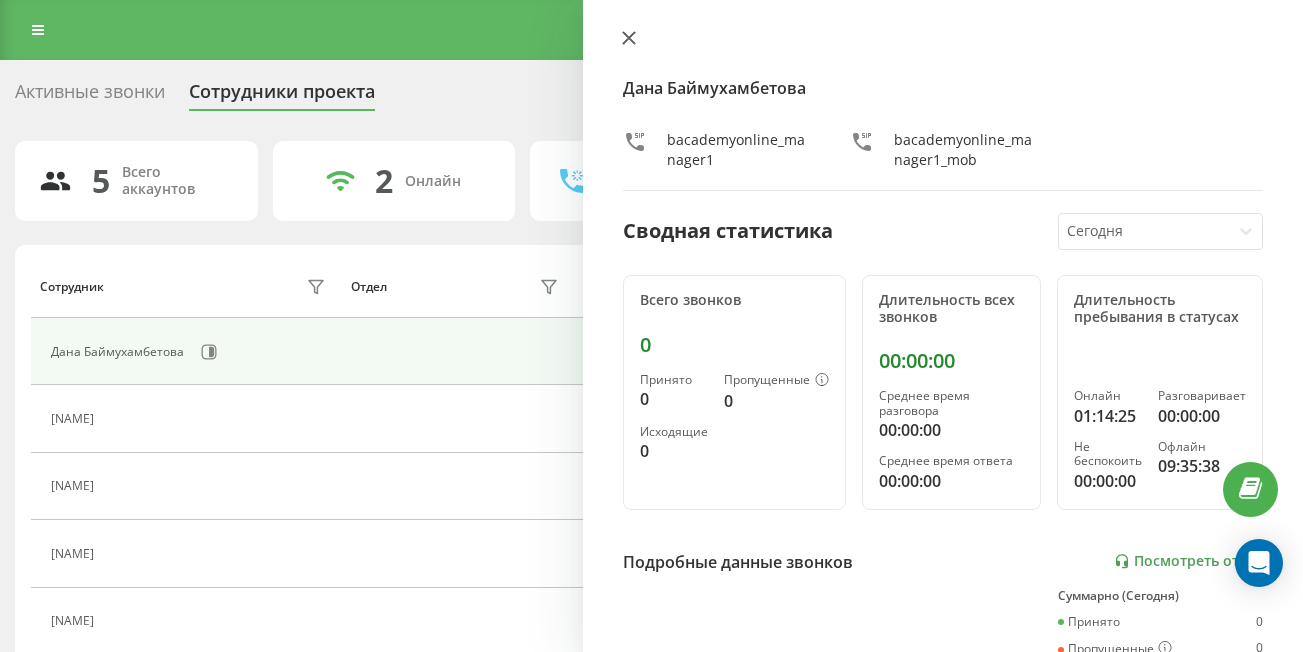 click 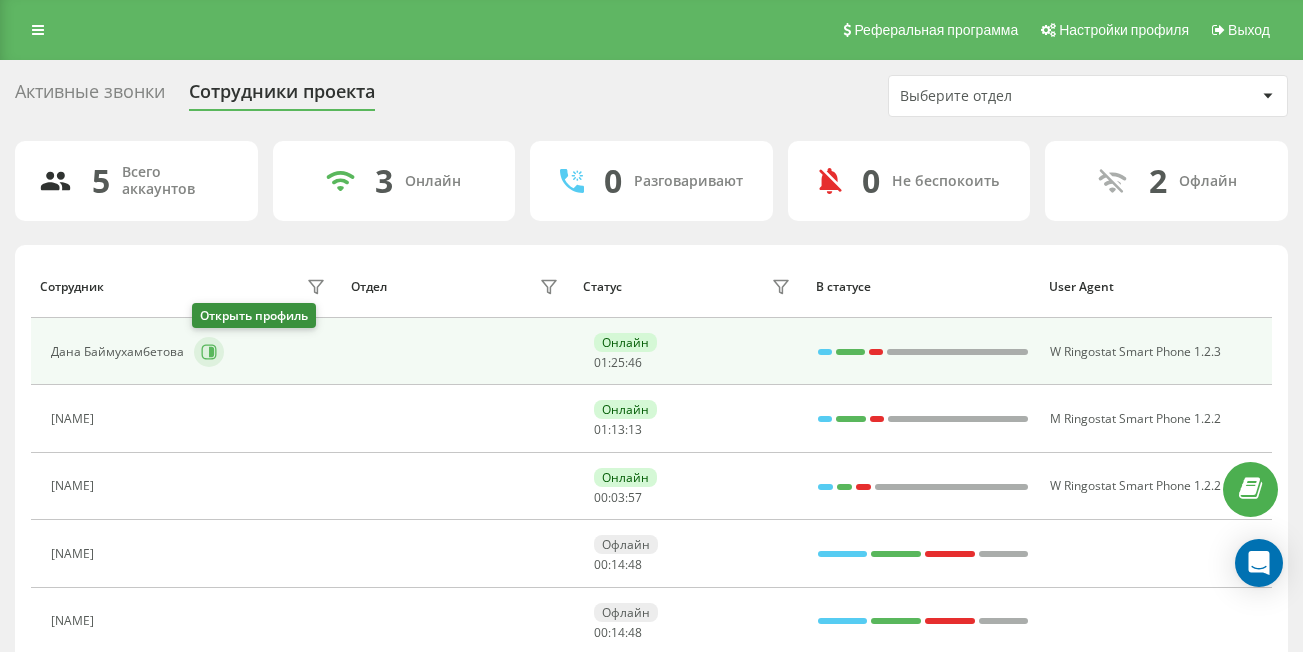 click 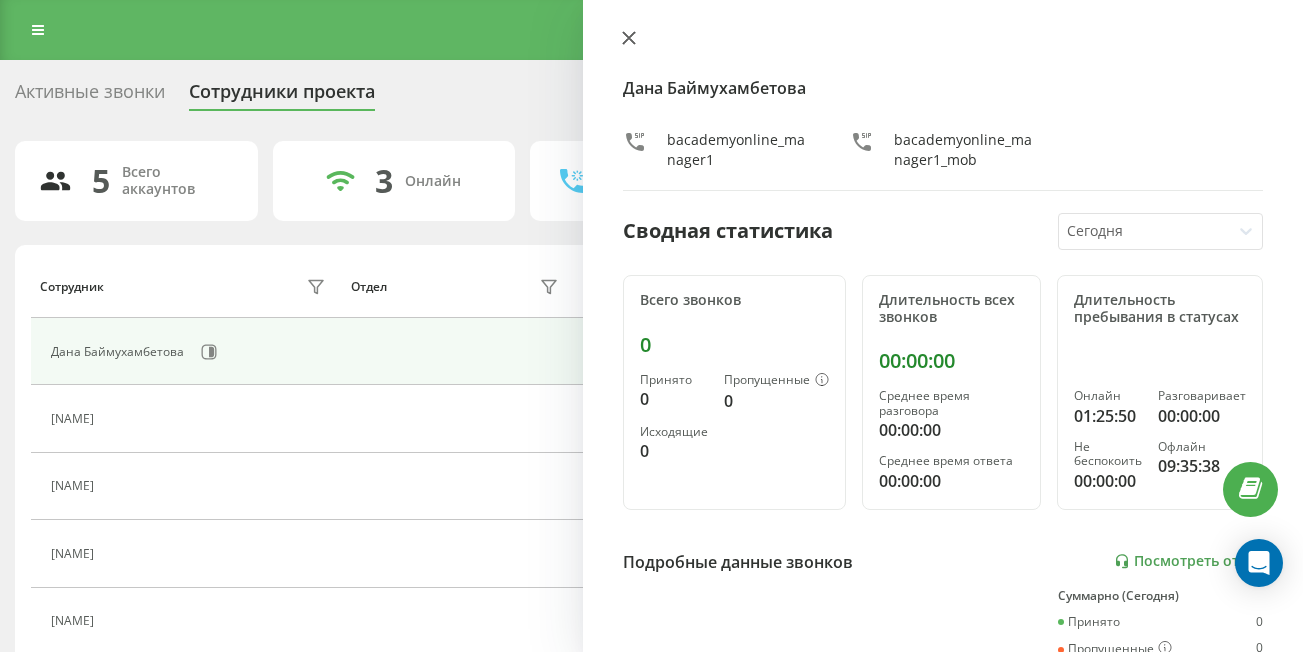click at bounding box center (629, 39) 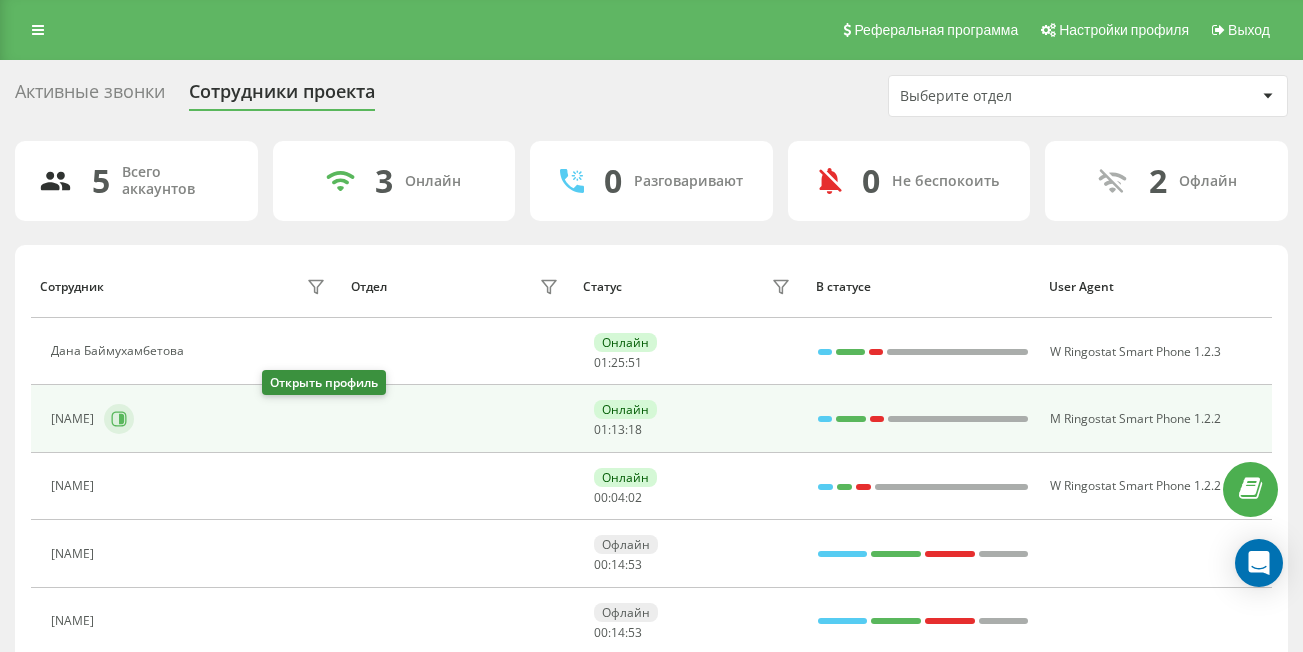 click 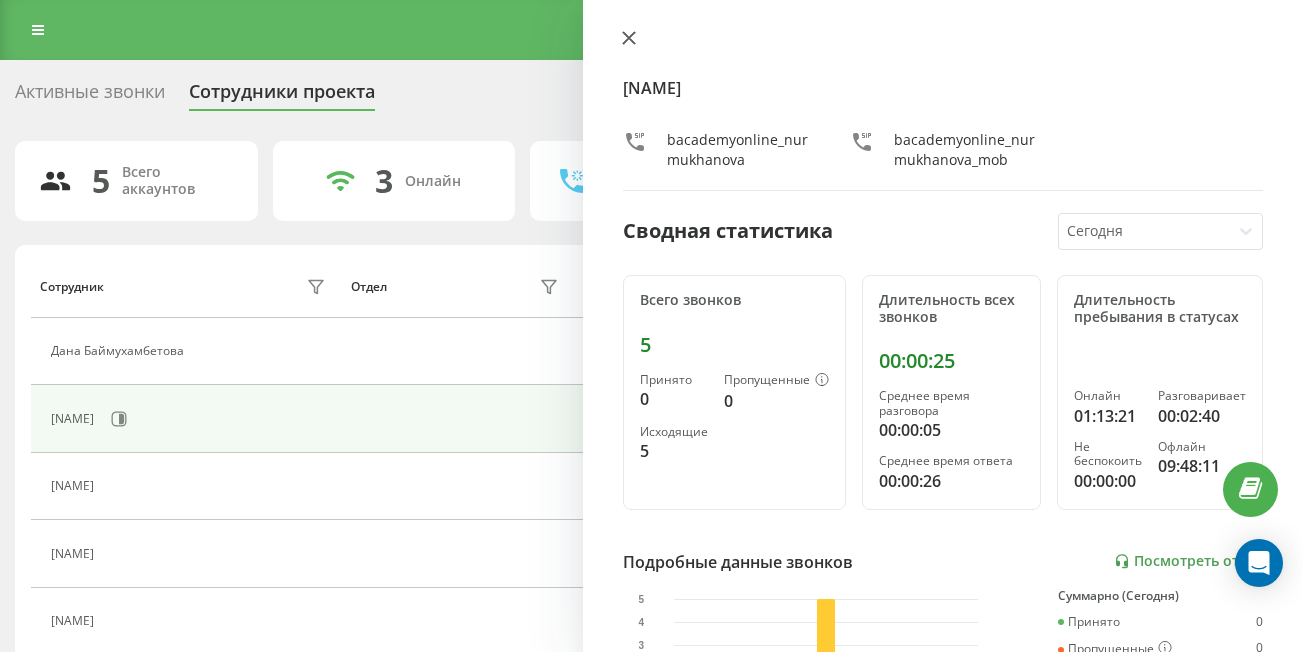 click 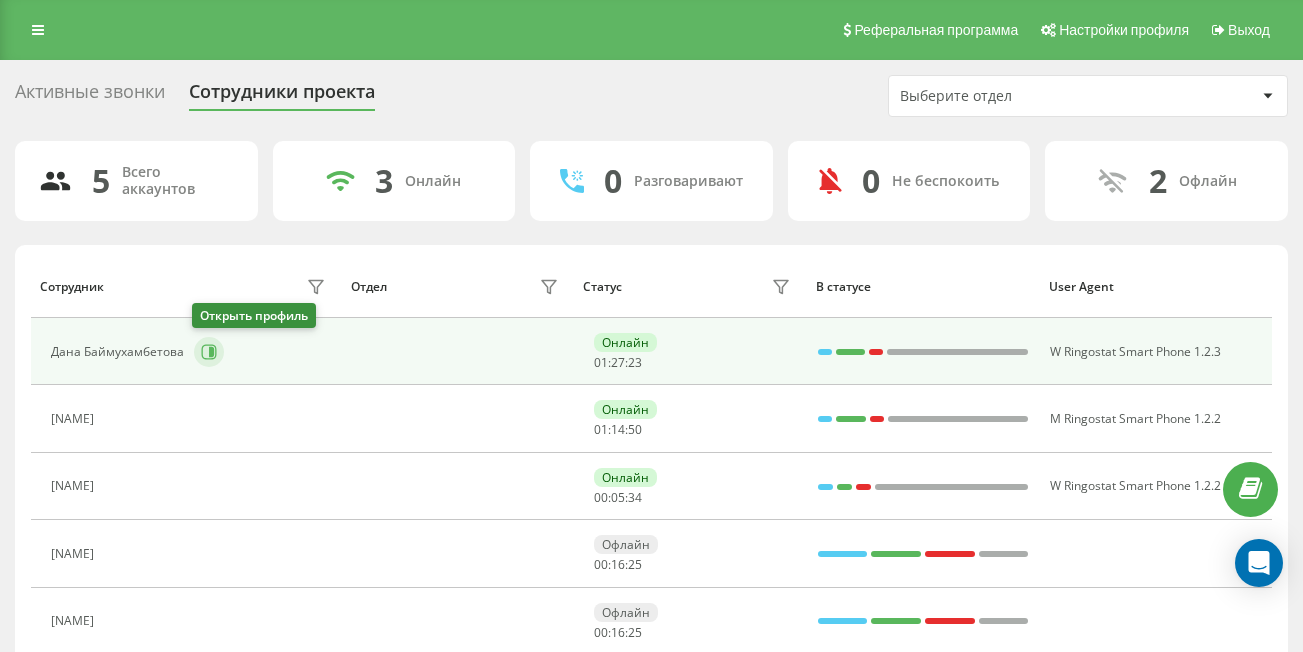 click 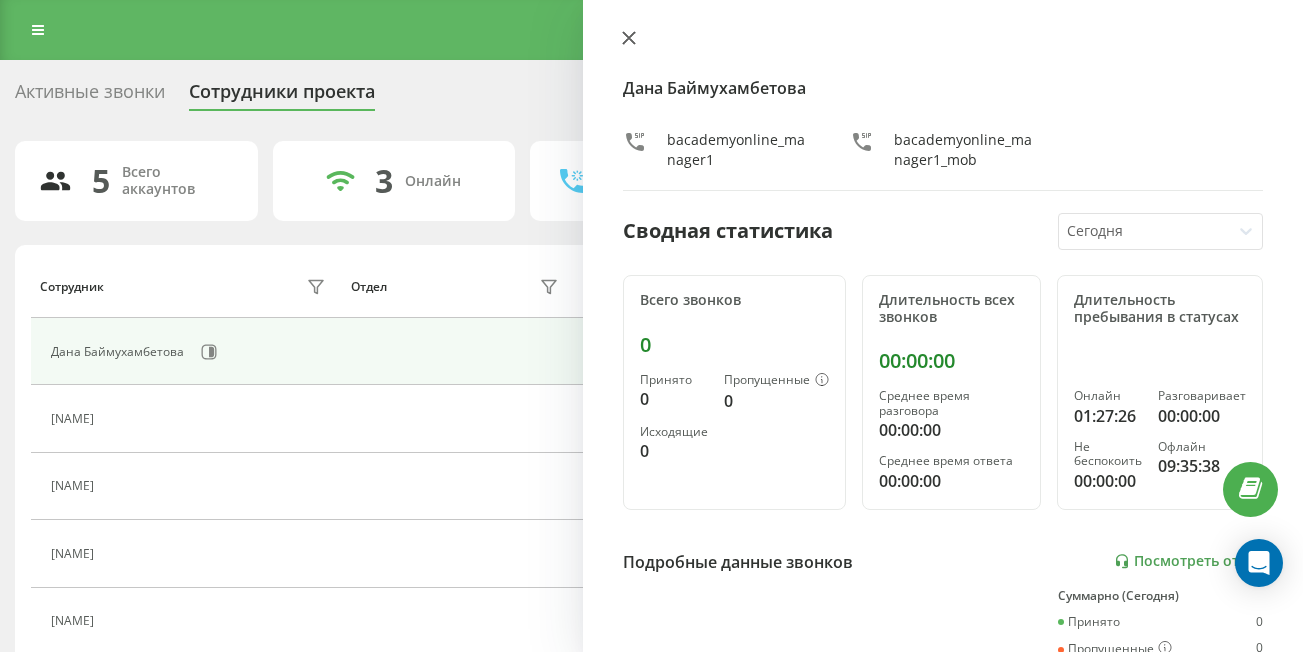 click 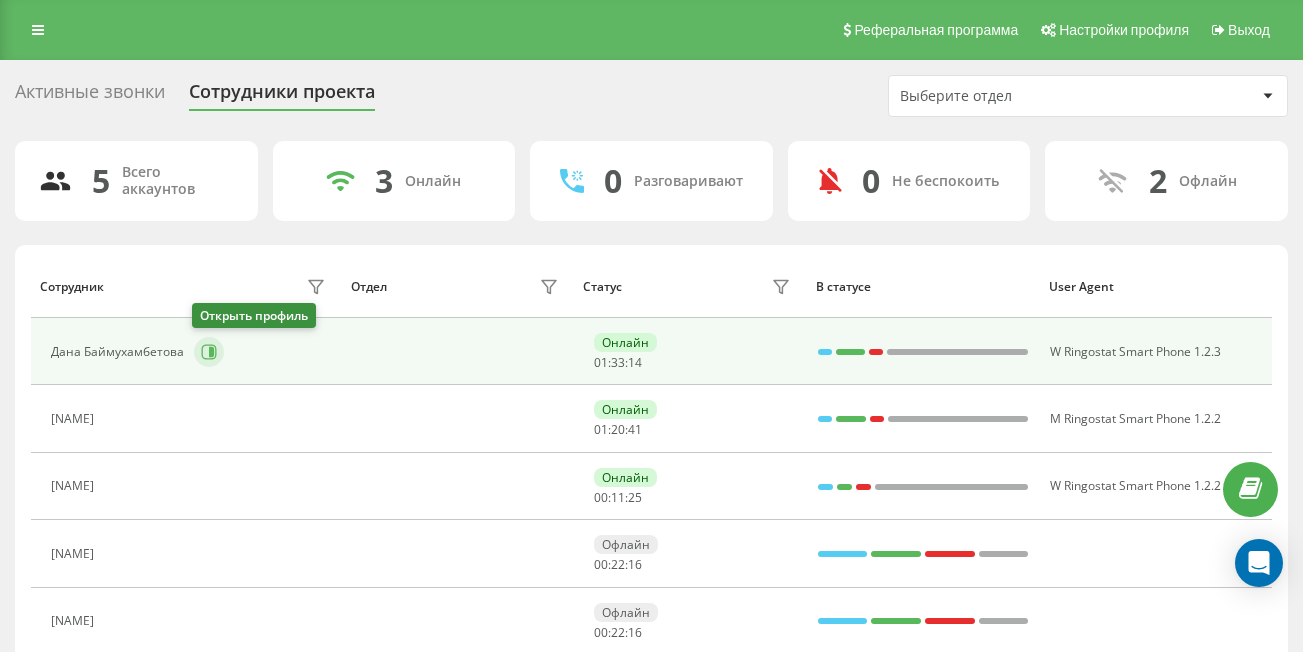 click 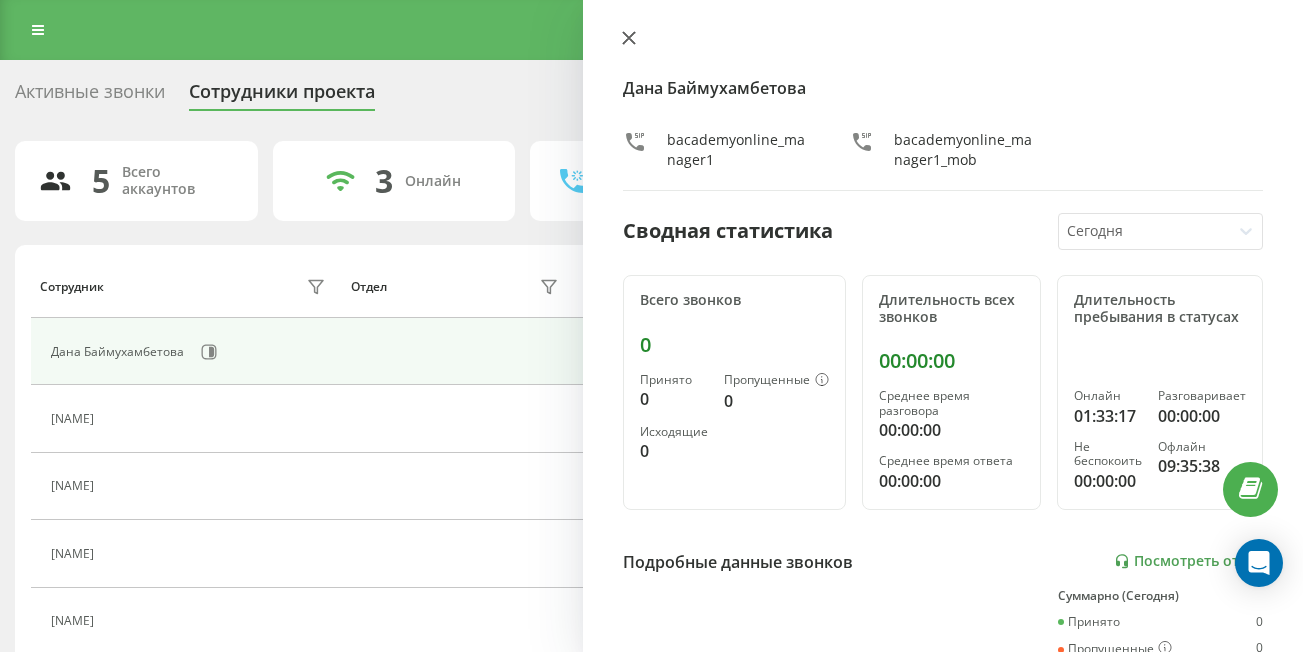 click 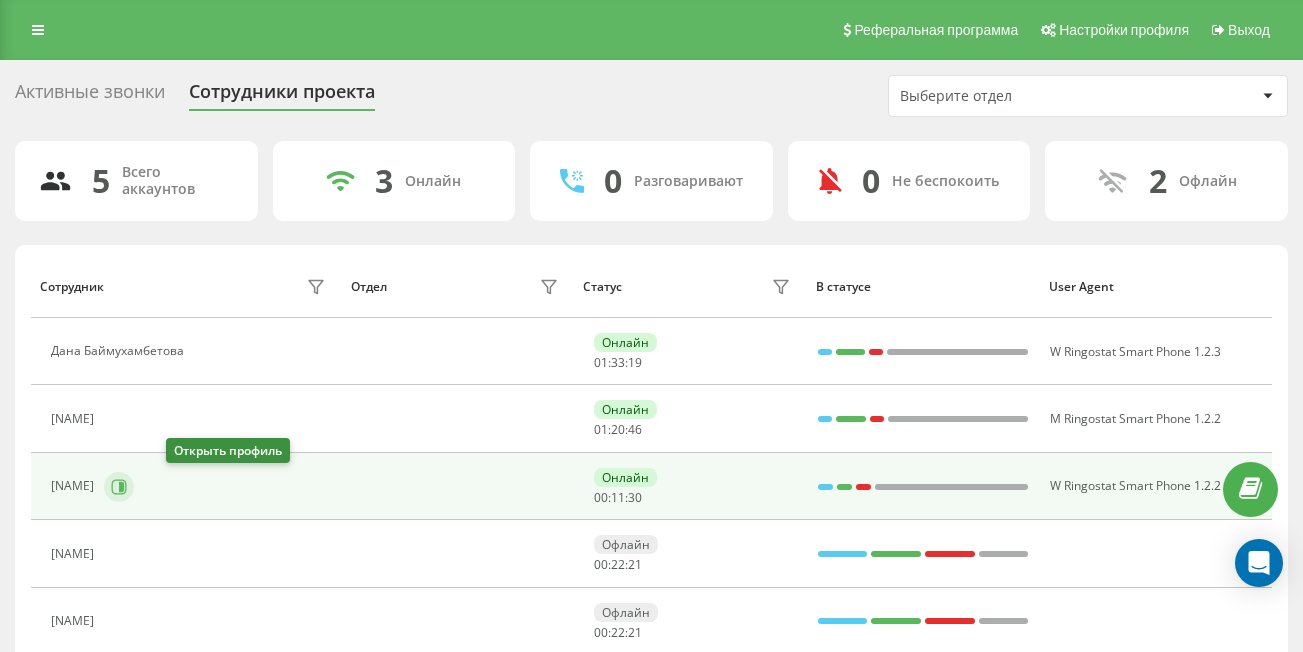 click 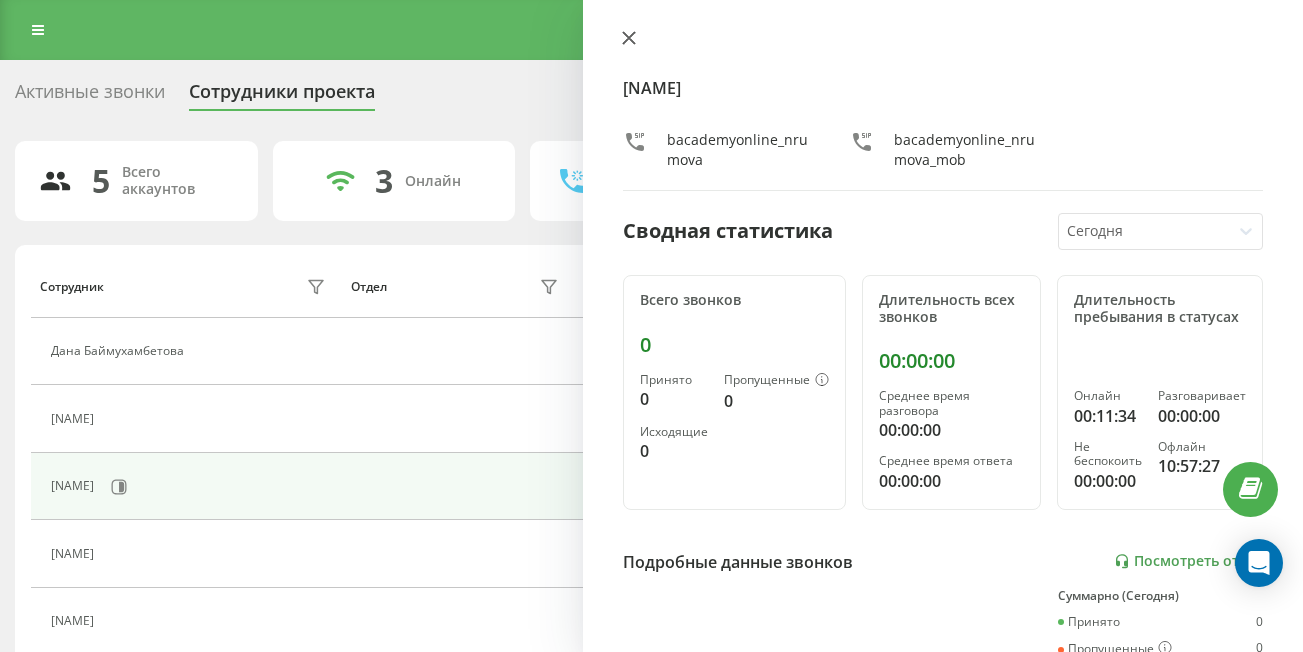 click 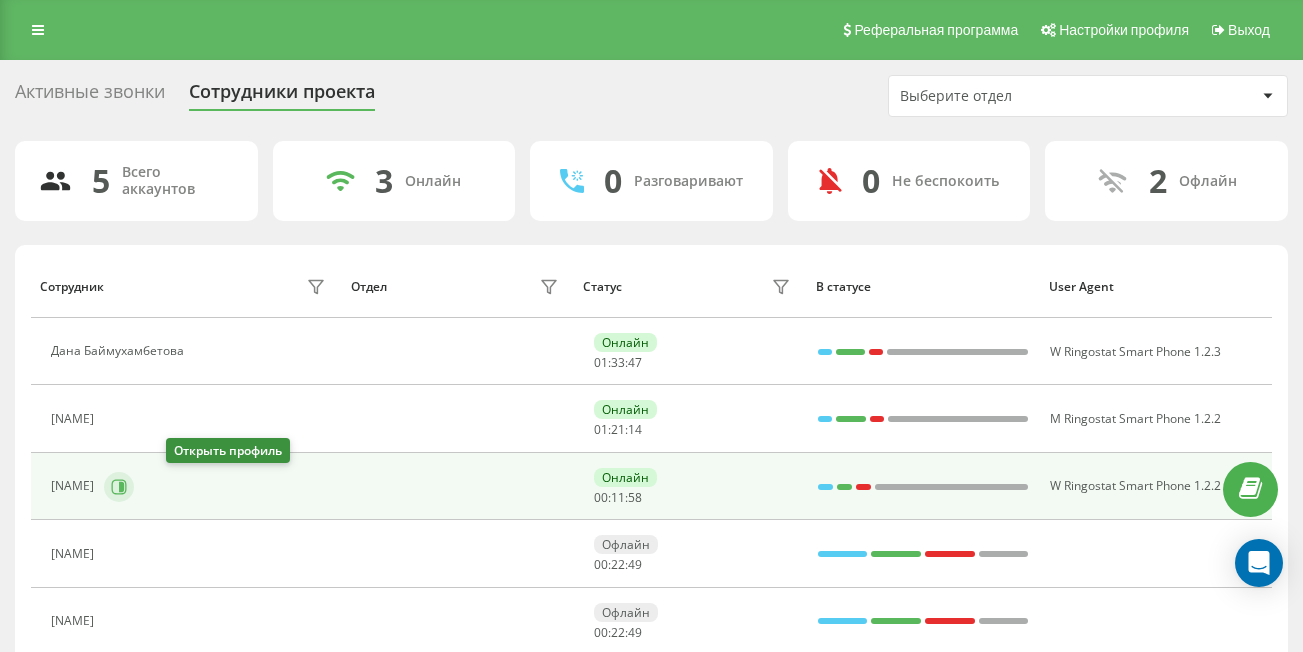 click 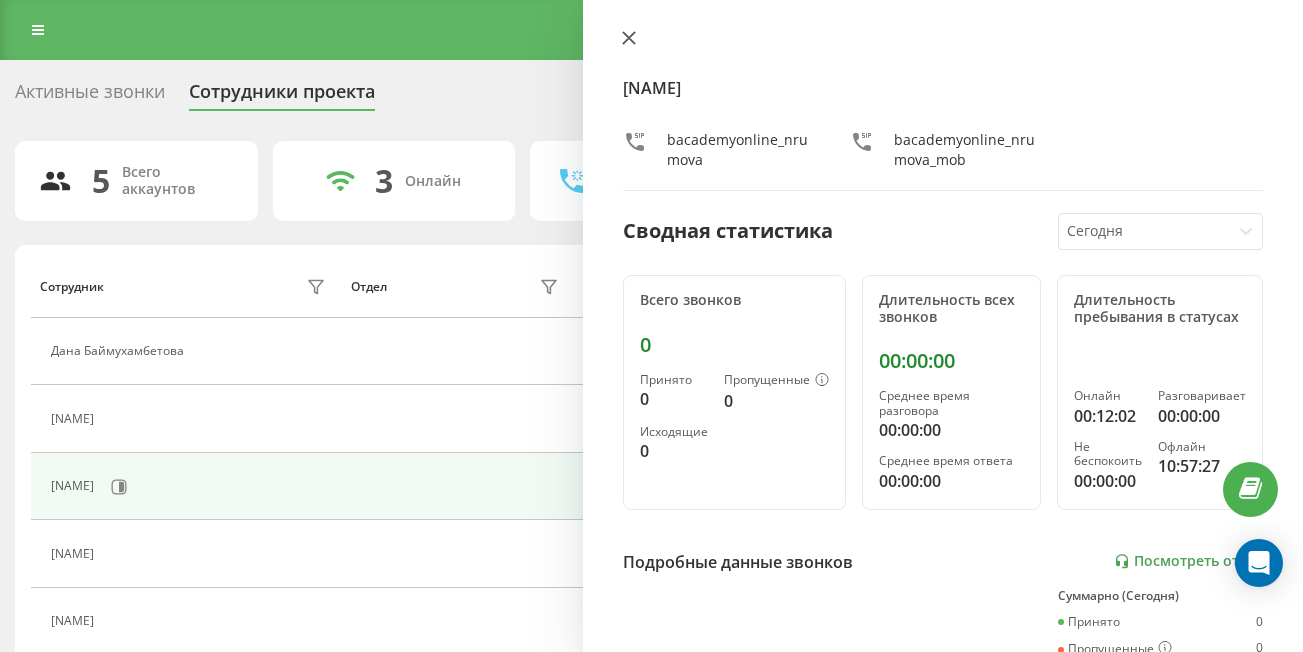 click 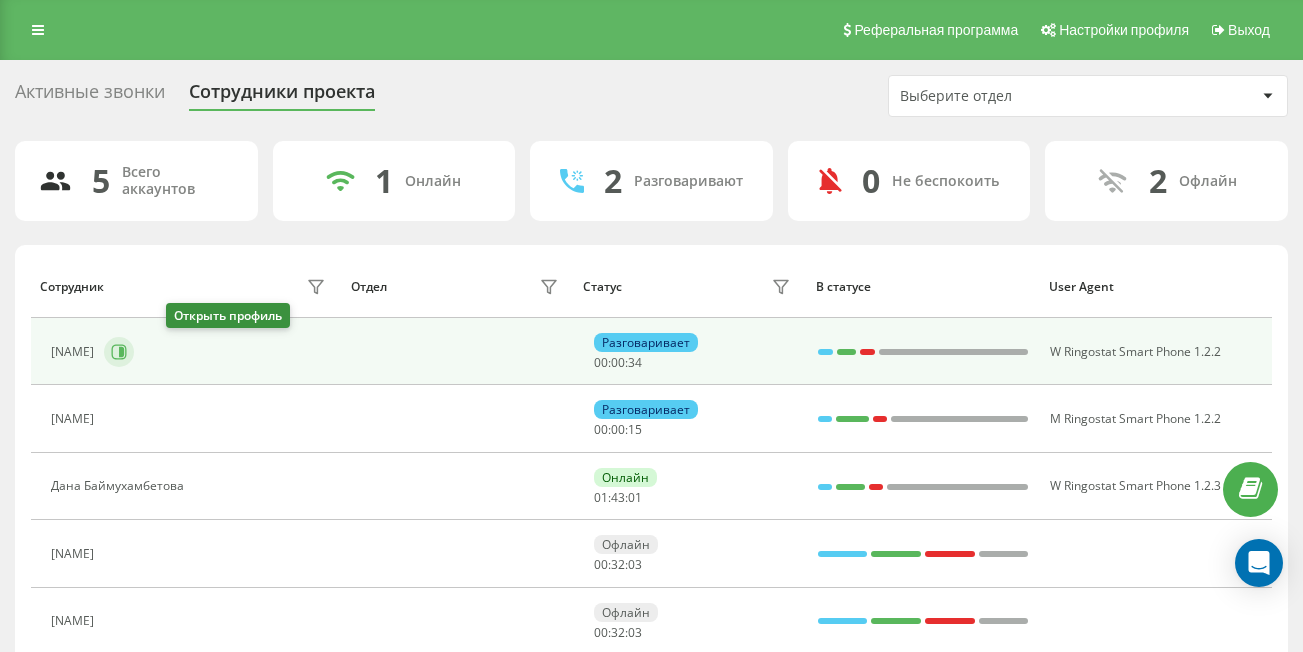 click 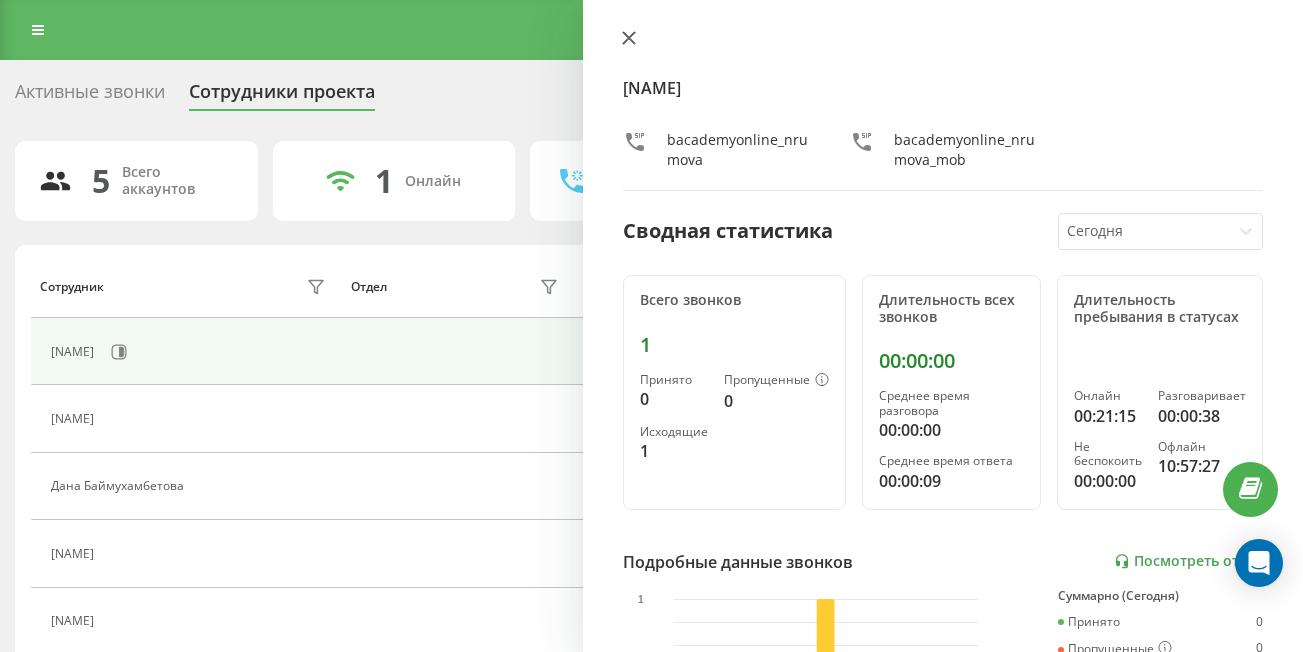 click 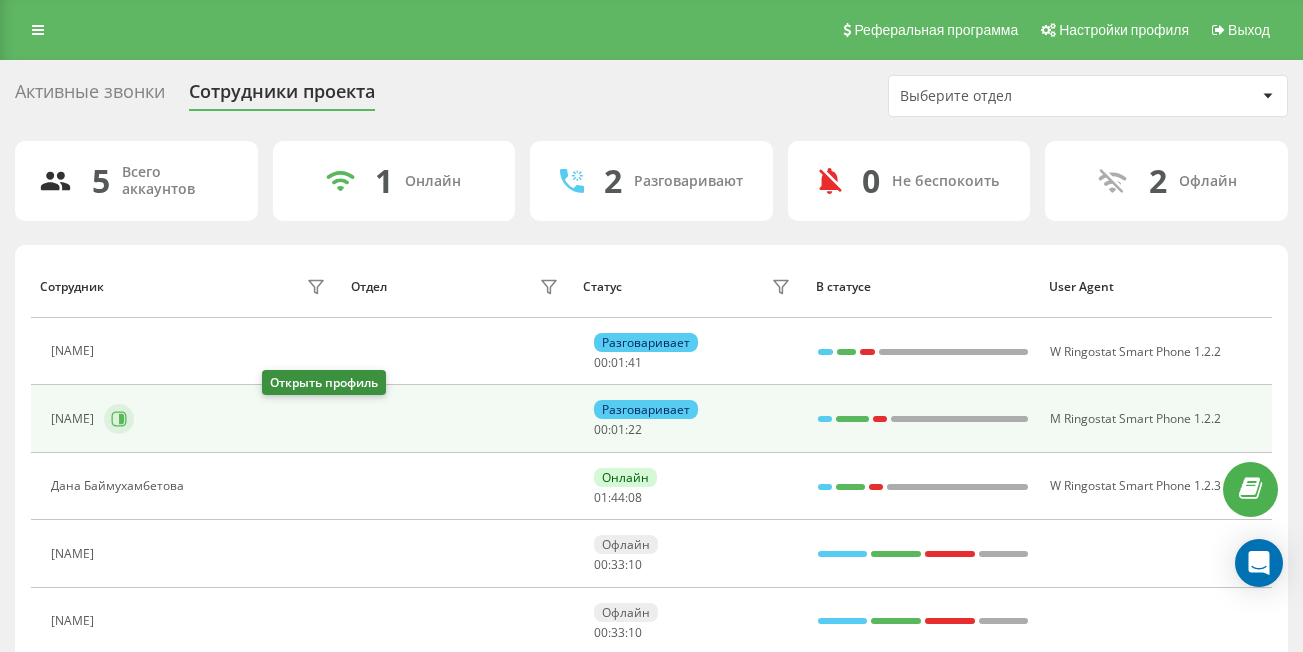 click 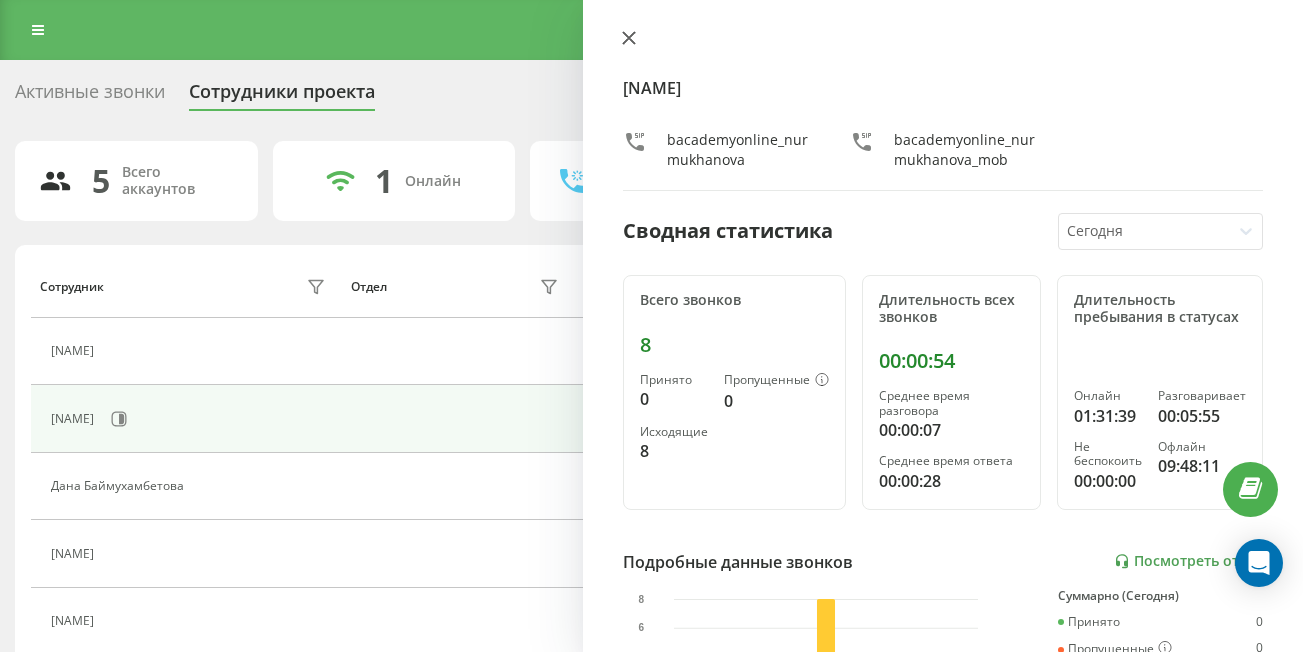 click 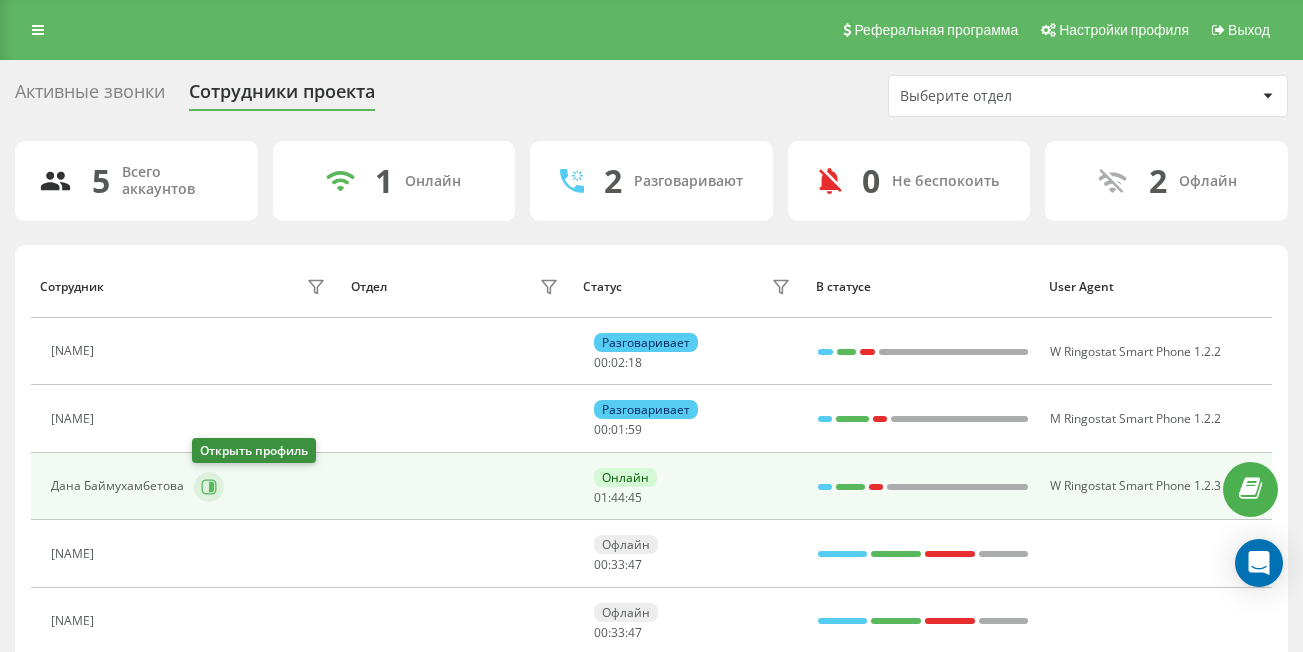 click 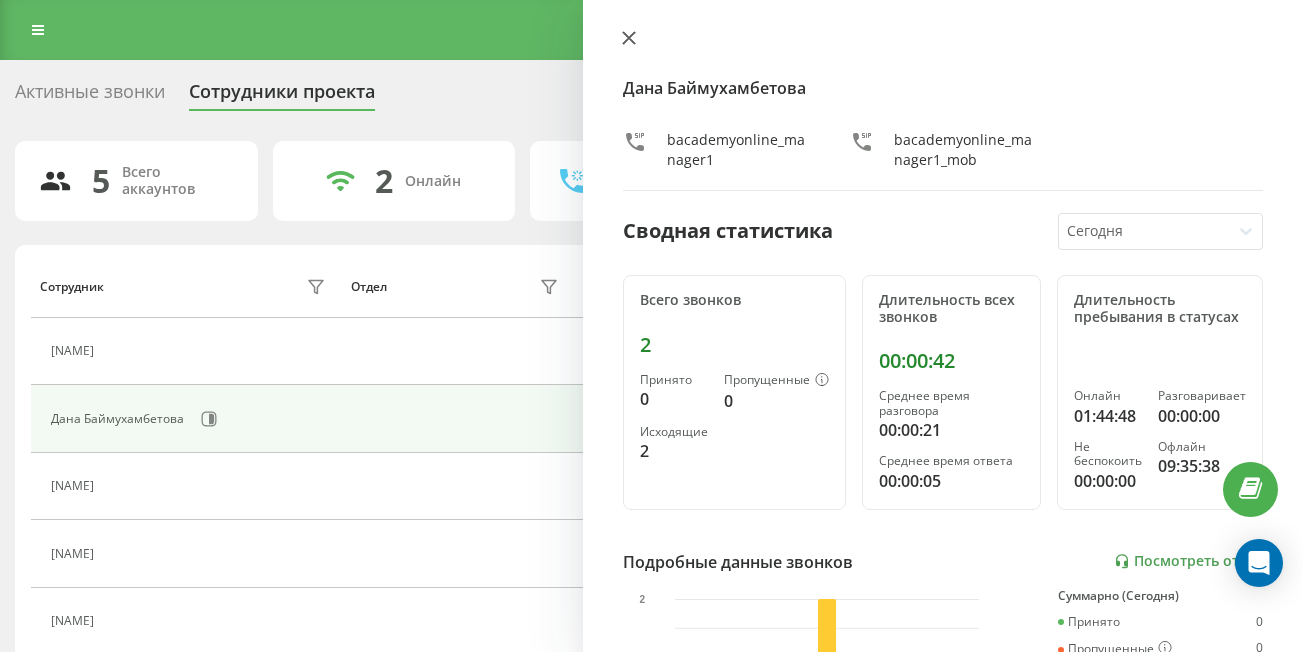 click 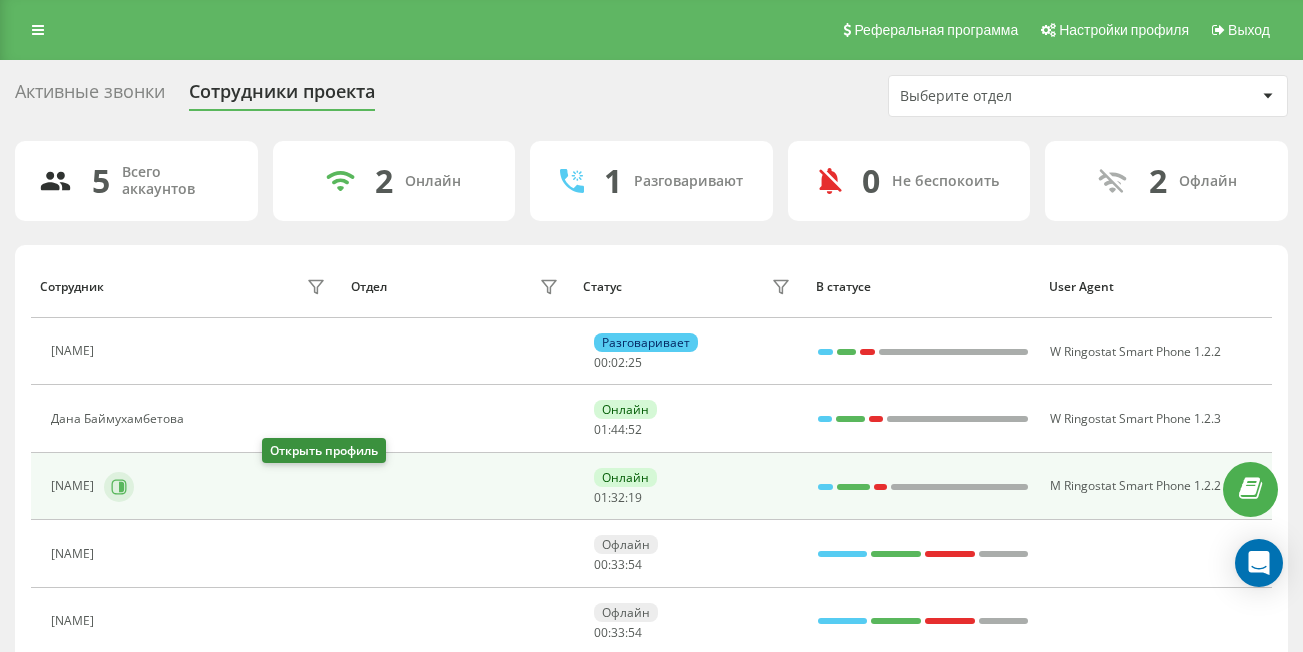 click 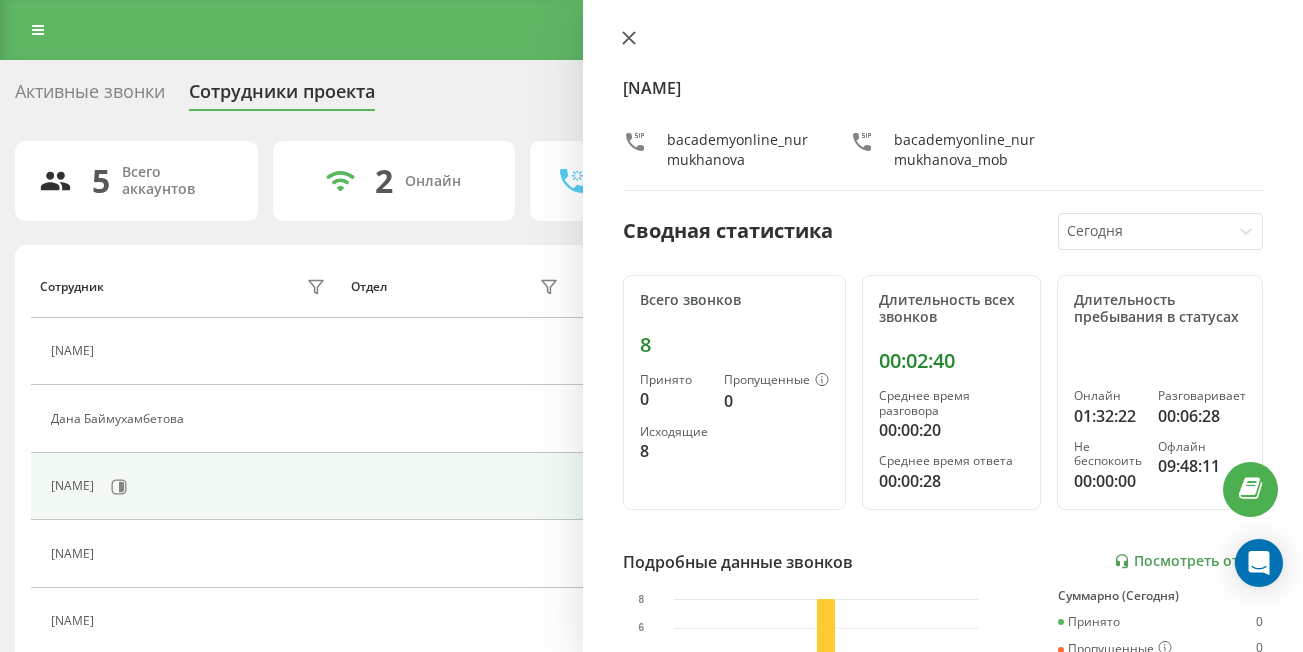 click 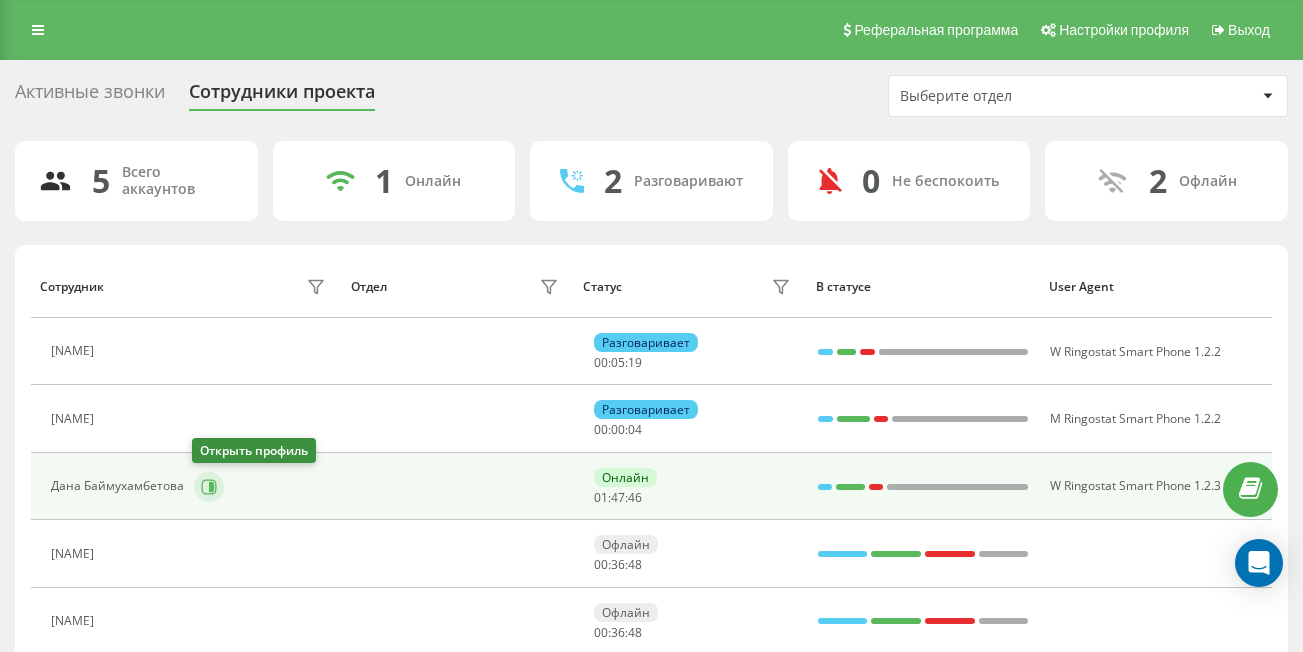 click at bounding box center [209, 487] 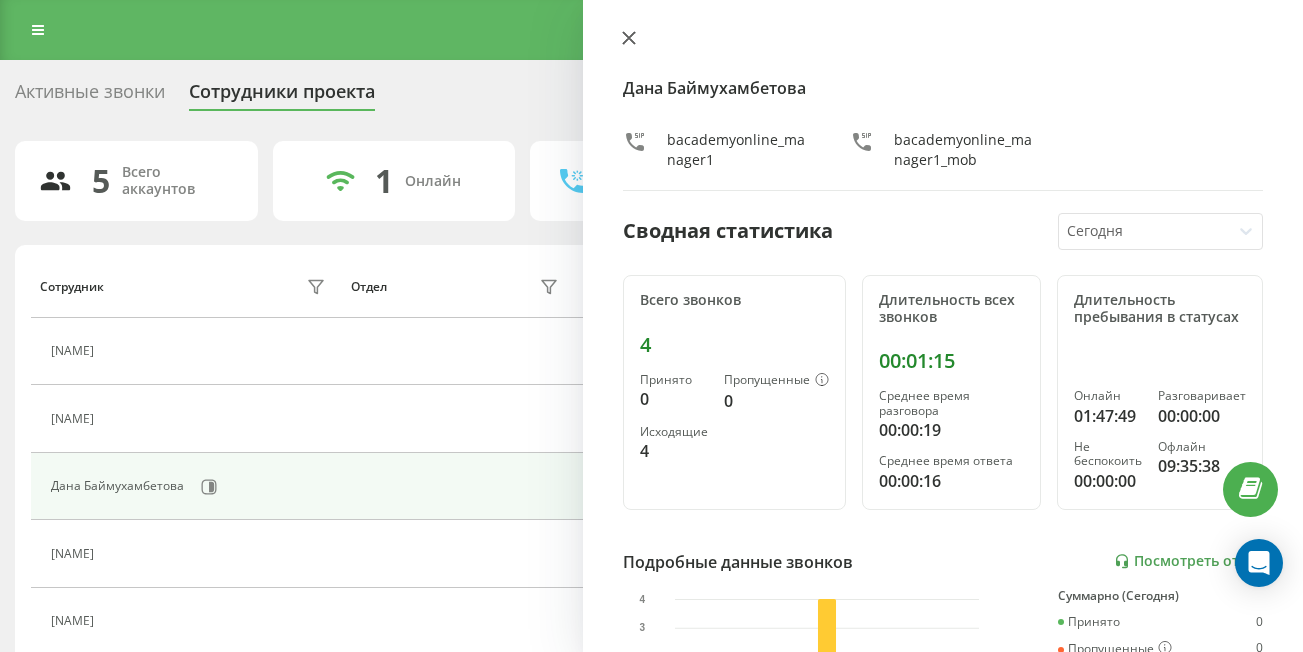 click 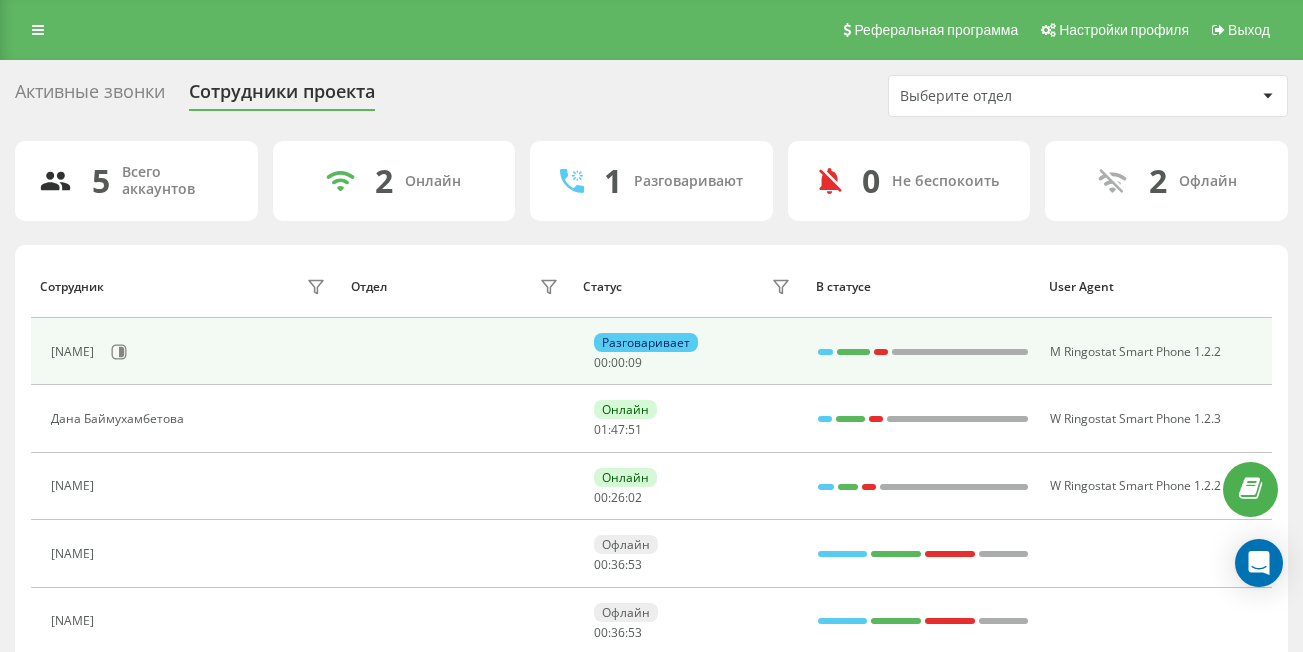 click on "[NAME]" at bounding box center [75, 352] 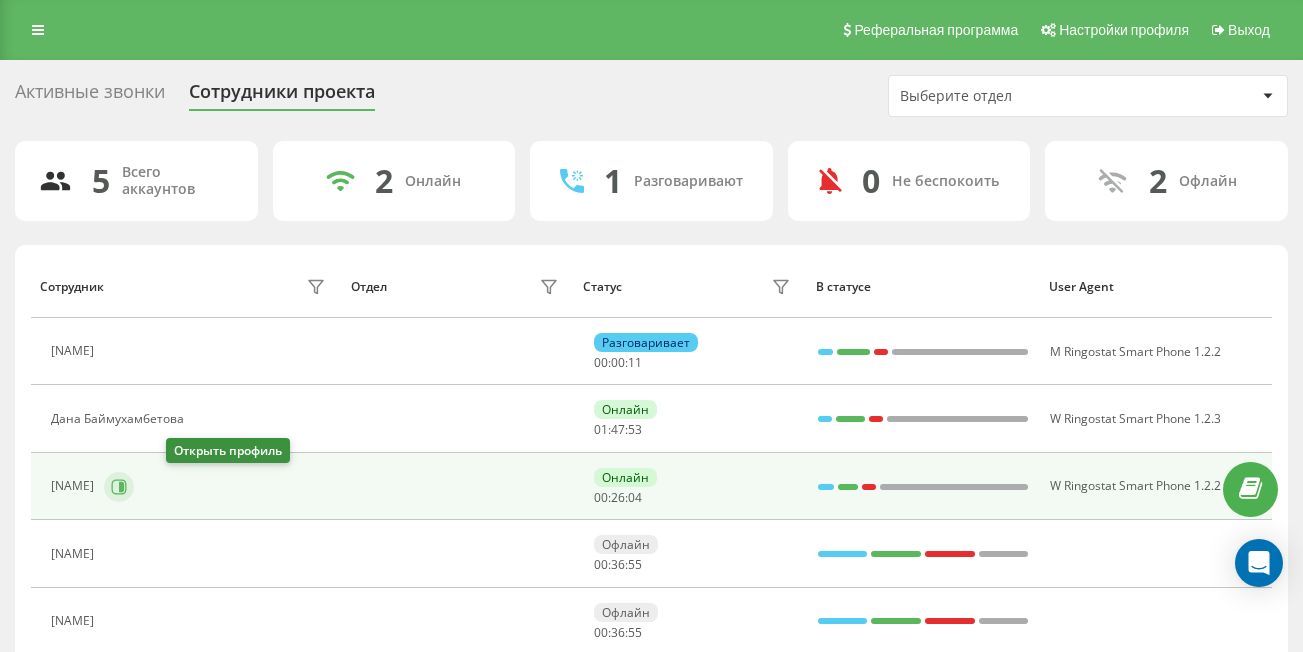click 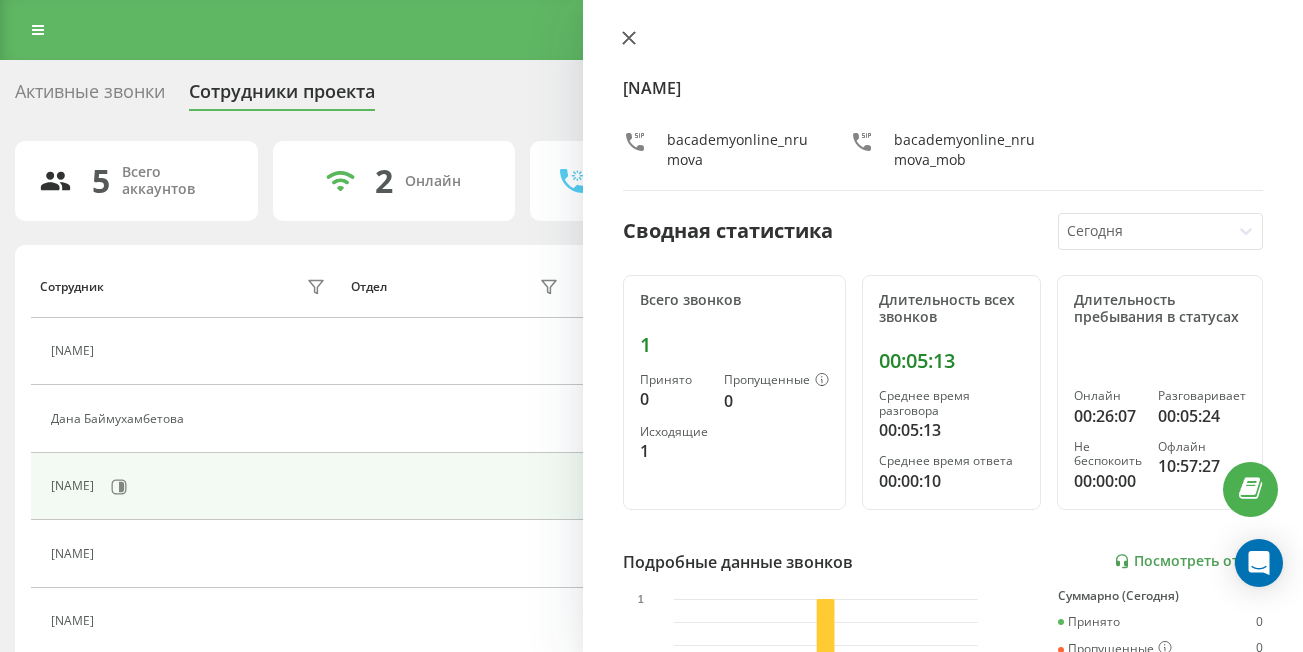 click 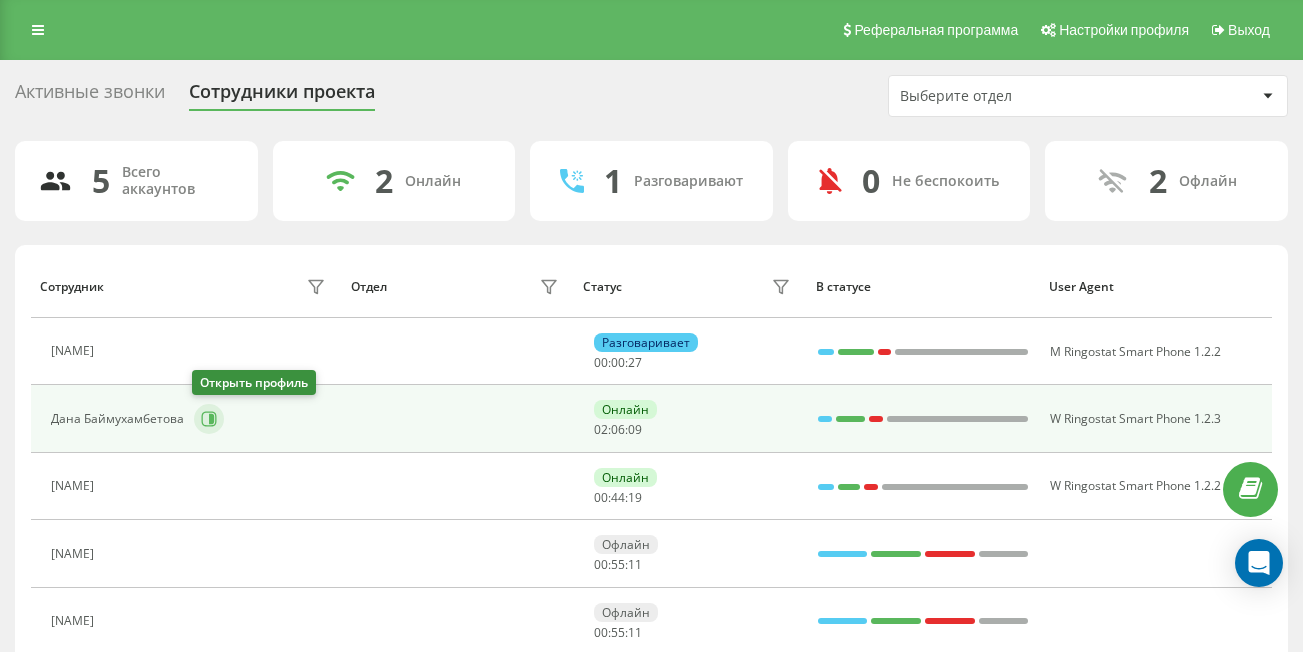 click 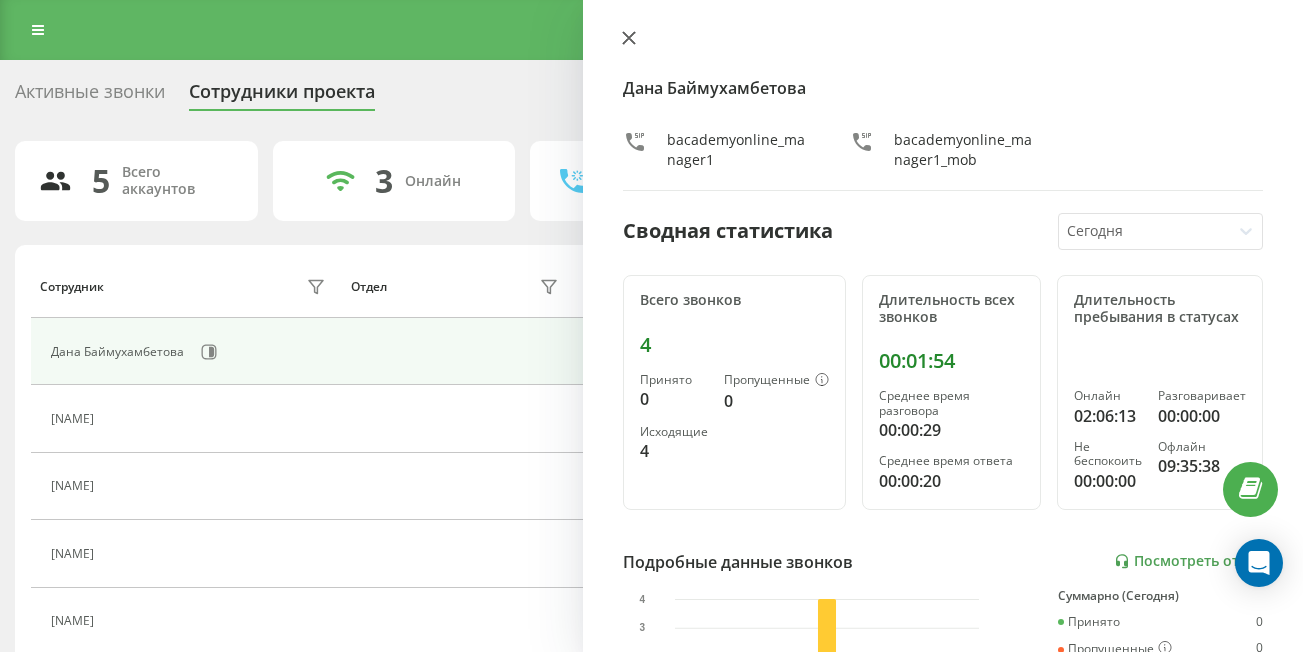 click 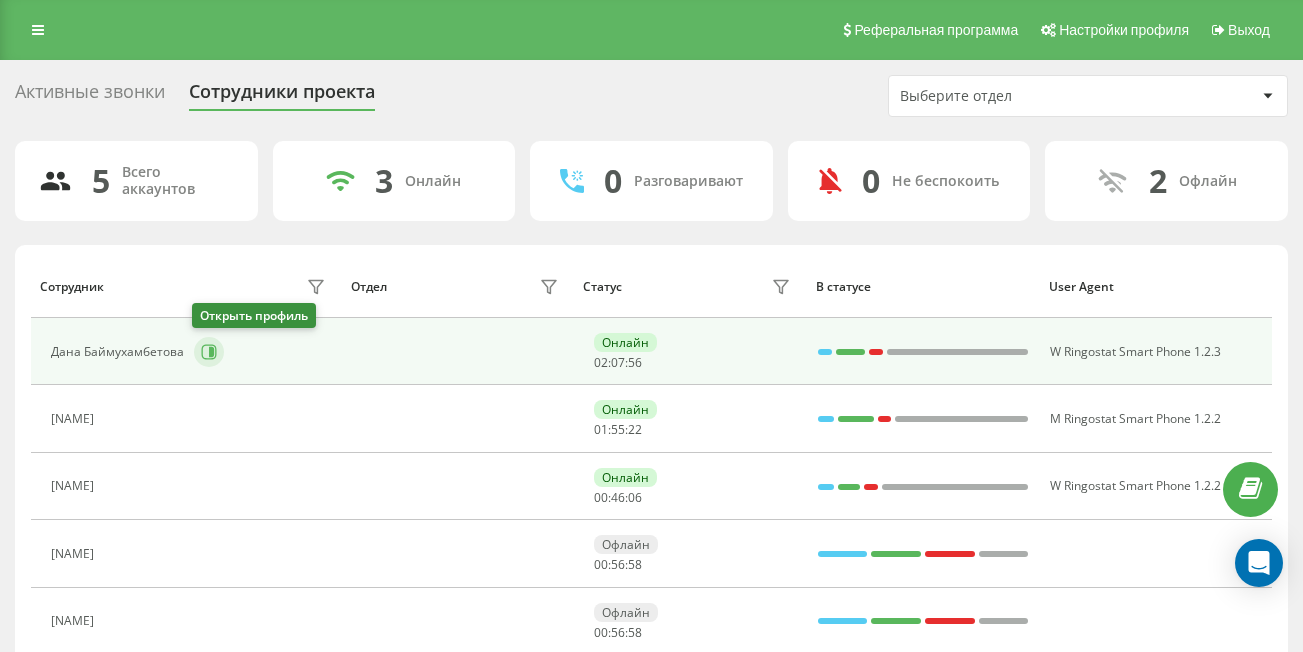 click at bounding box center [209, 352] 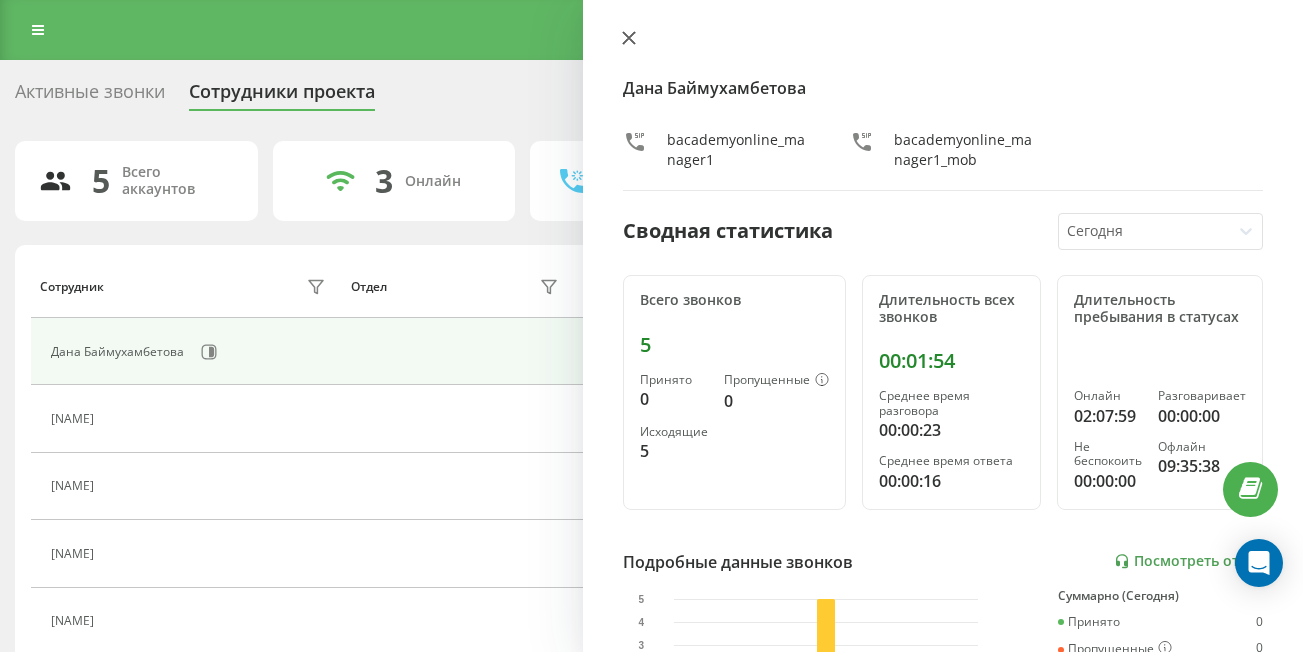 click 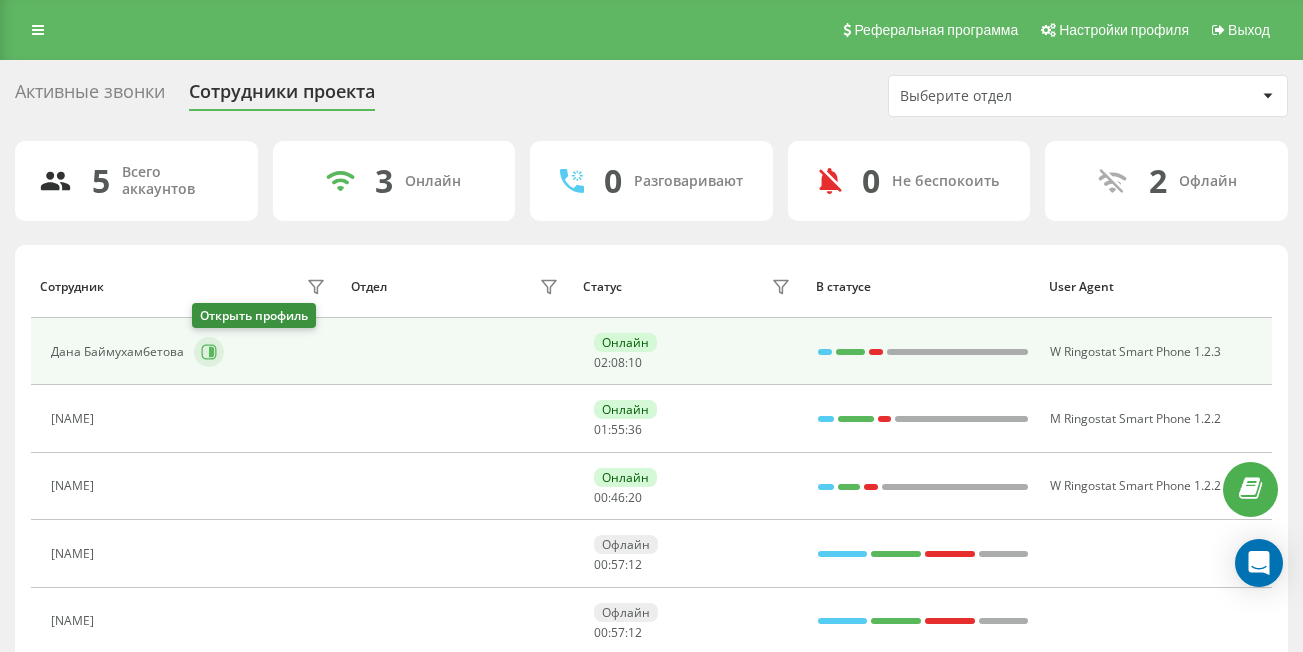 click 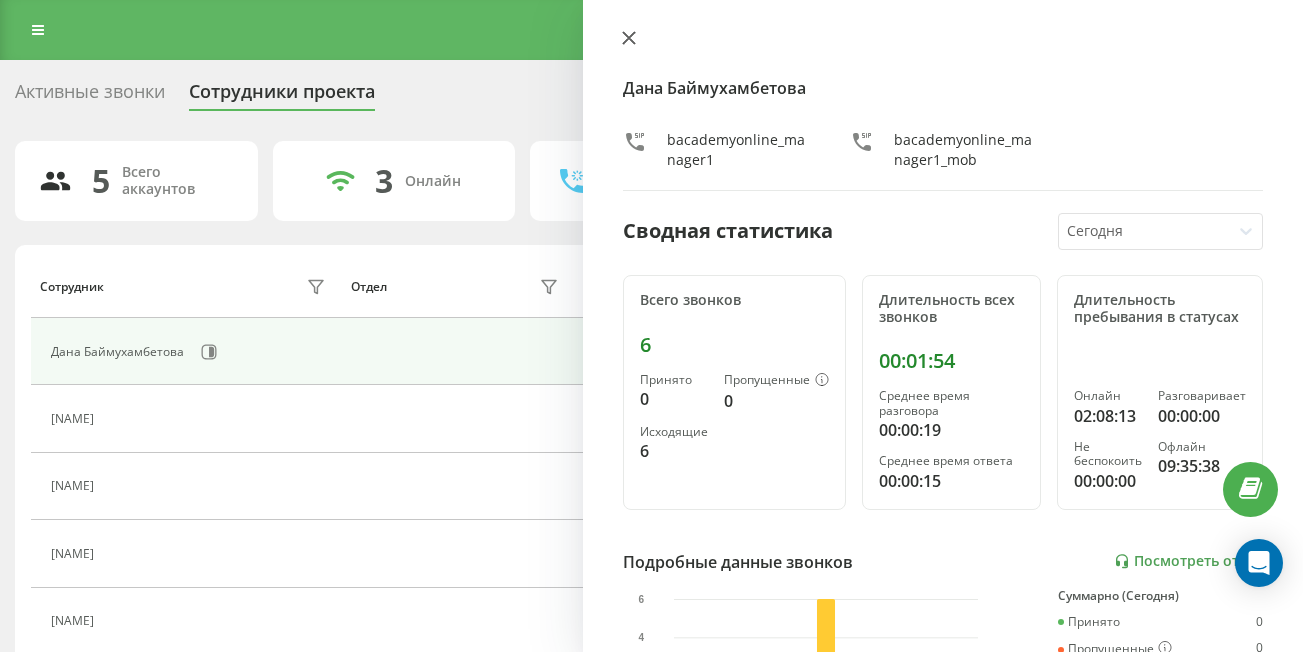 click 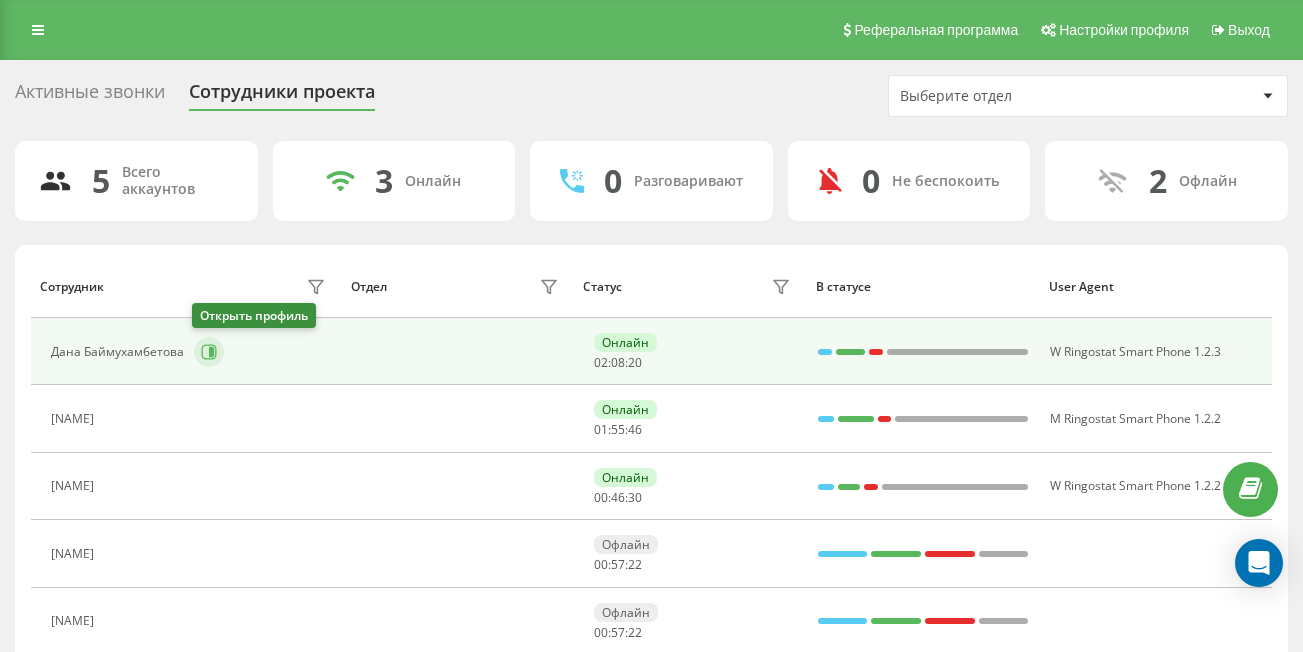 click 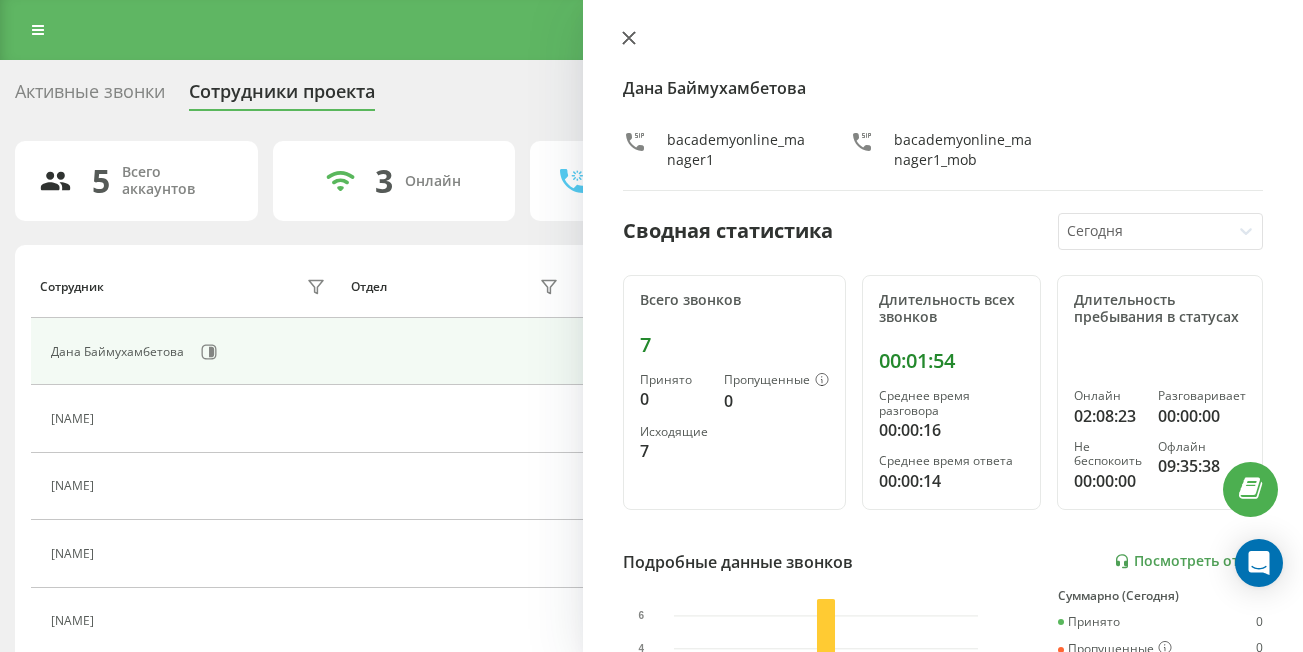 click 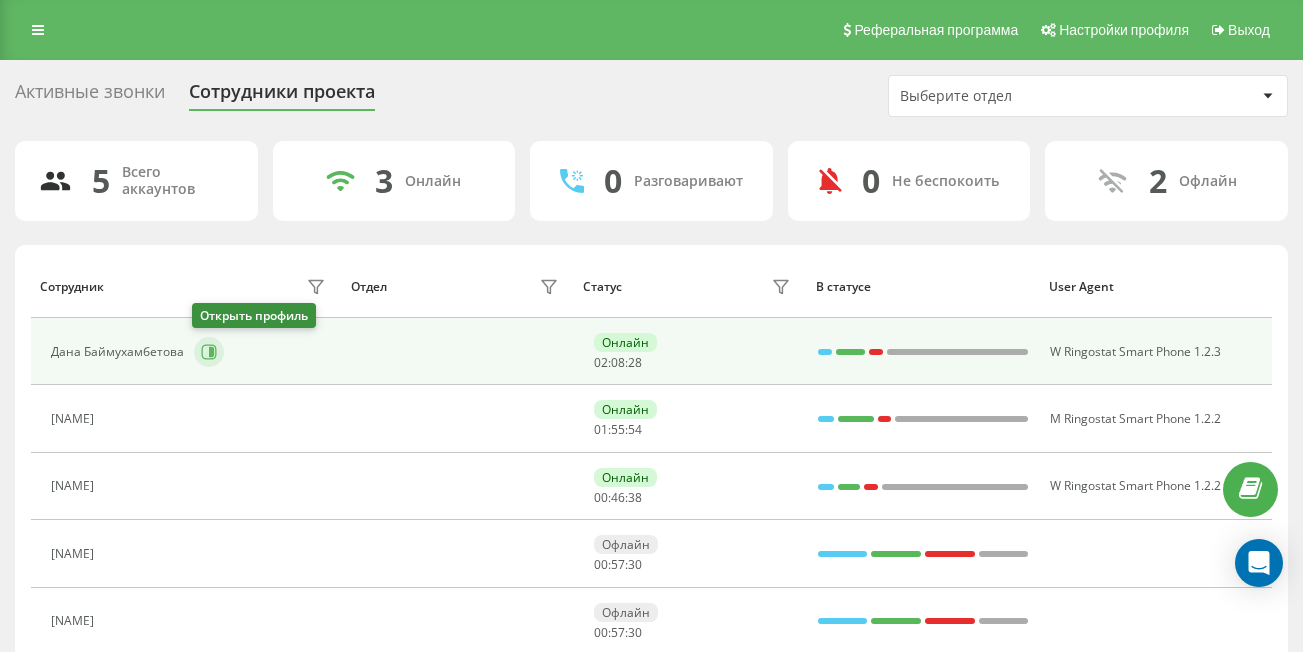 click at bounding box center (209, 352) 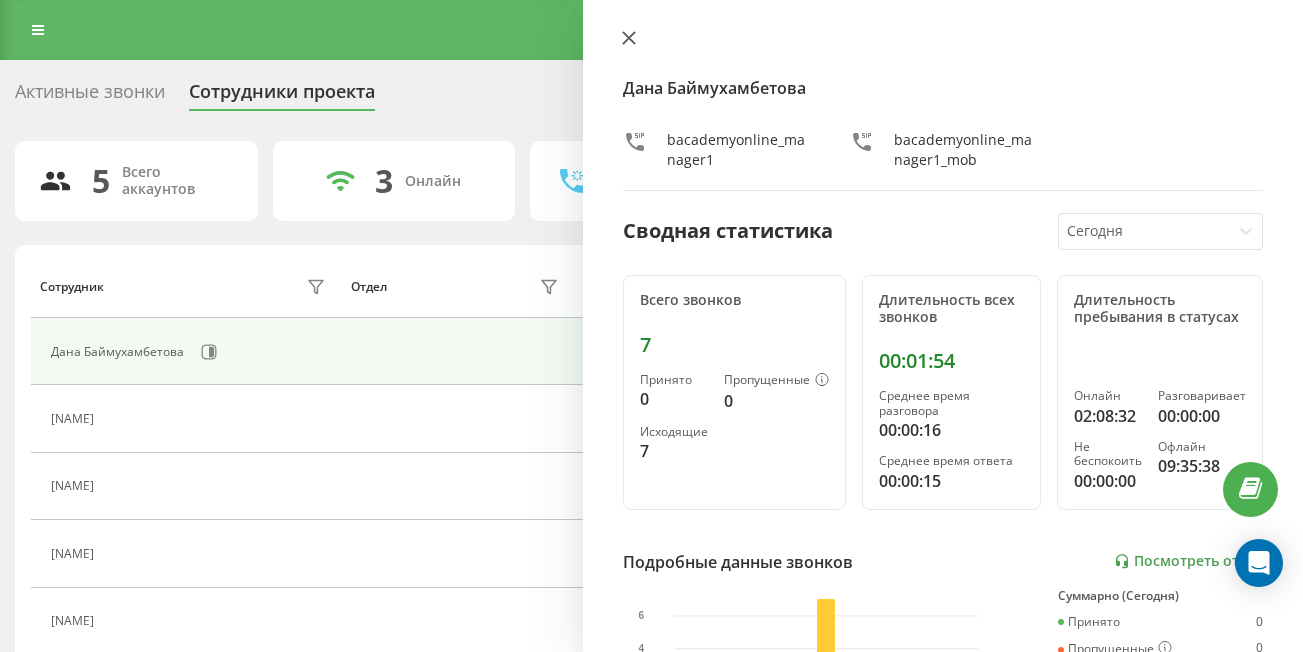 click 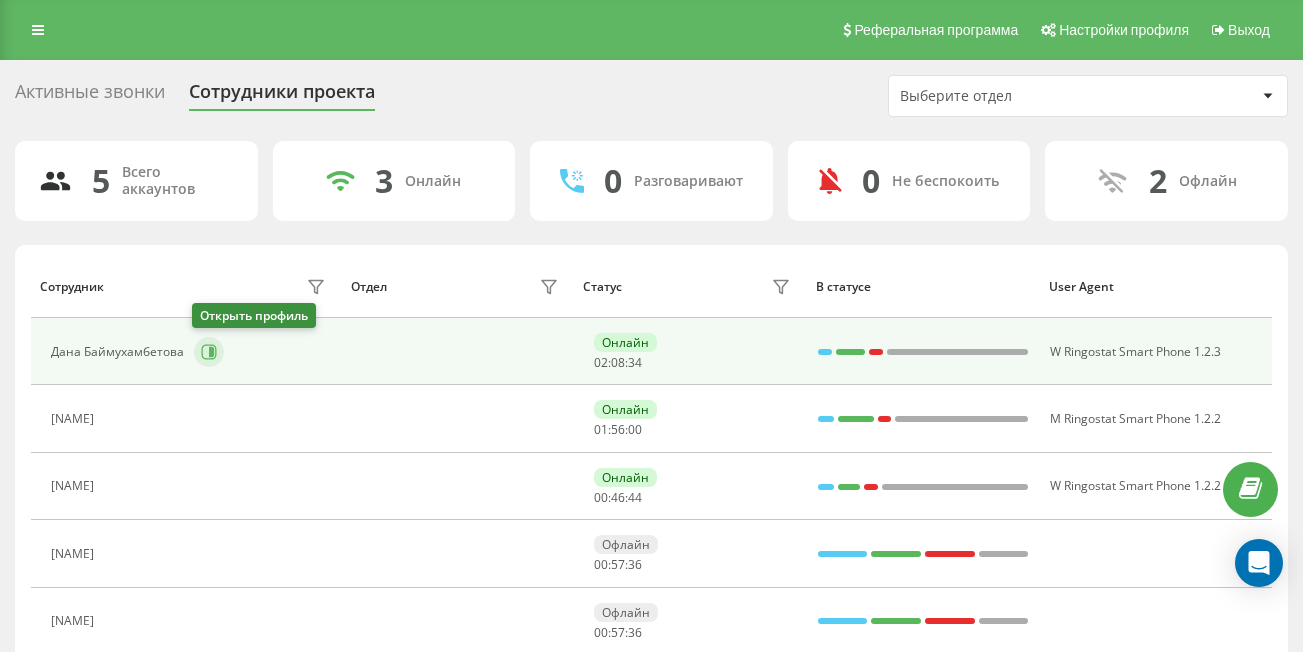 click 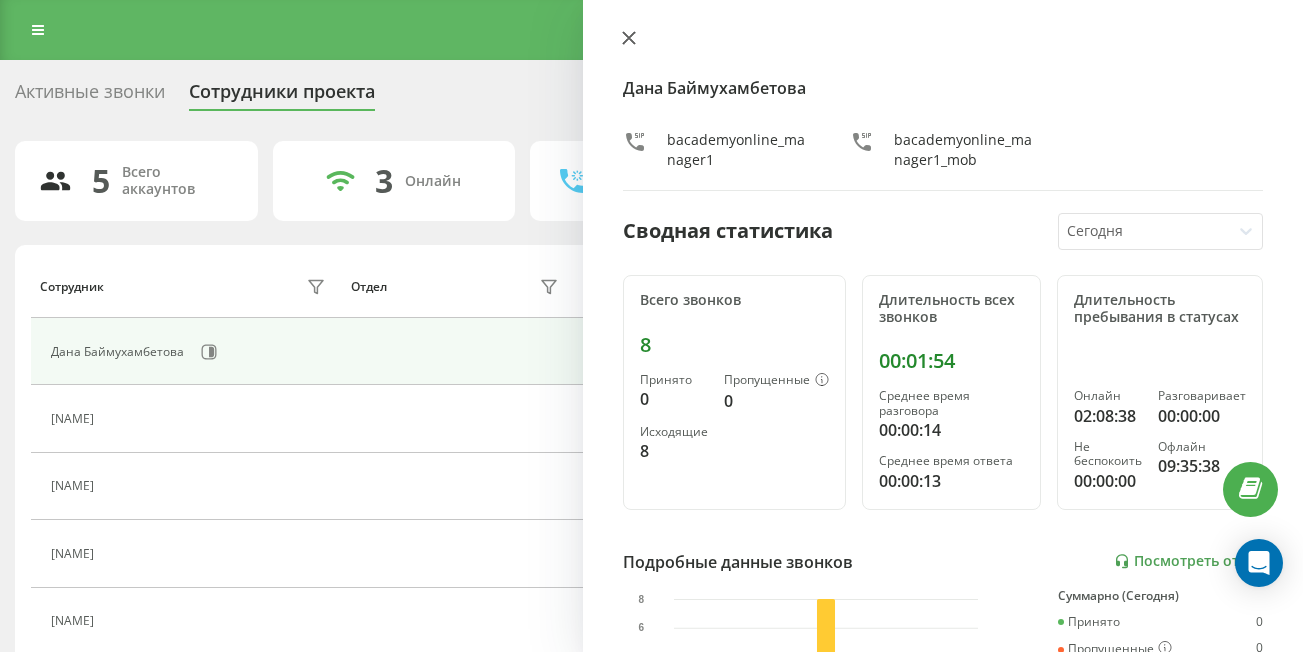 click at bounding box center [629, 39] 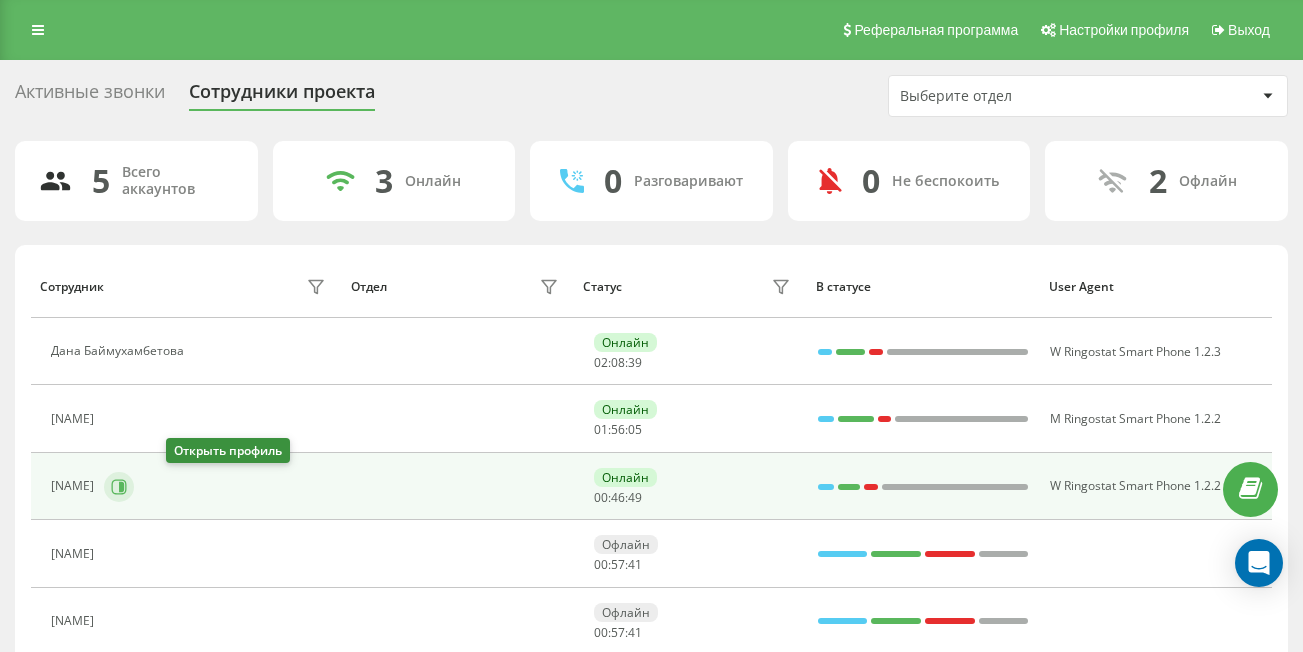 click 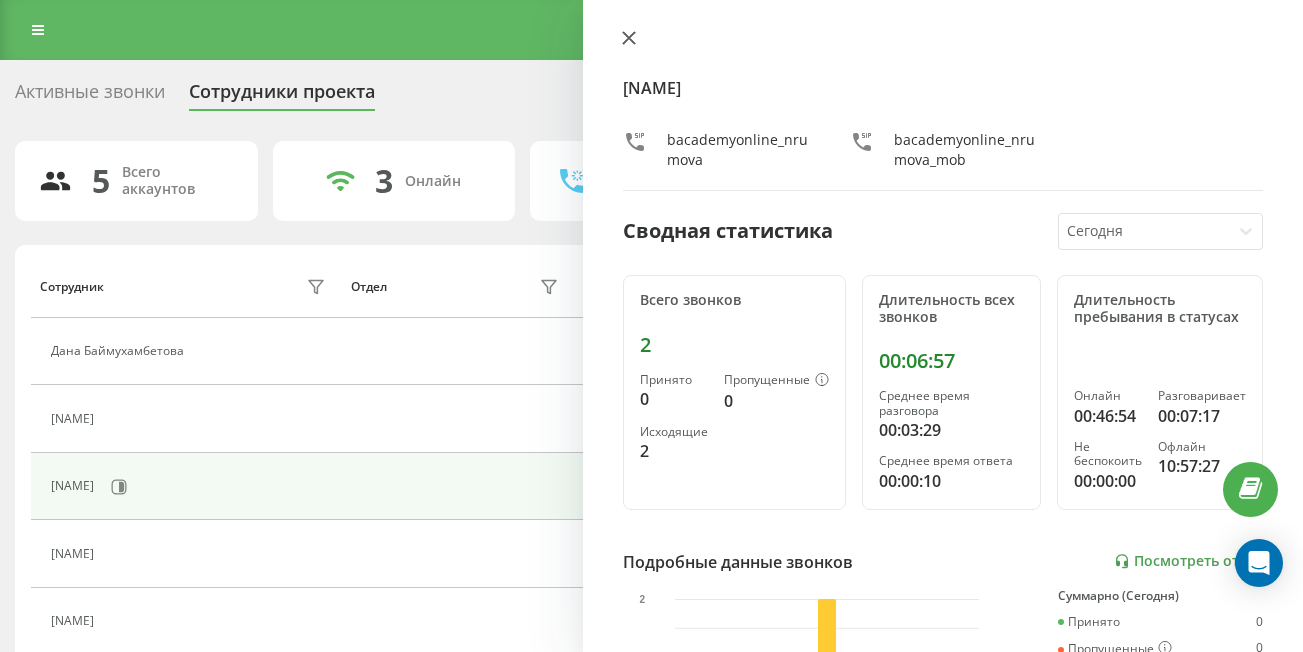 click 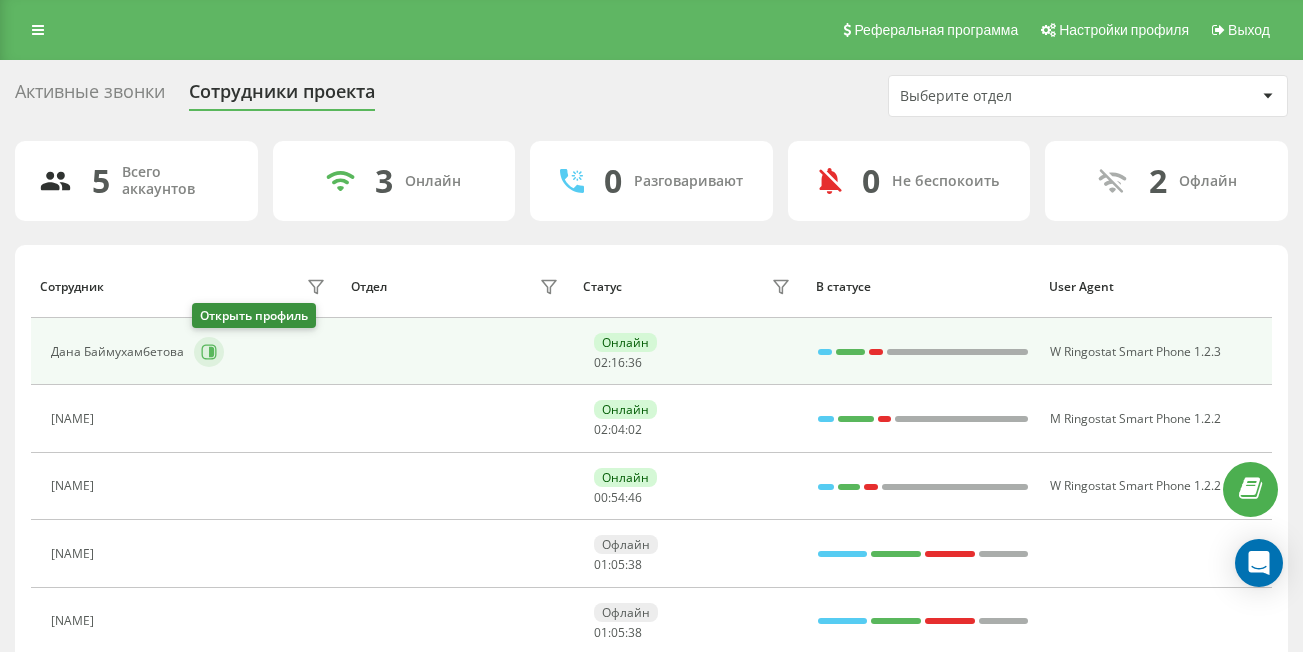 click 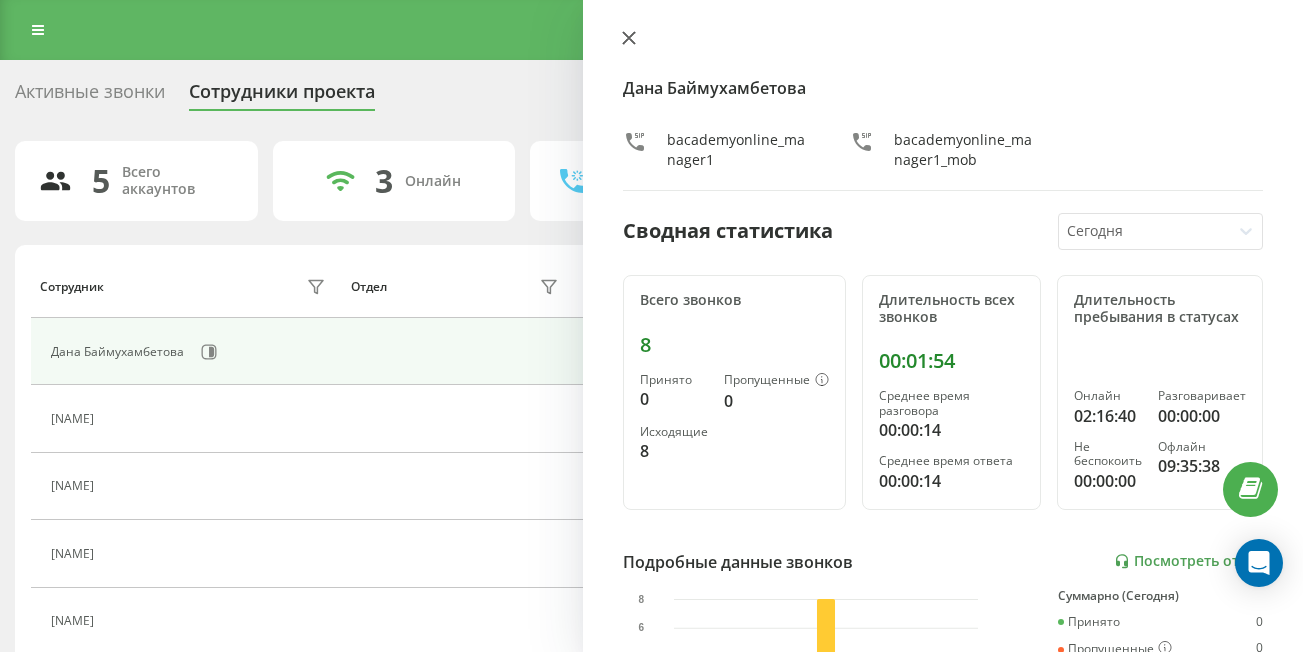 click 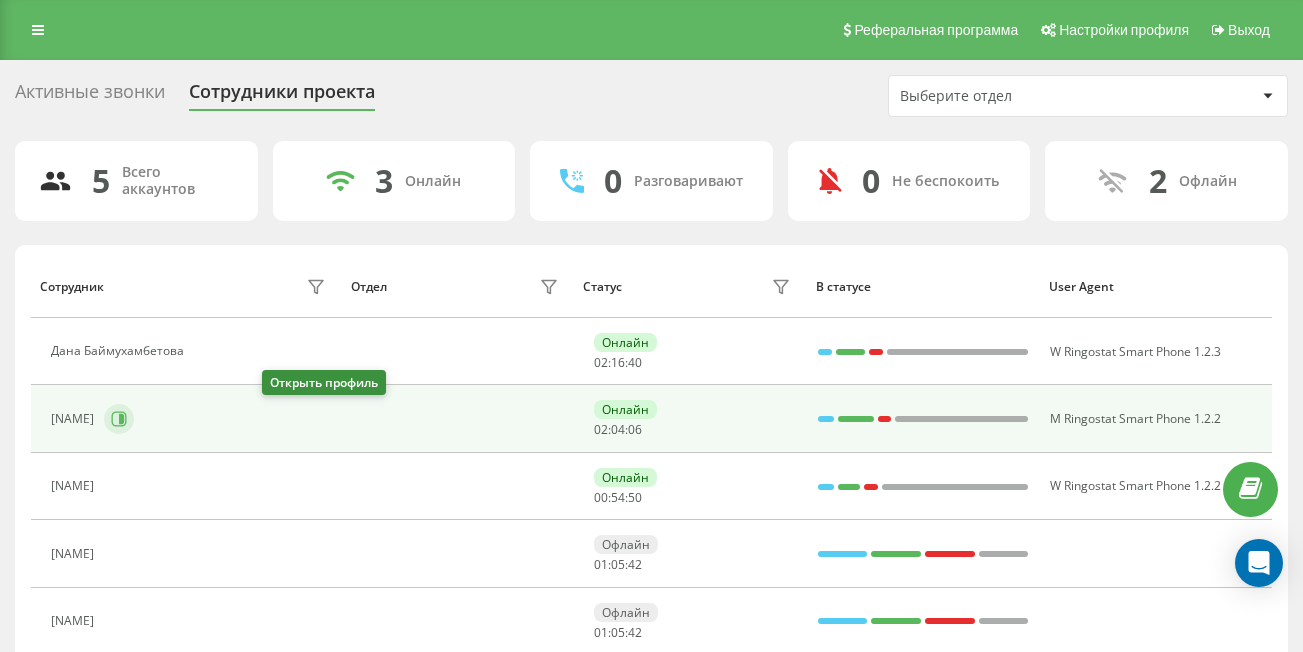 click 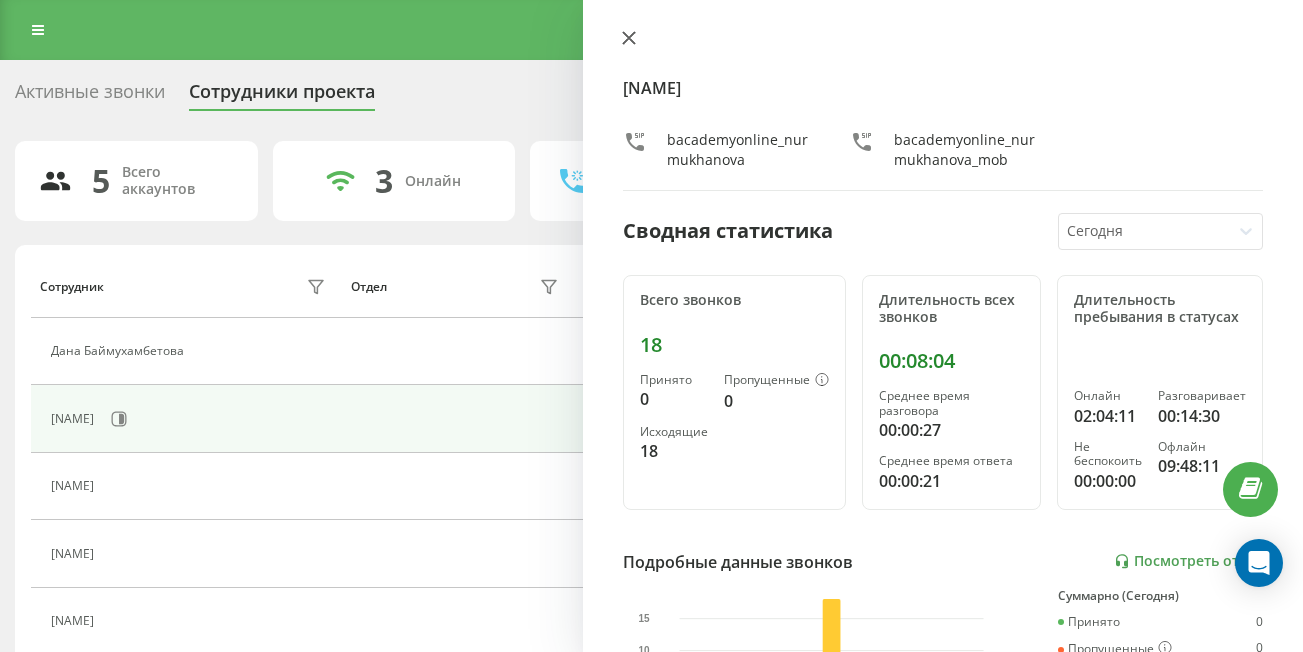 click 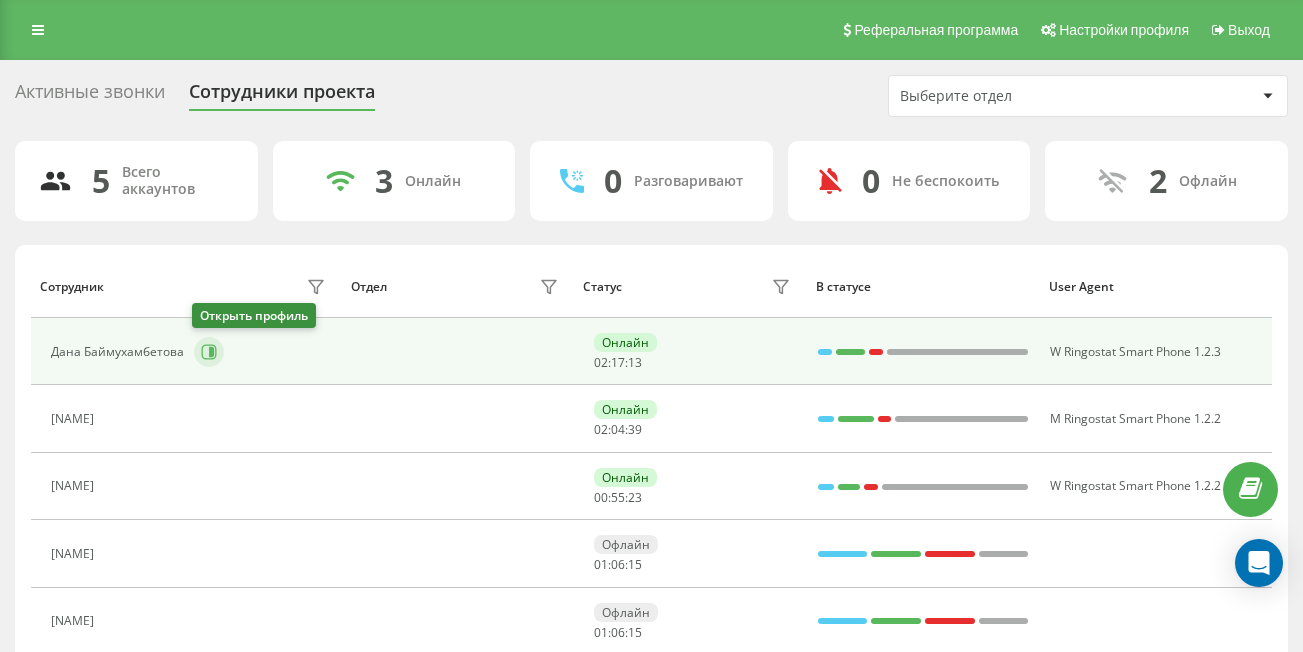click 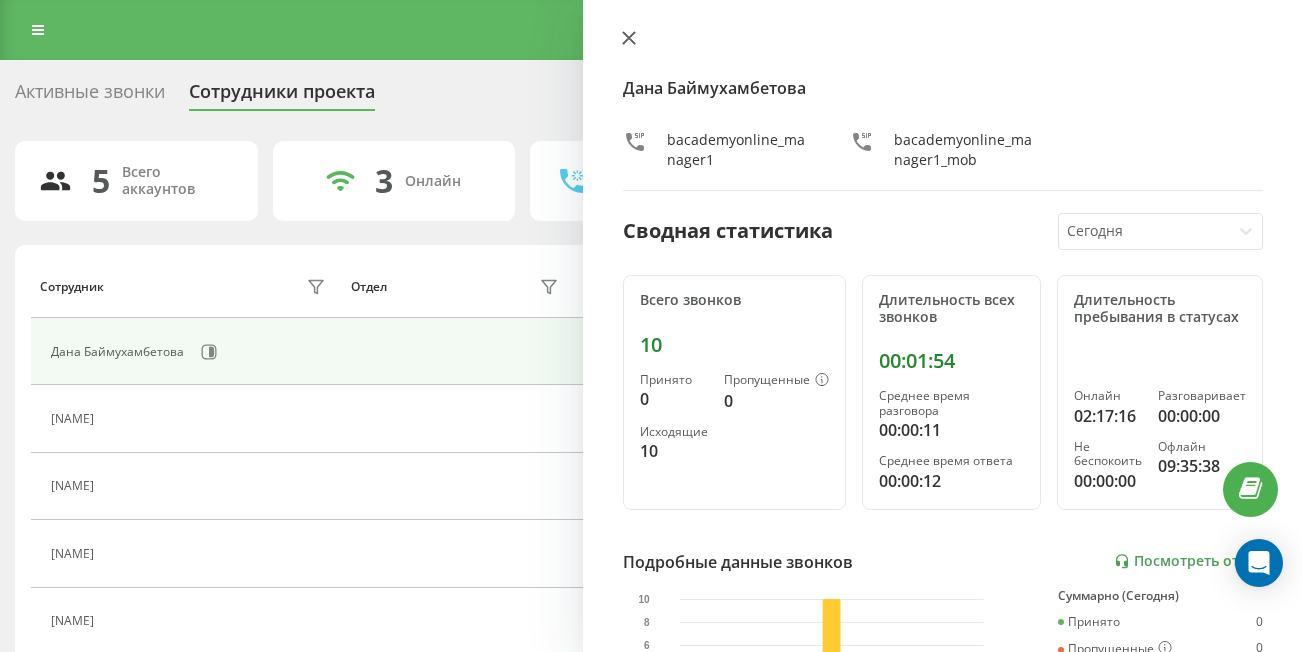 click 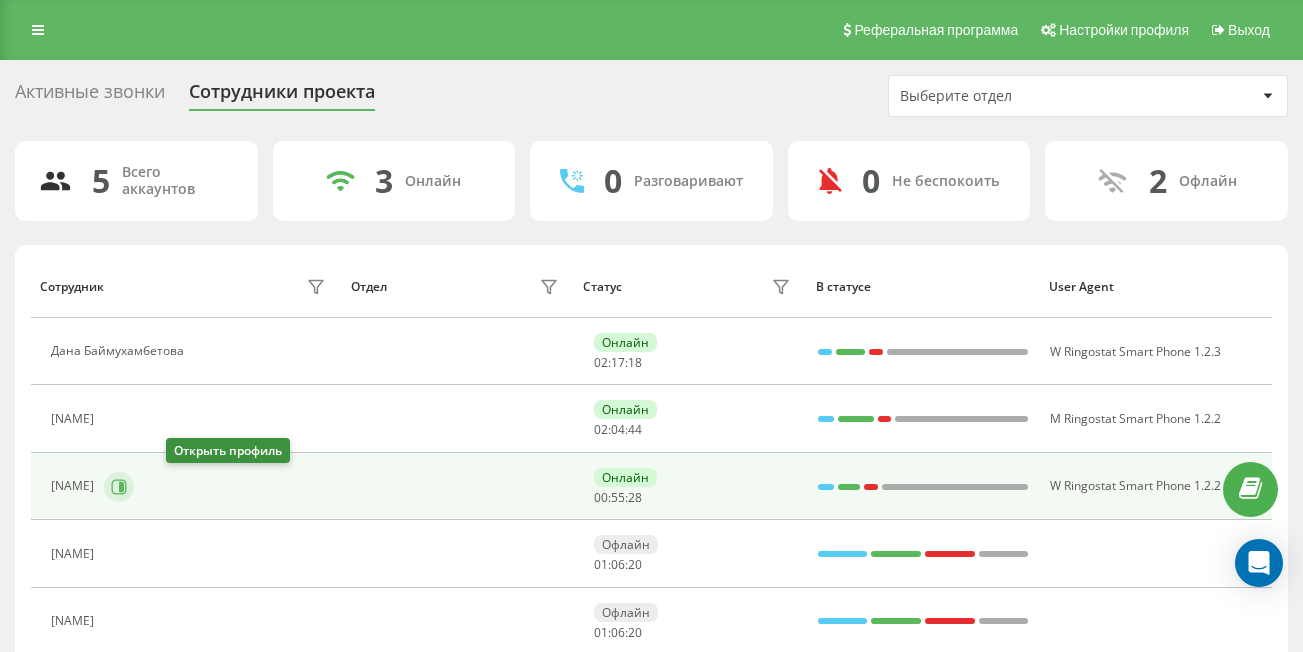 click 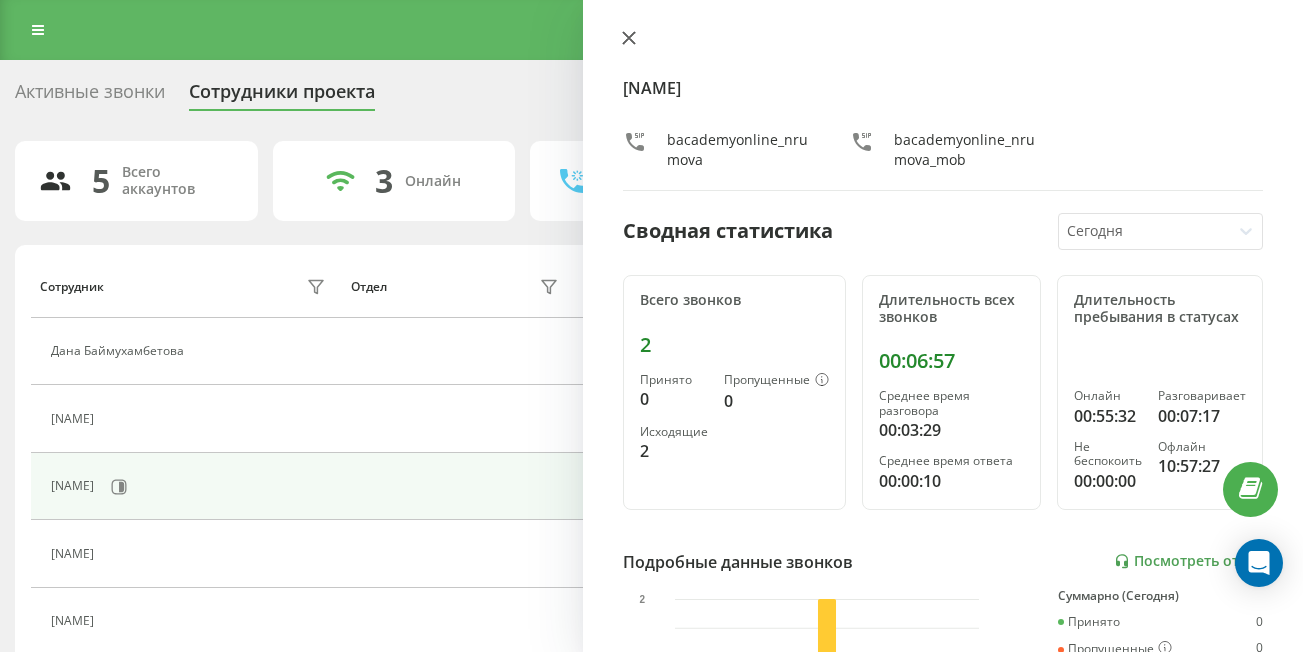 click at bounding box center [629, 39] 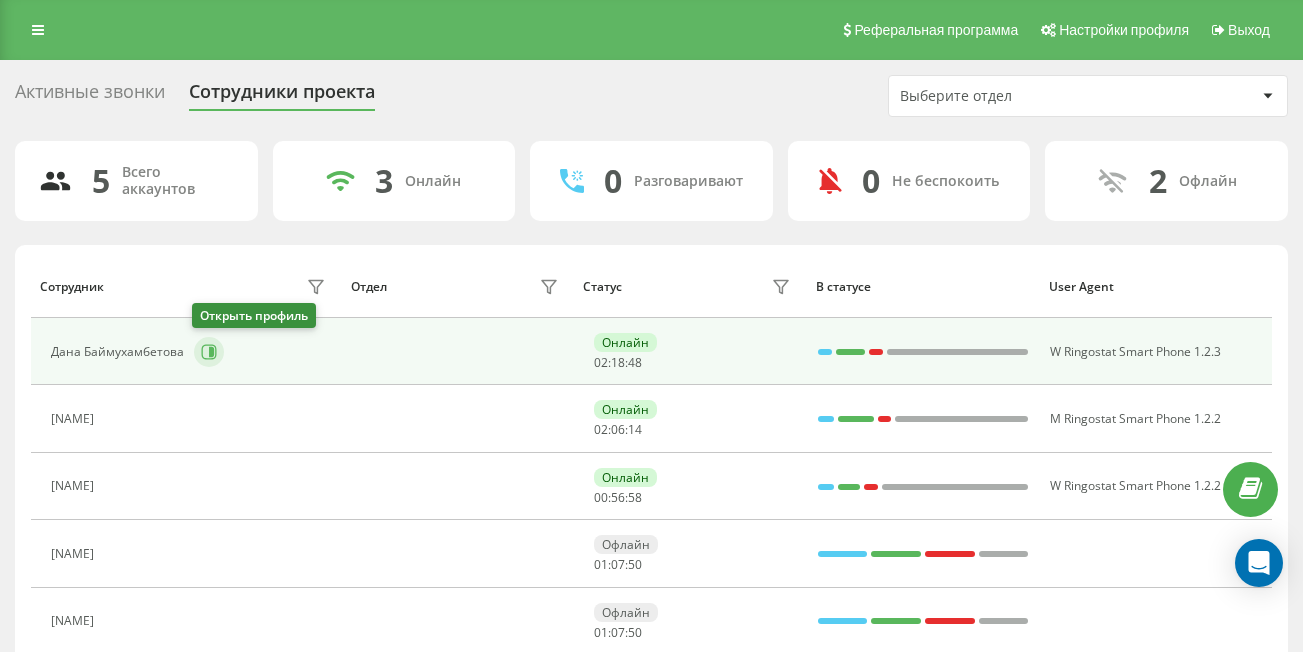click 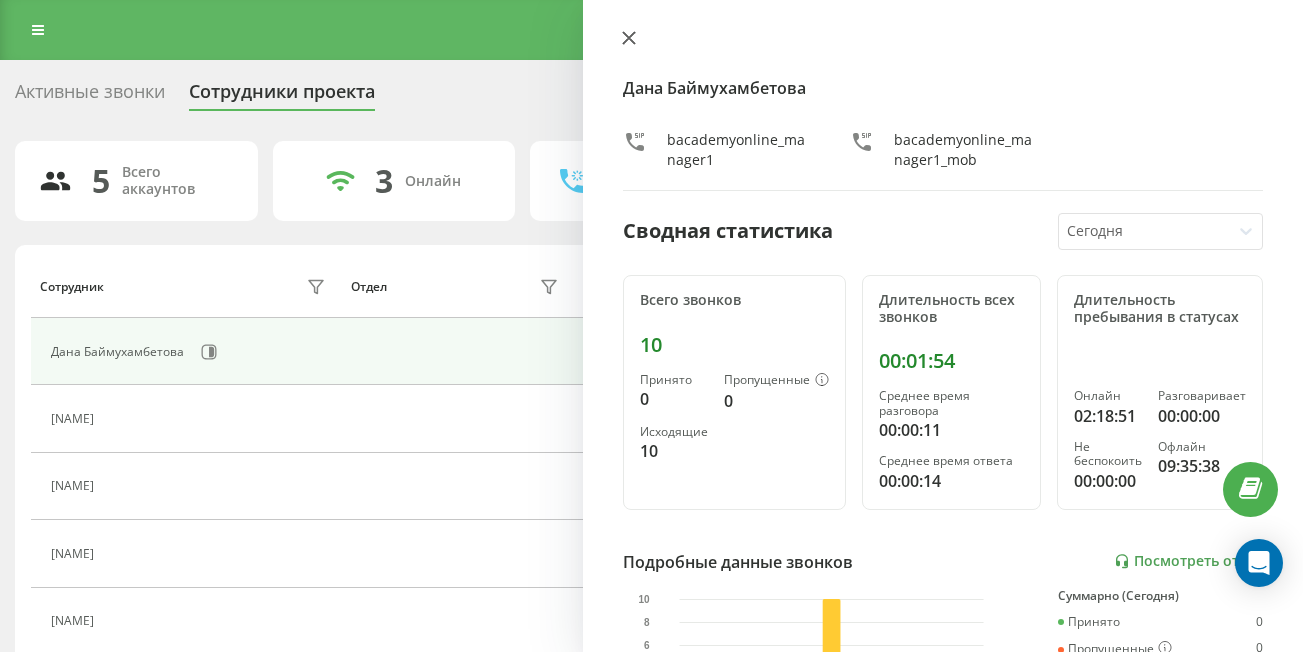 click 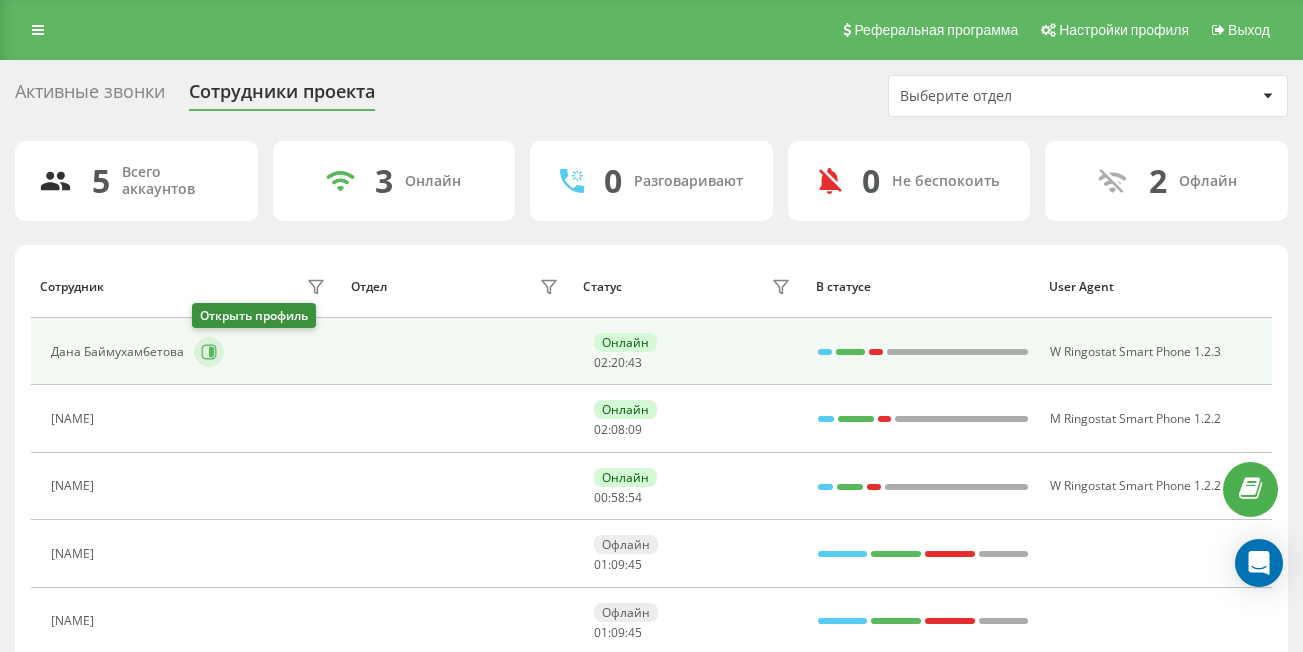 click at bounding box center (209, 352) 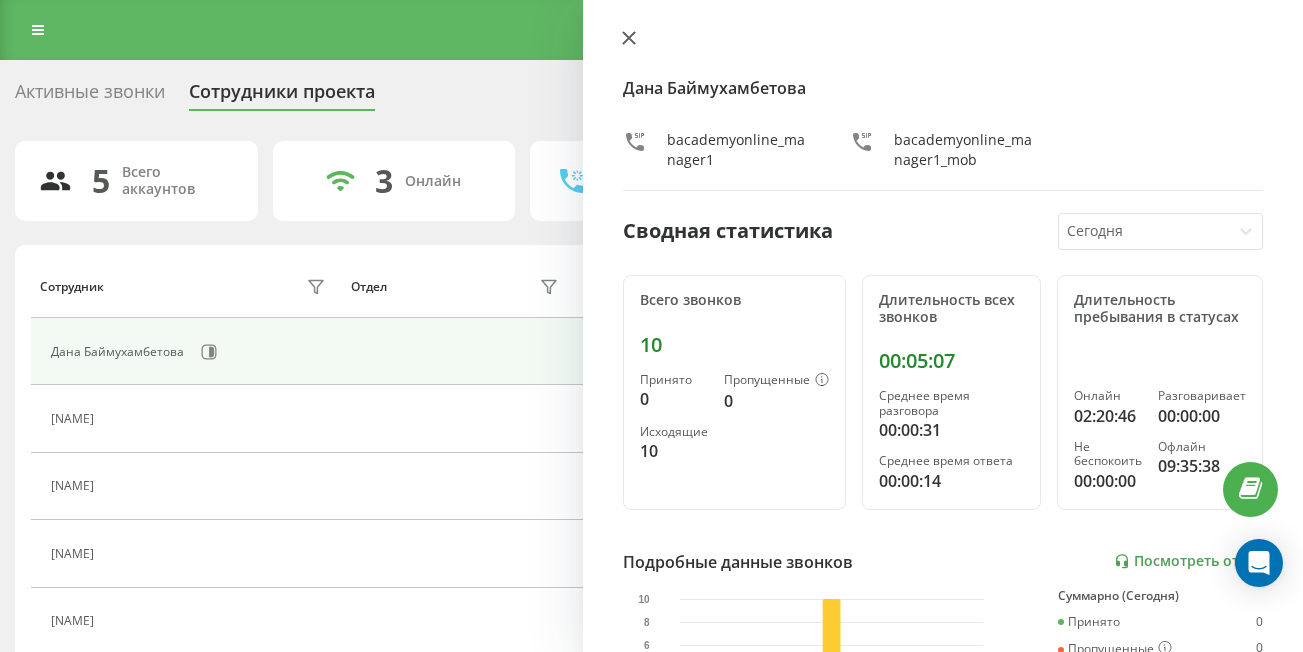 click 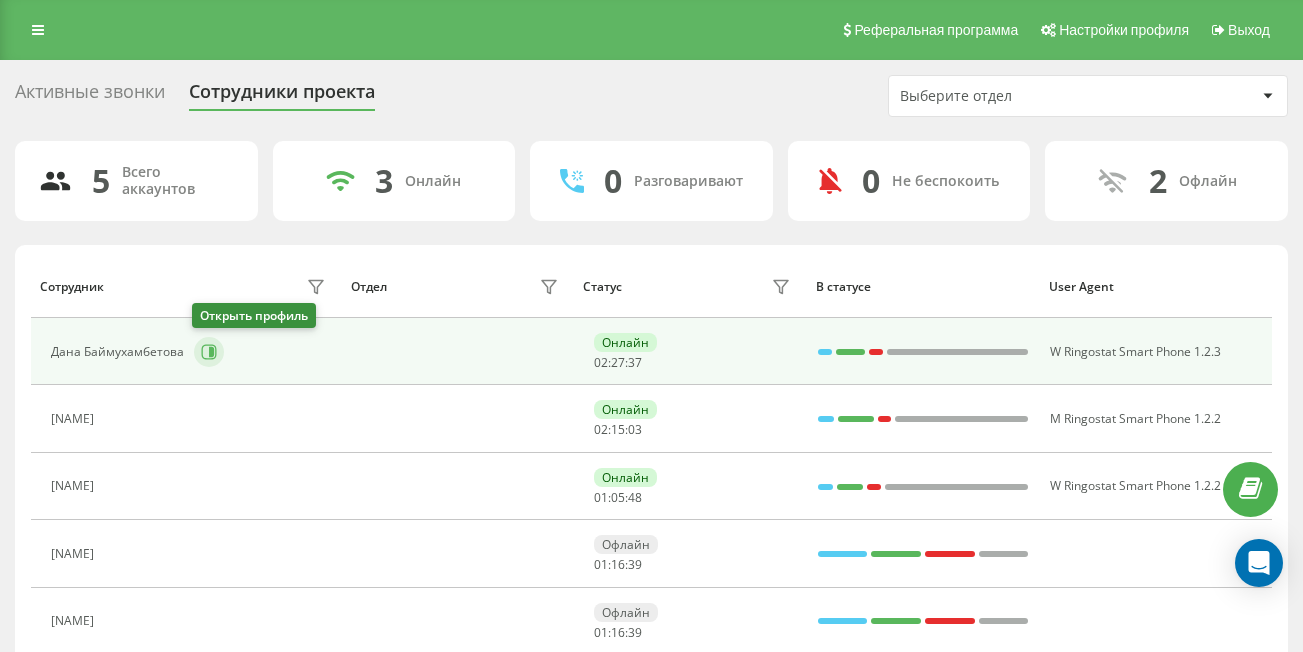 click 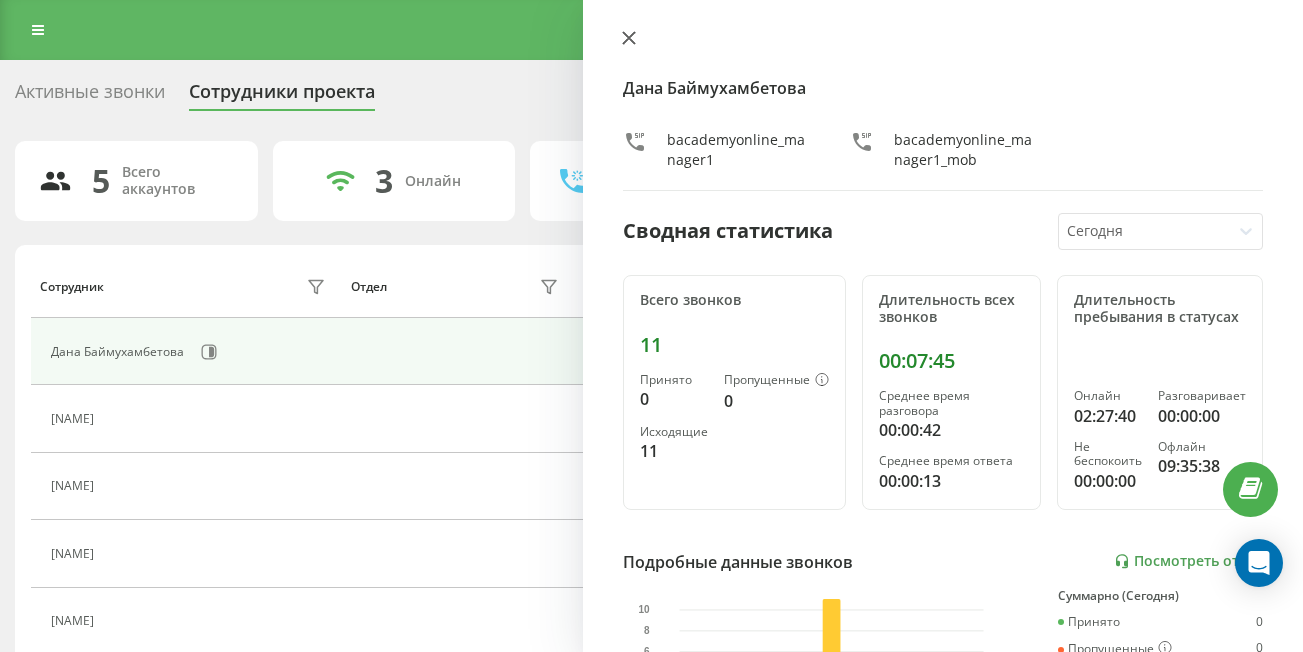 click 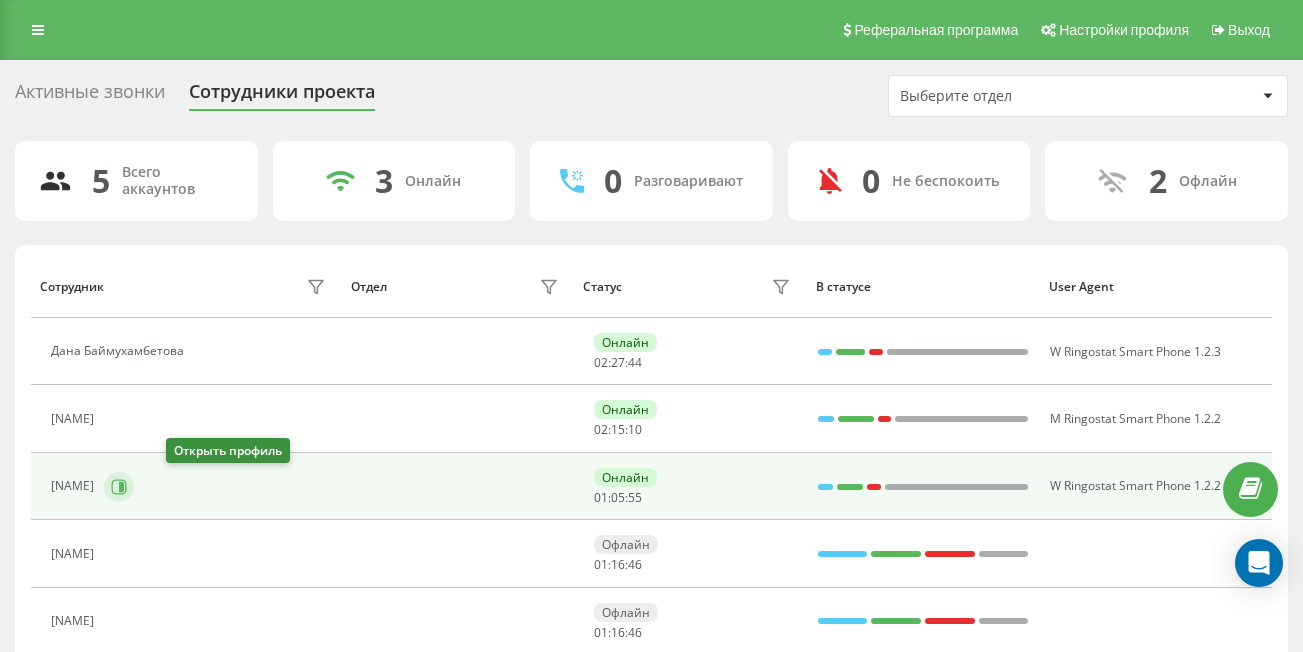 click 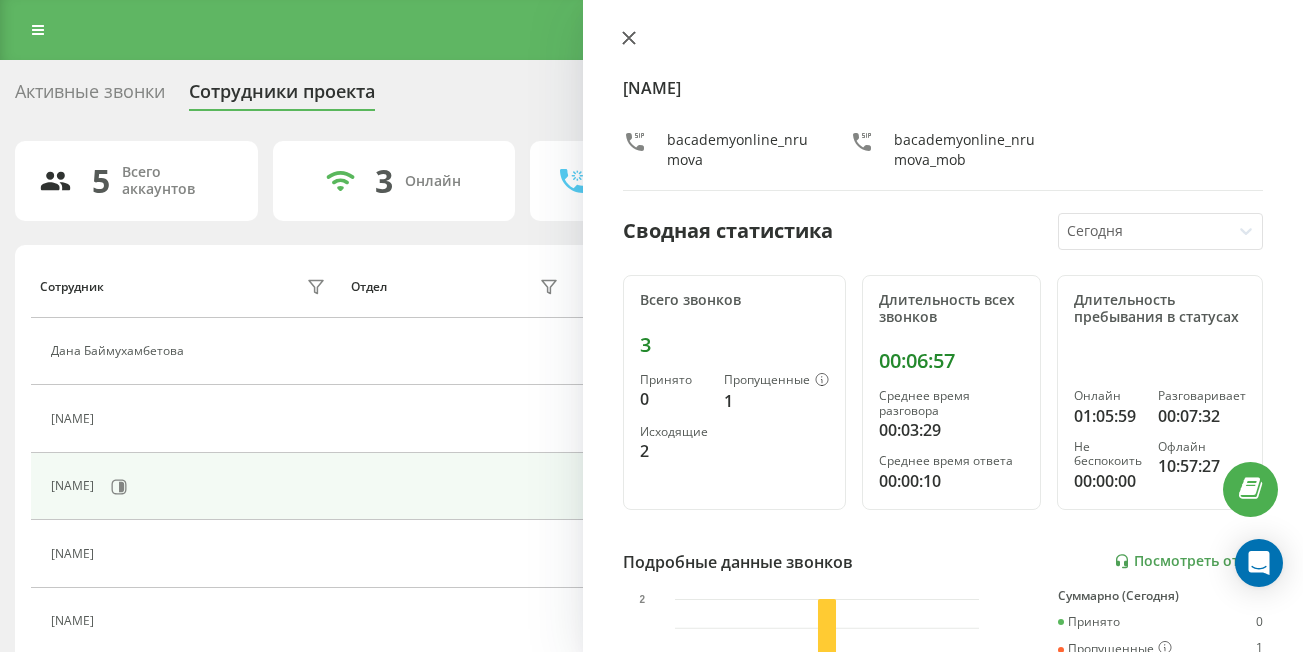 click 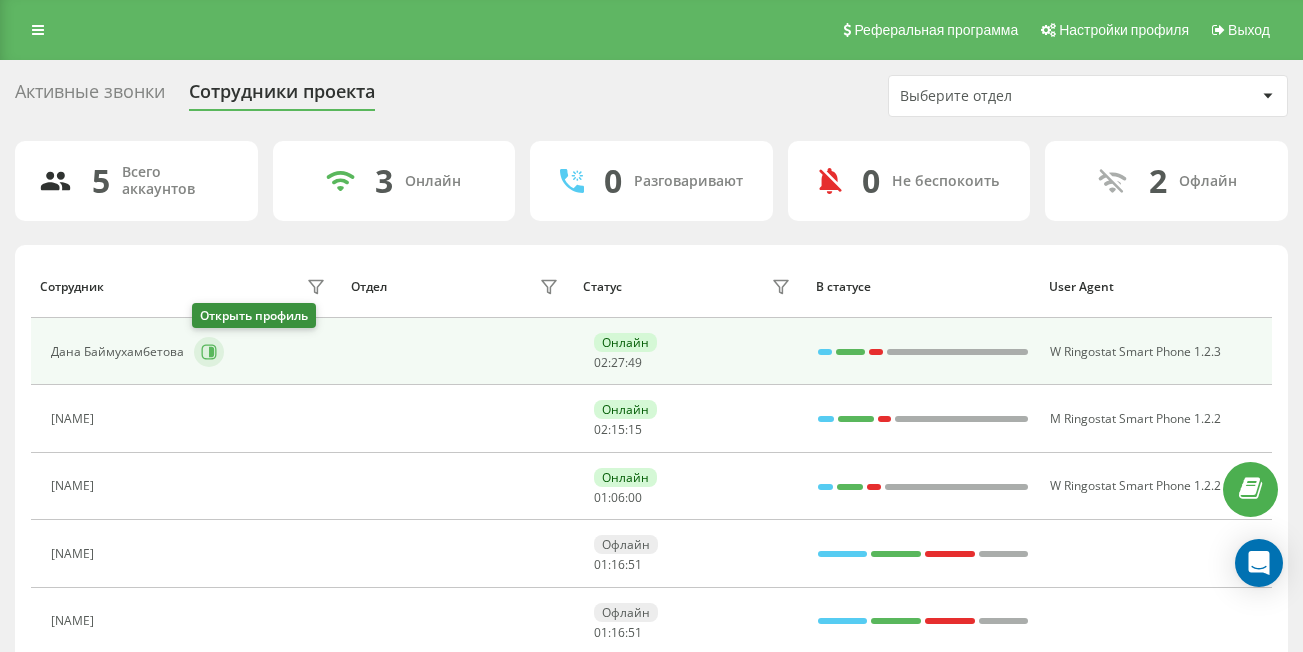 click 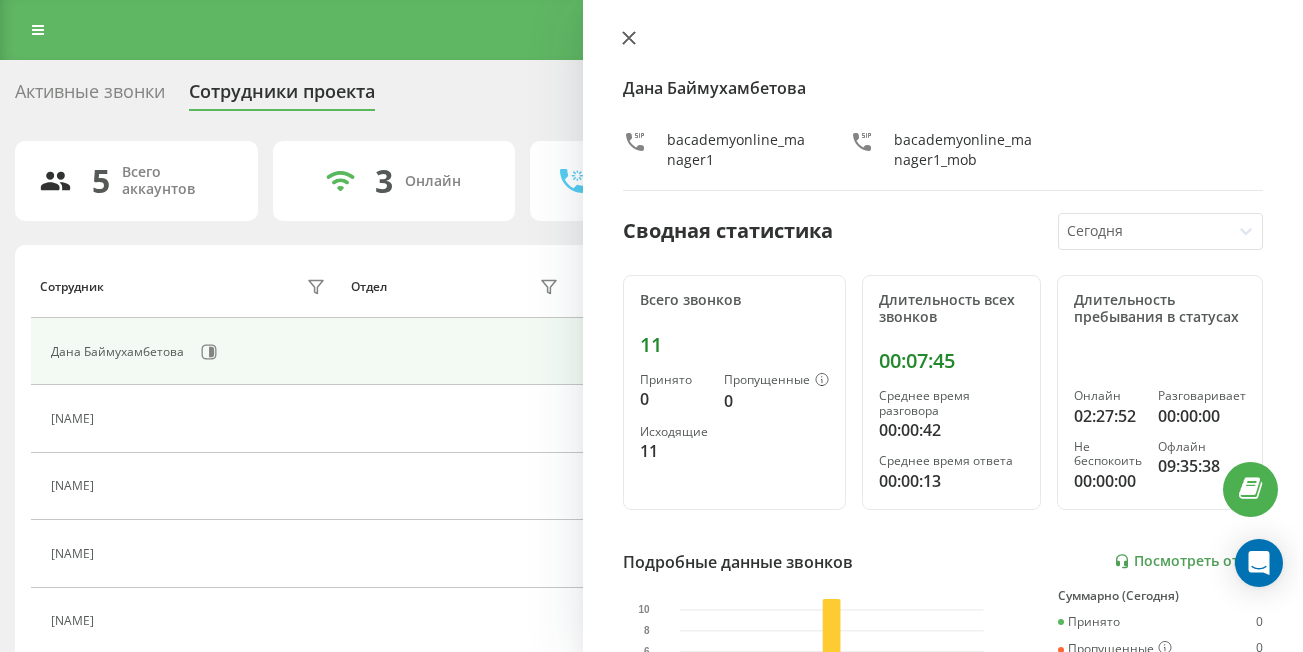 click at bounding box center (629, 39) 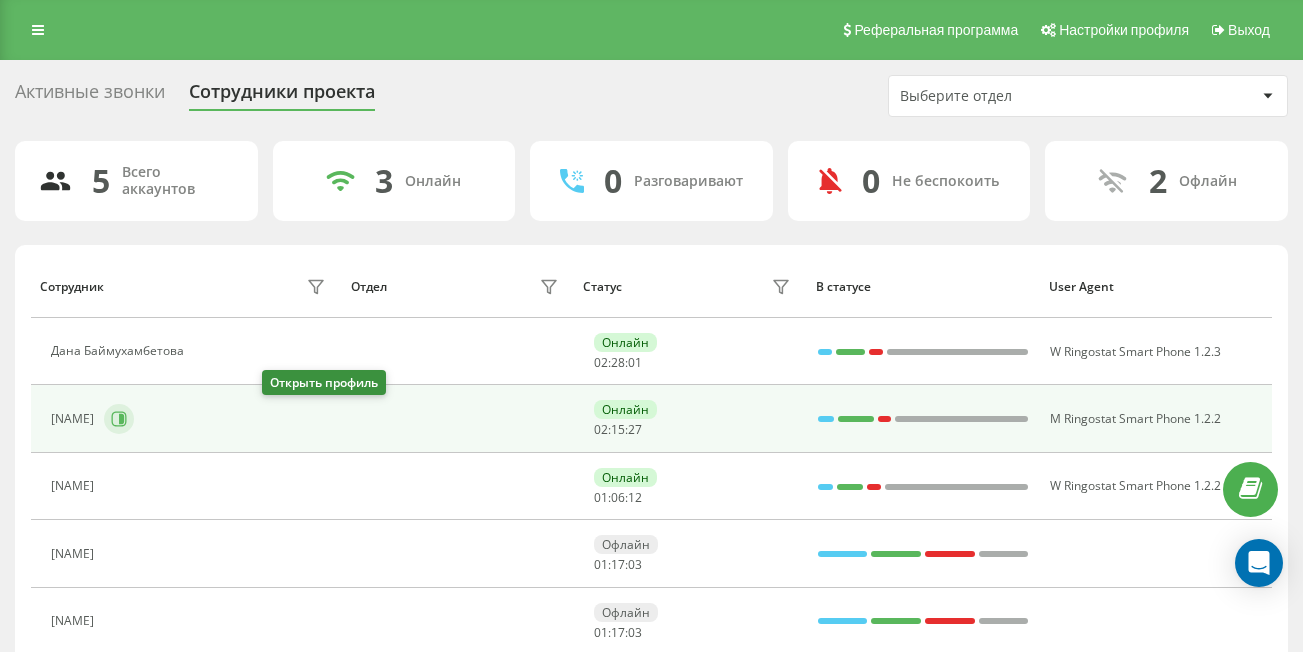 click 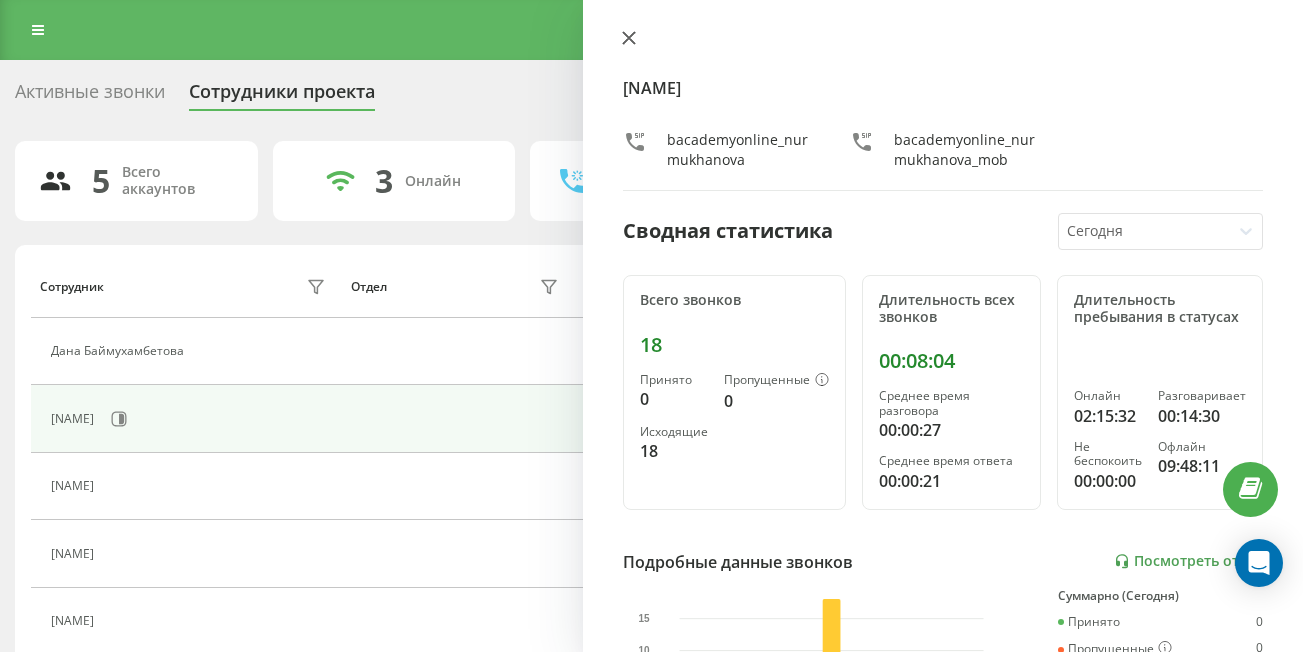 click 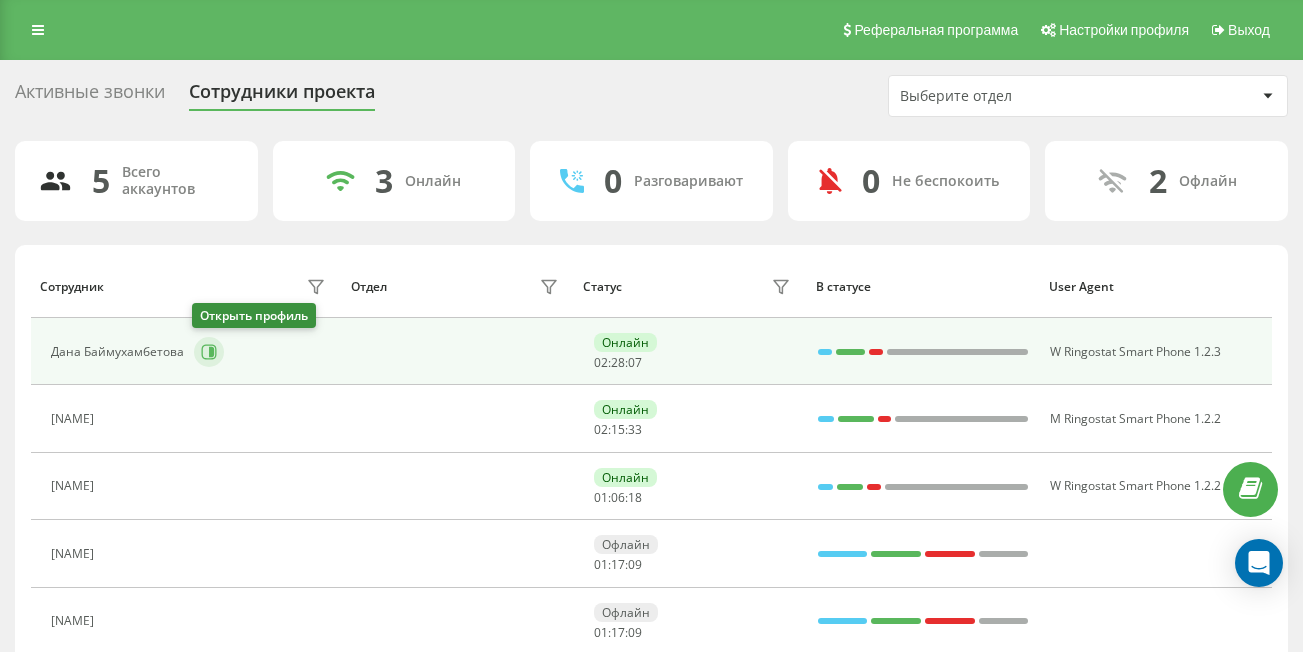 click 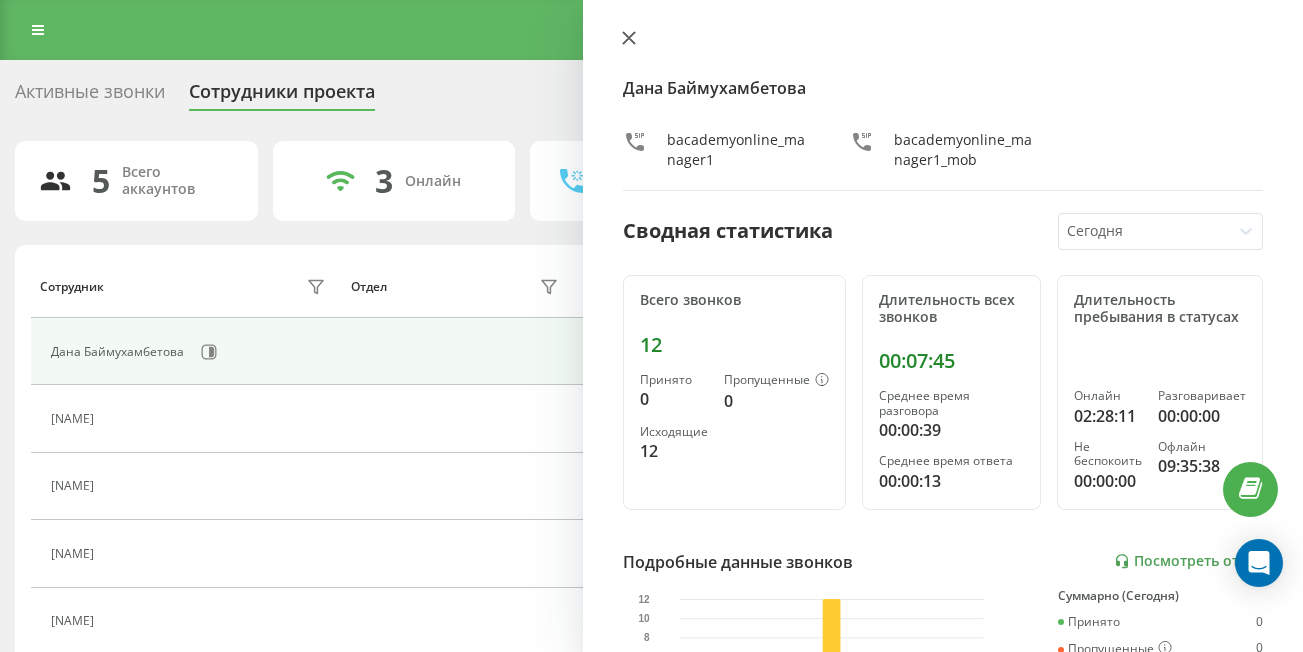 click 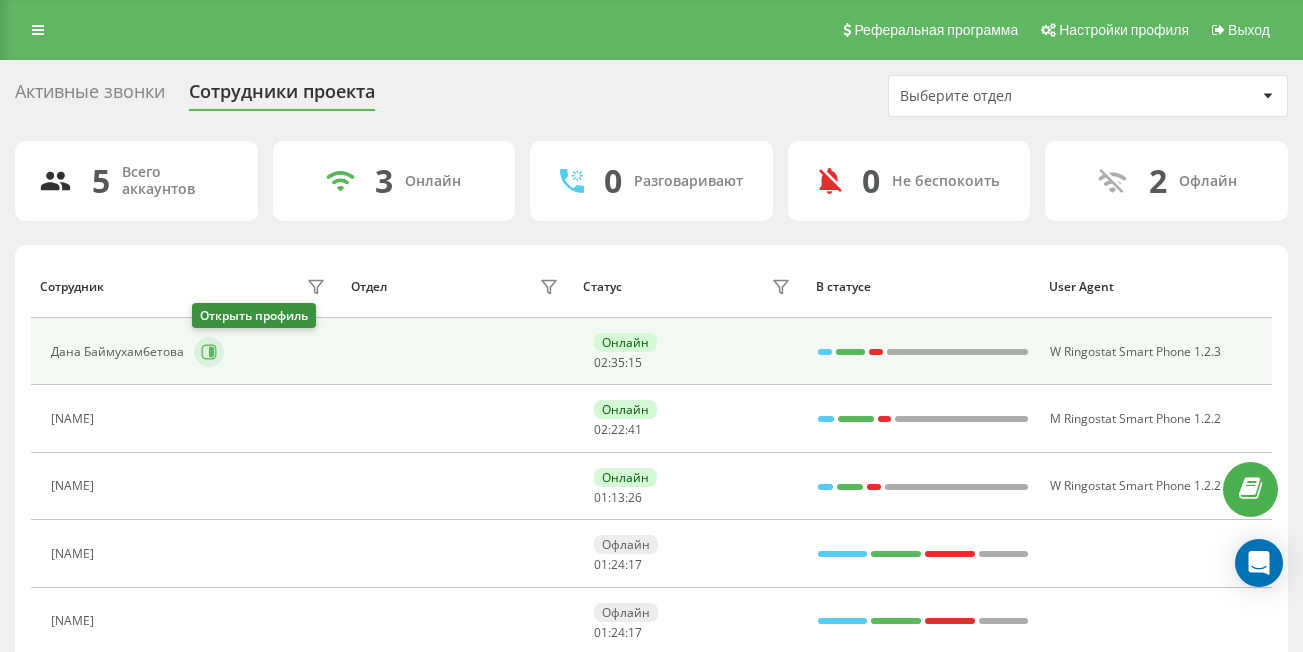 click 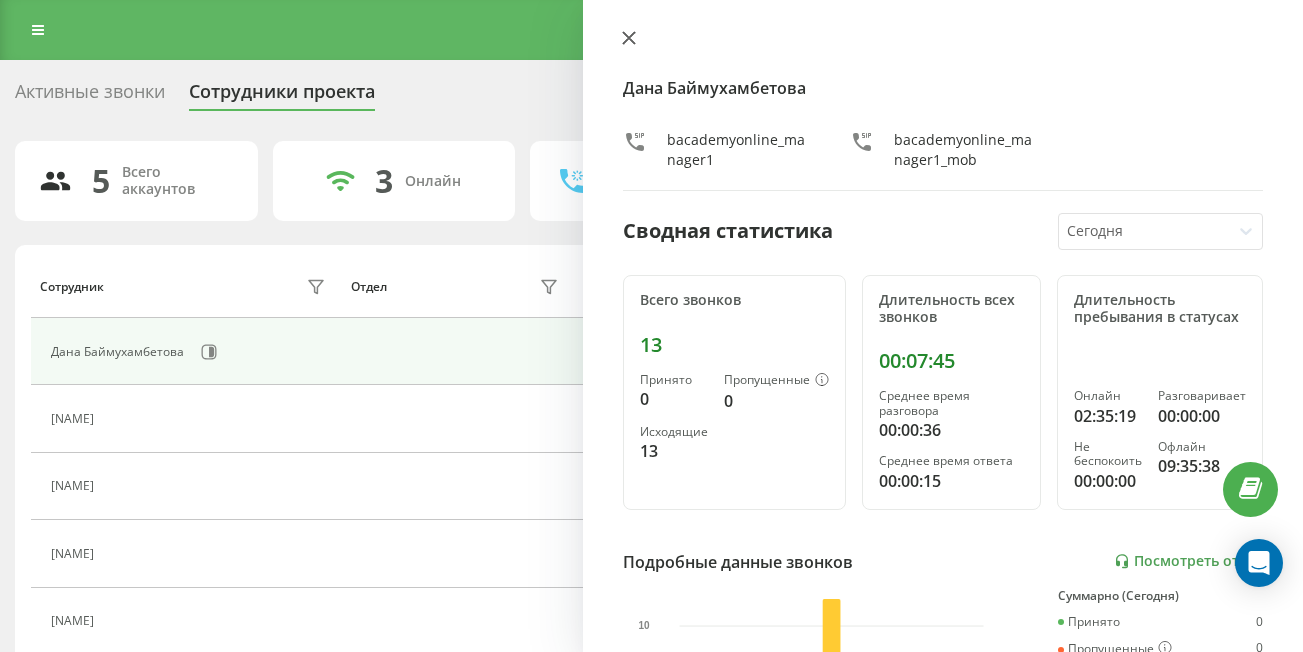 click 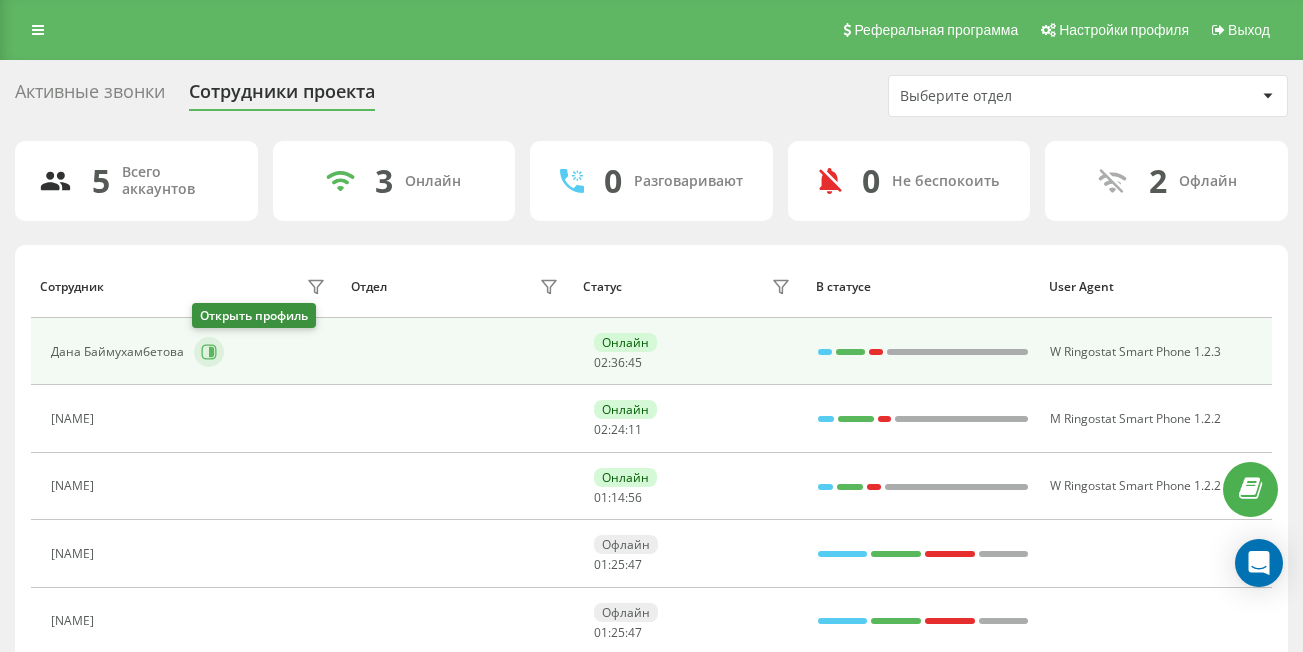 click 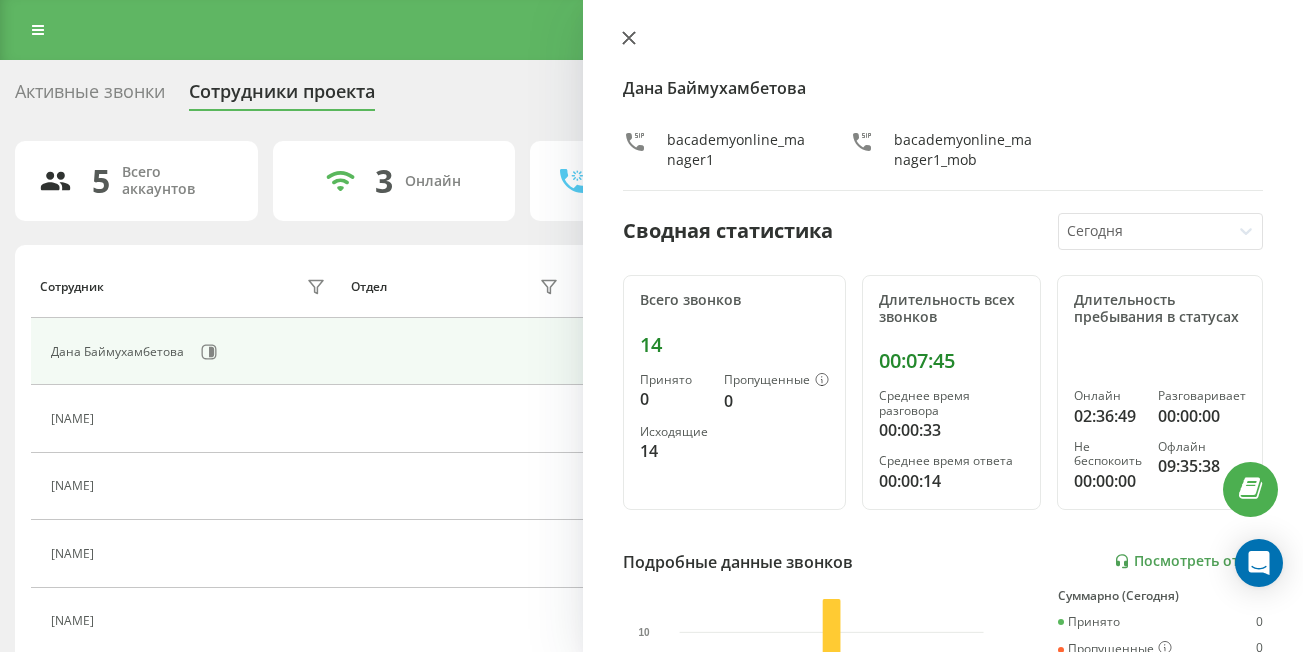 click at bounding box center [629, 39] 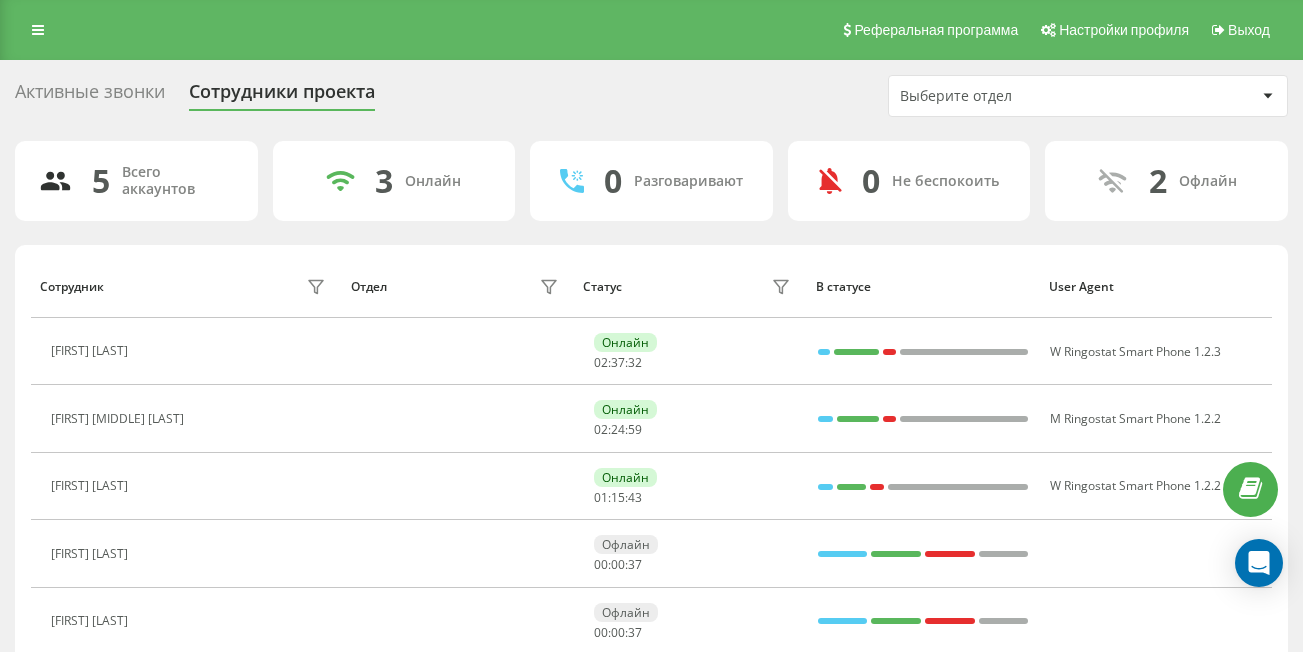 scroll, scrollTop: 0, scrollLeft: 0, axis: both 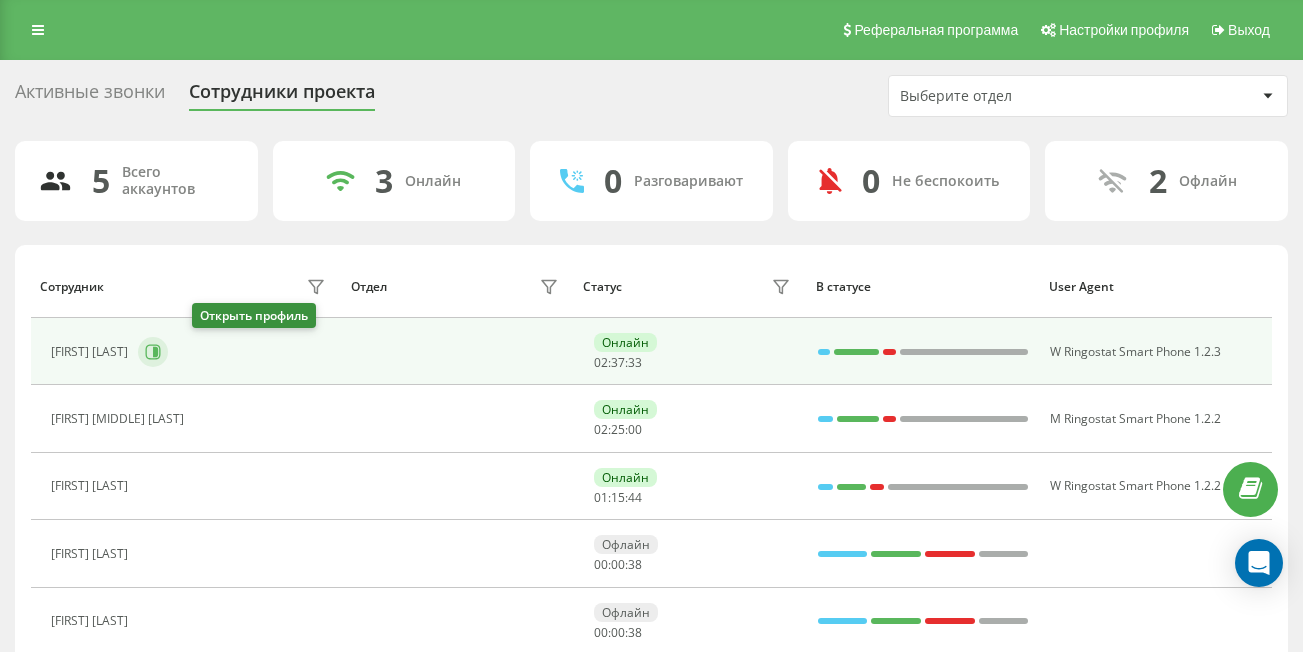 click 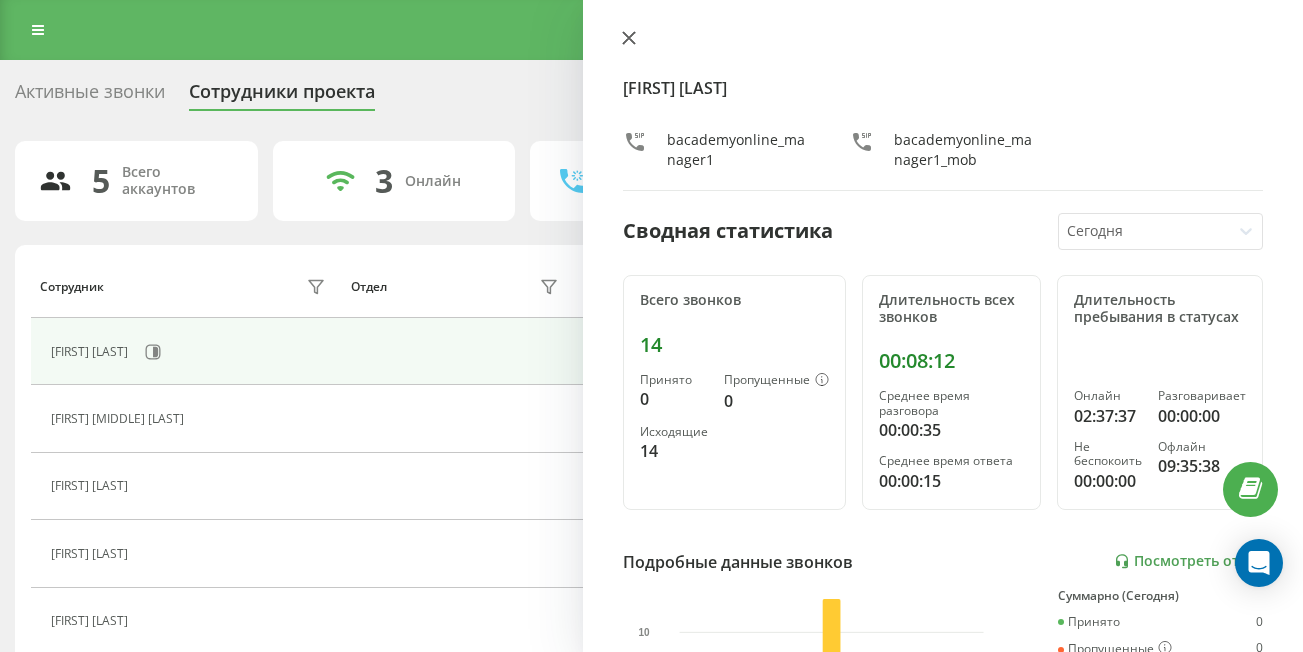 click 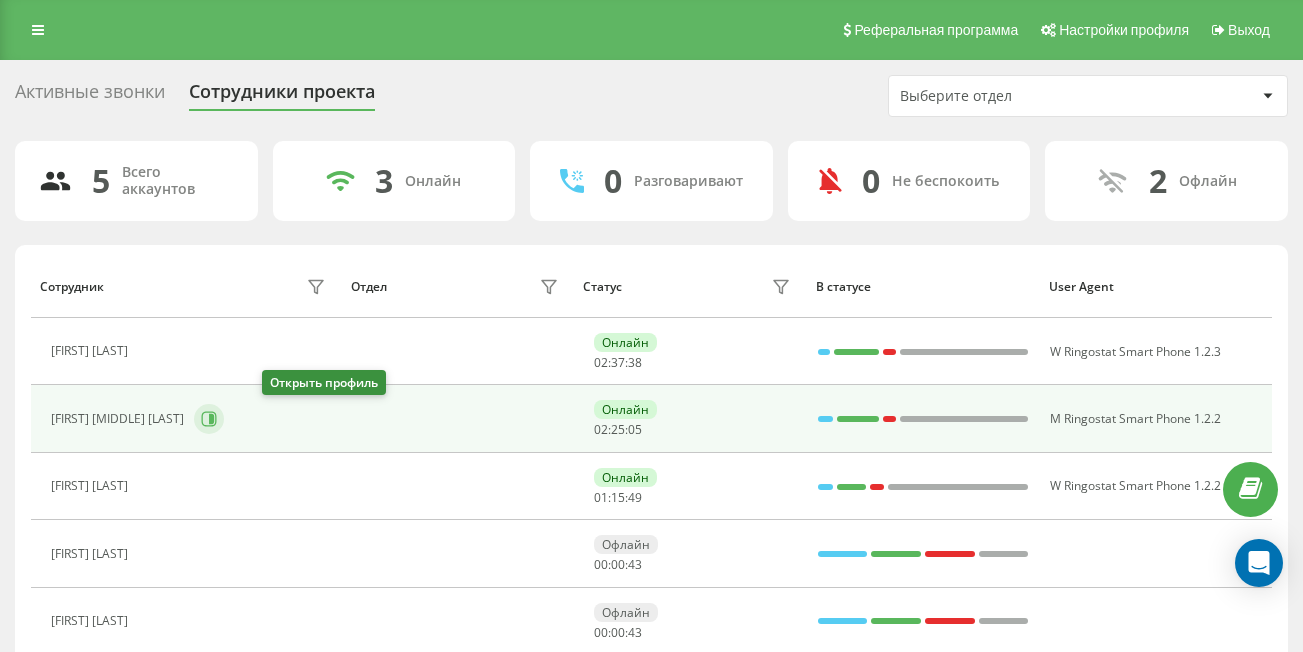 click 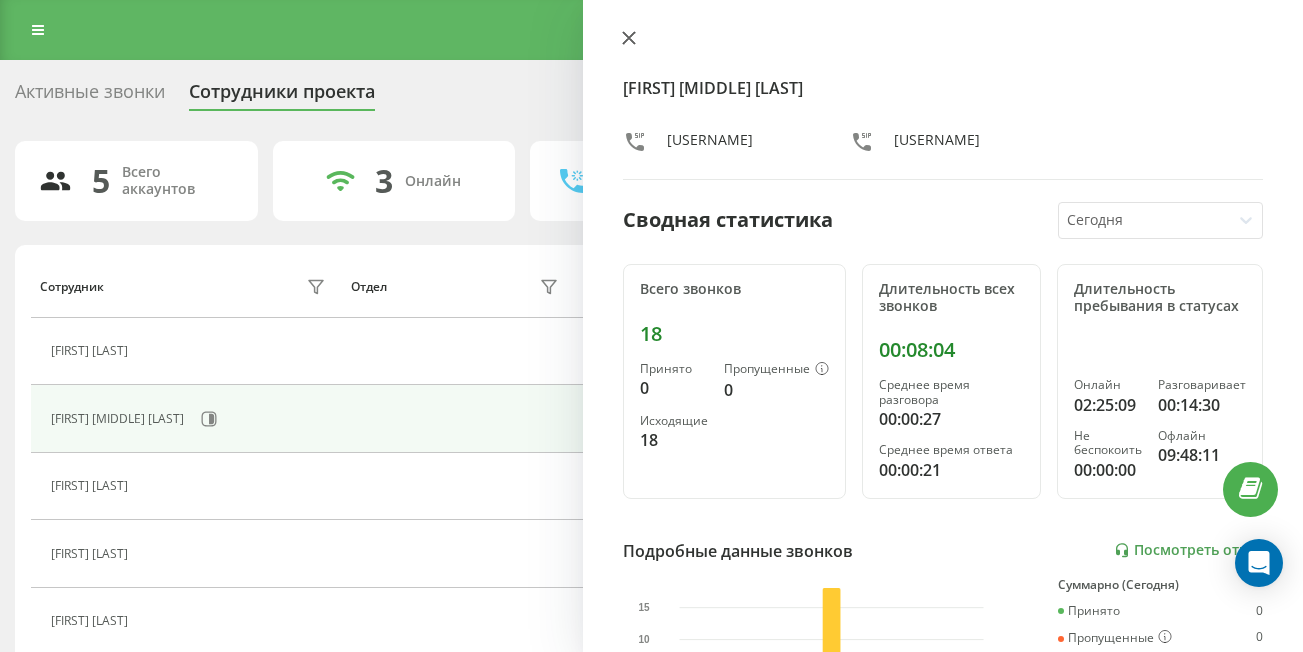 click 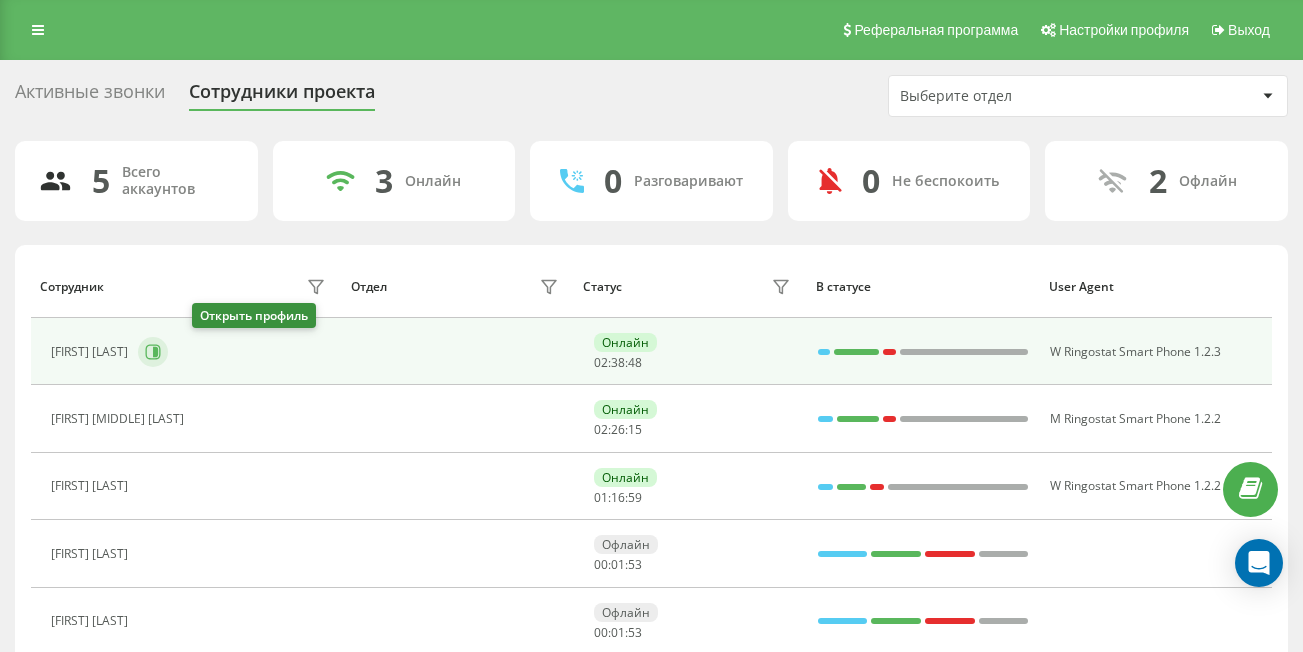 click 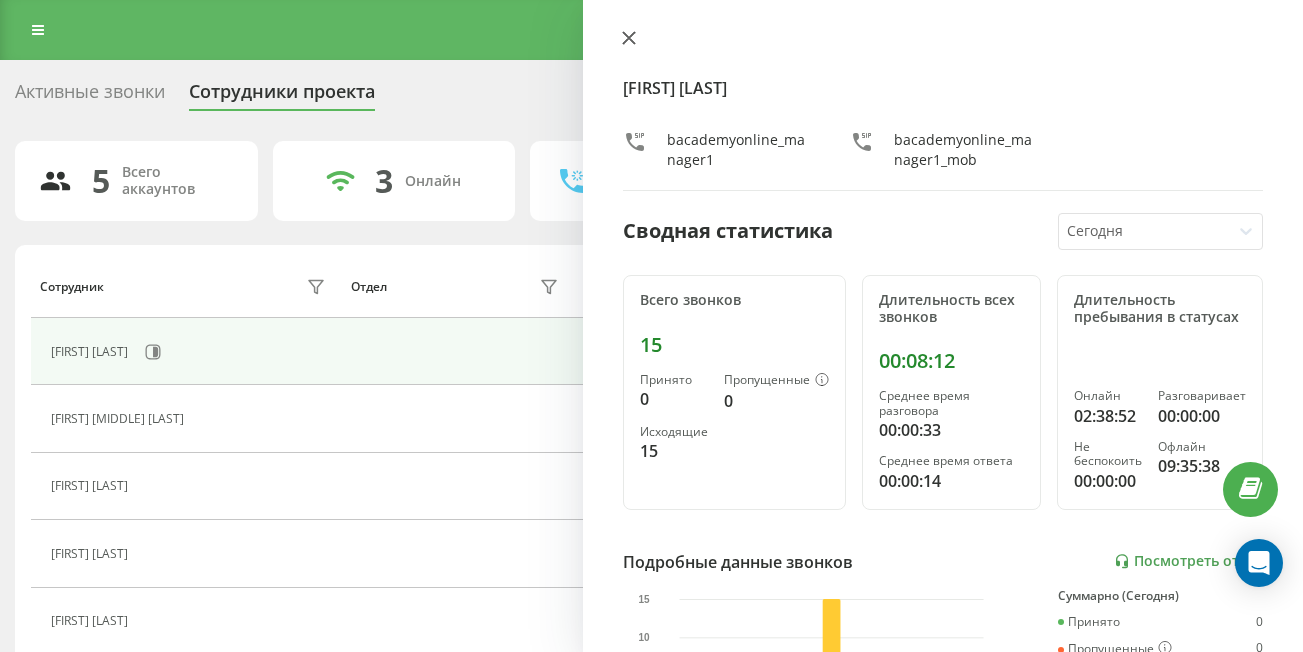 click 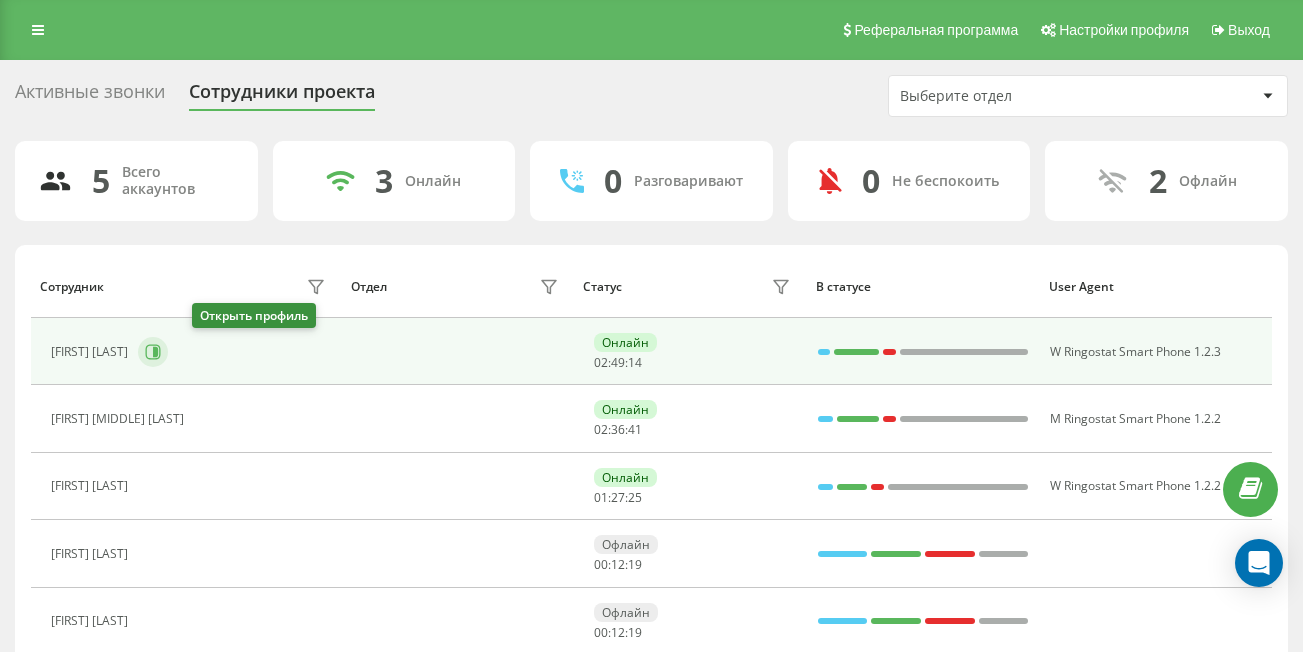 click 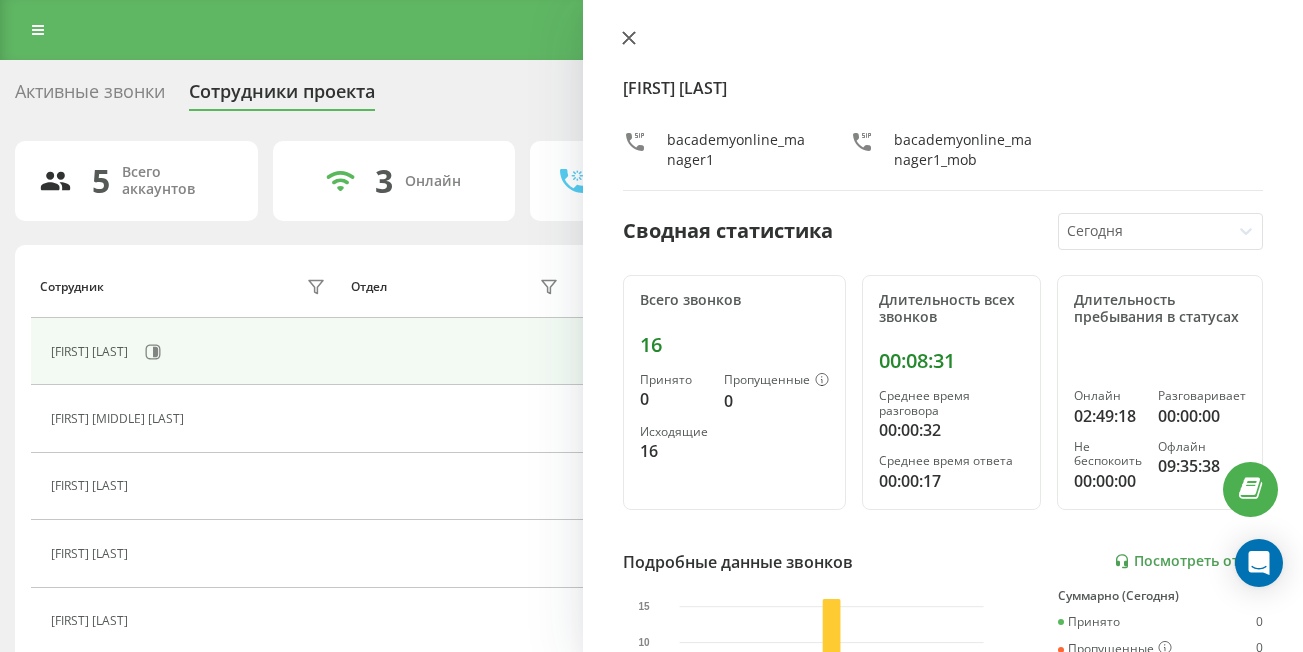 click 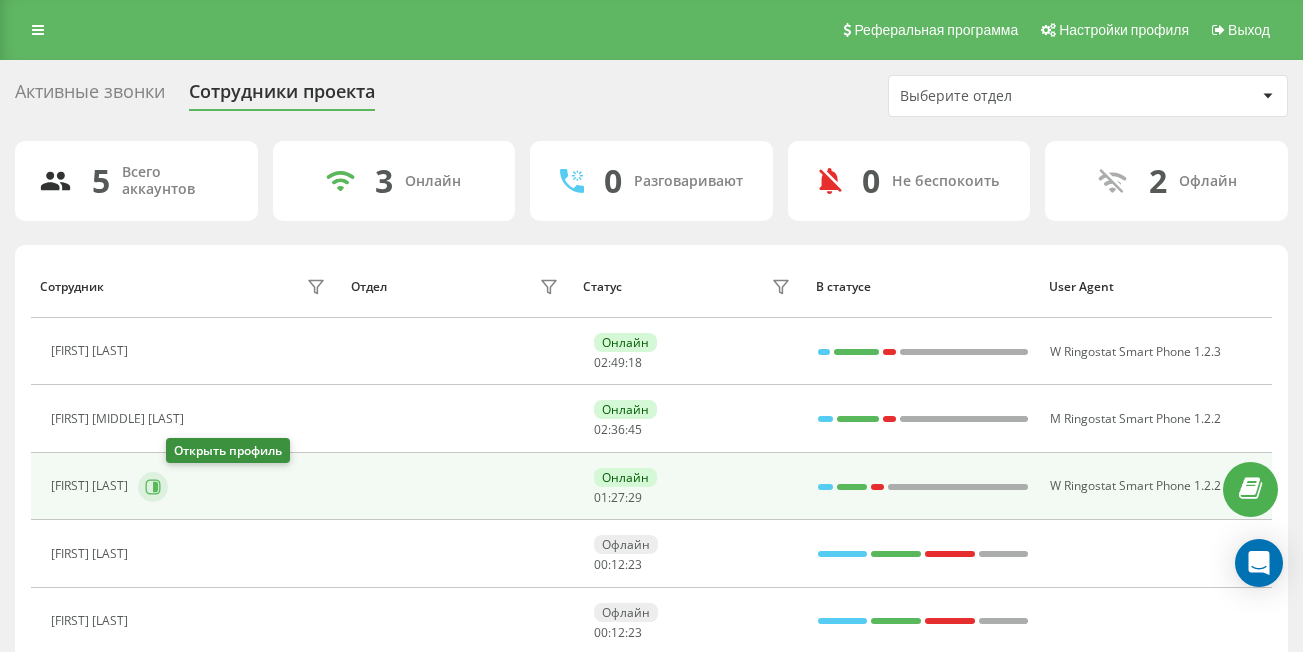 click 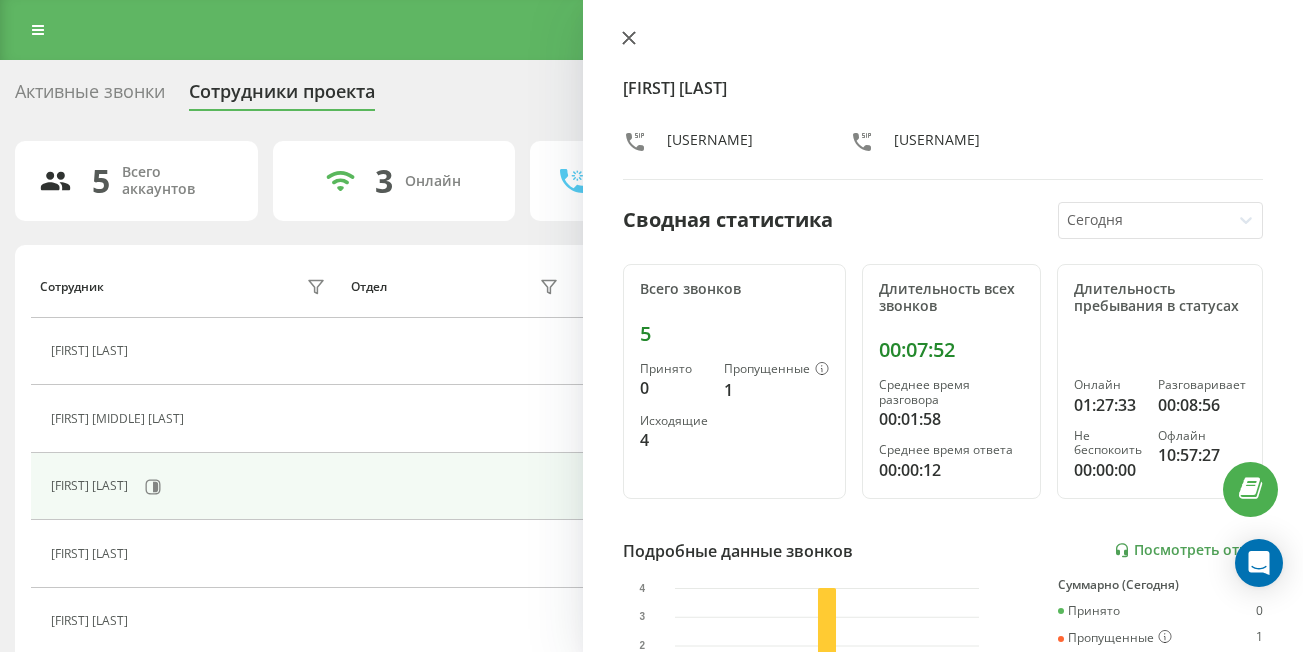 click 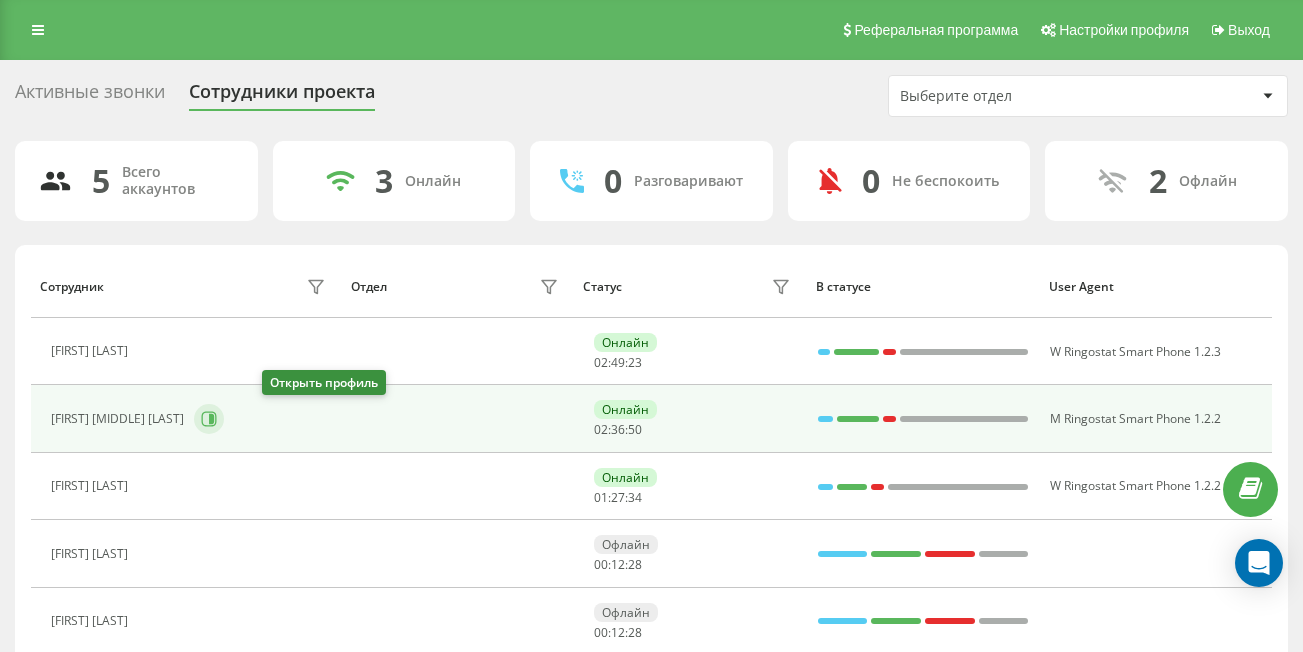 click 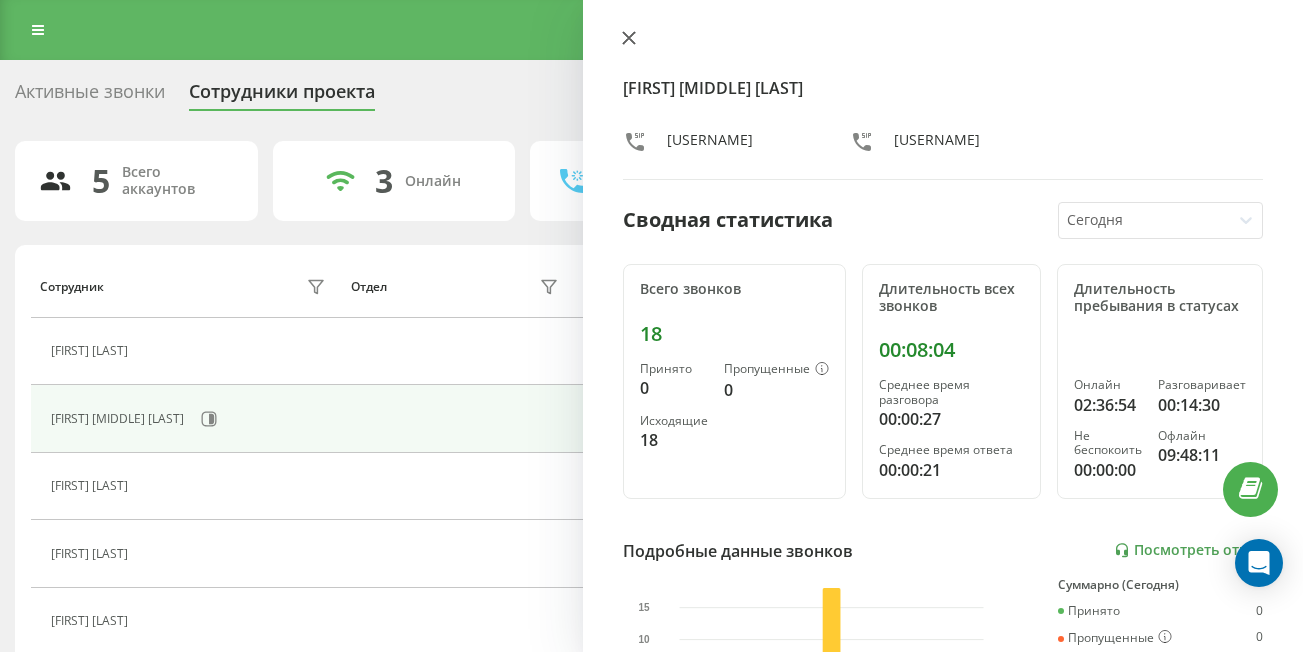 click 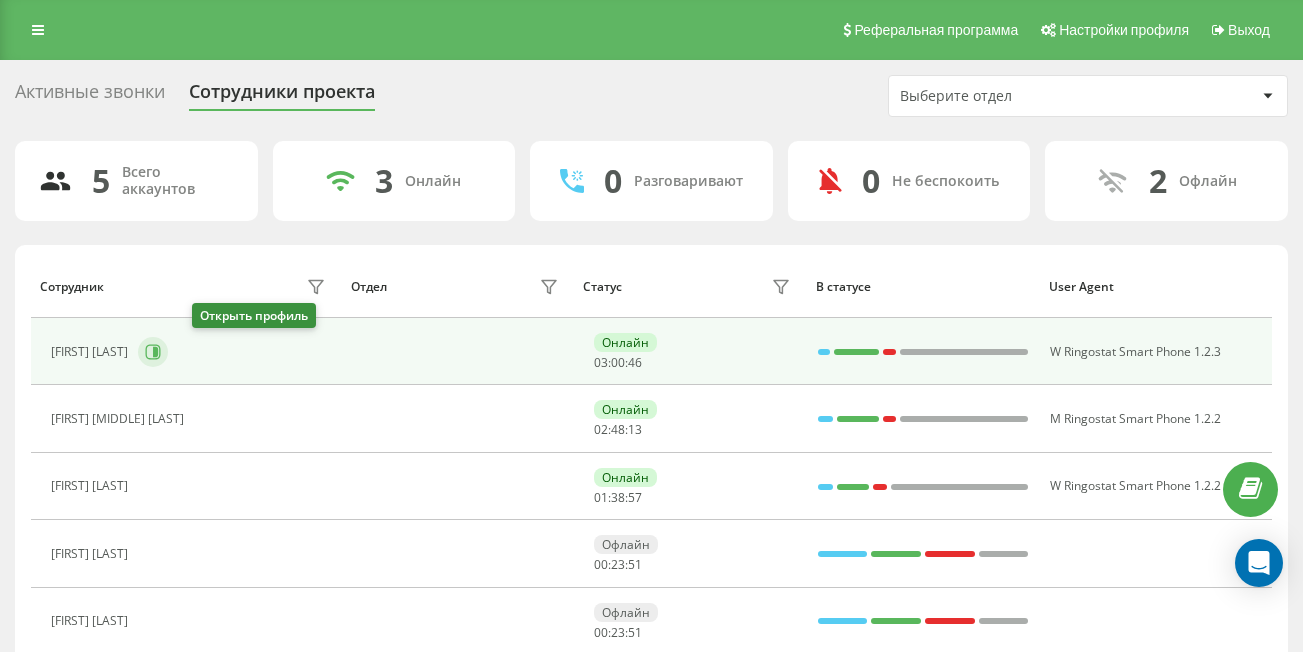 click 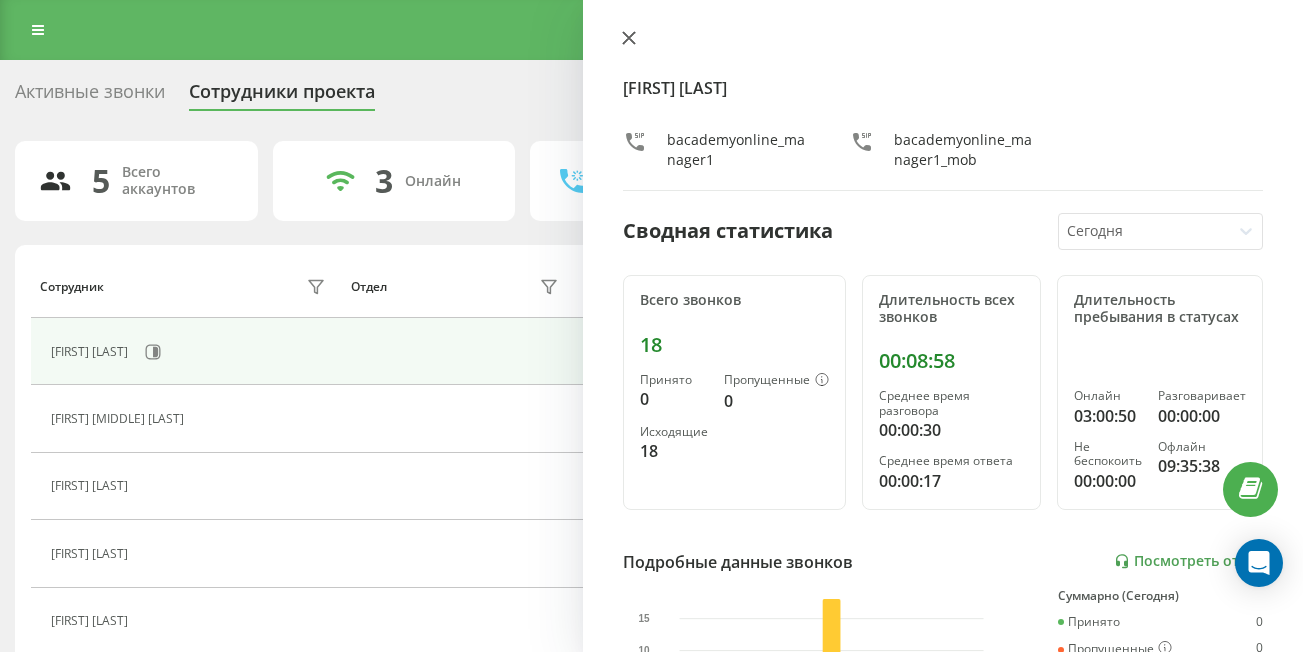 click 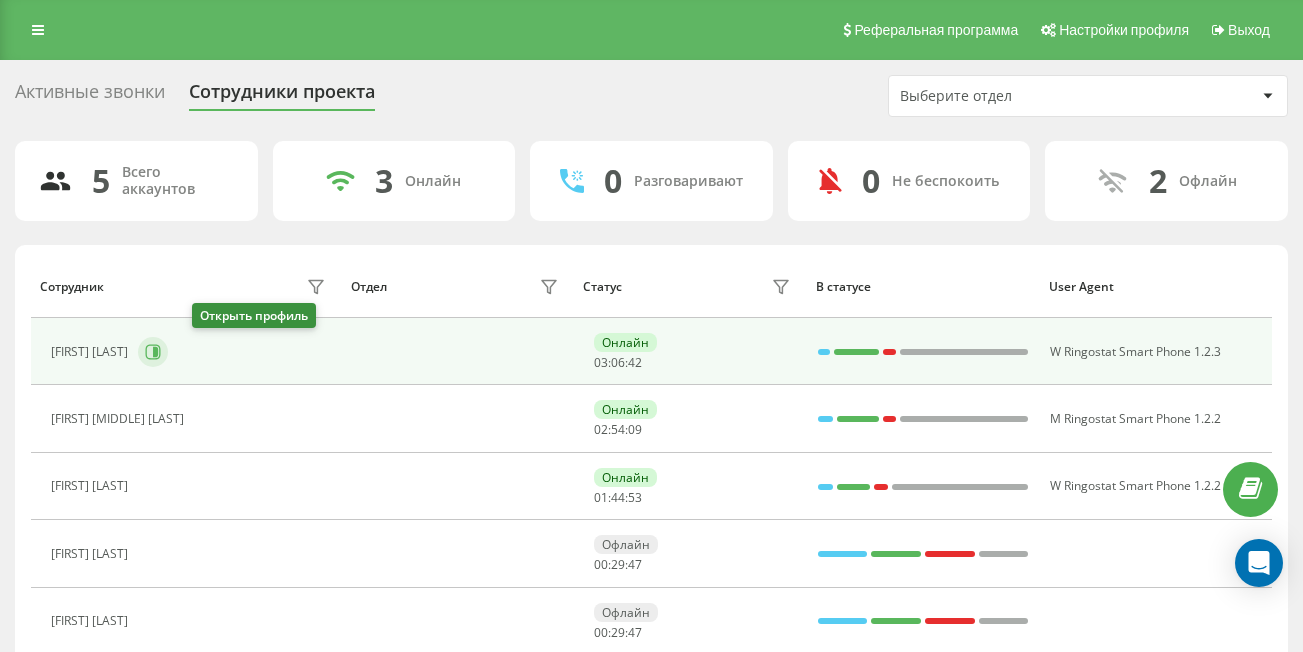 click 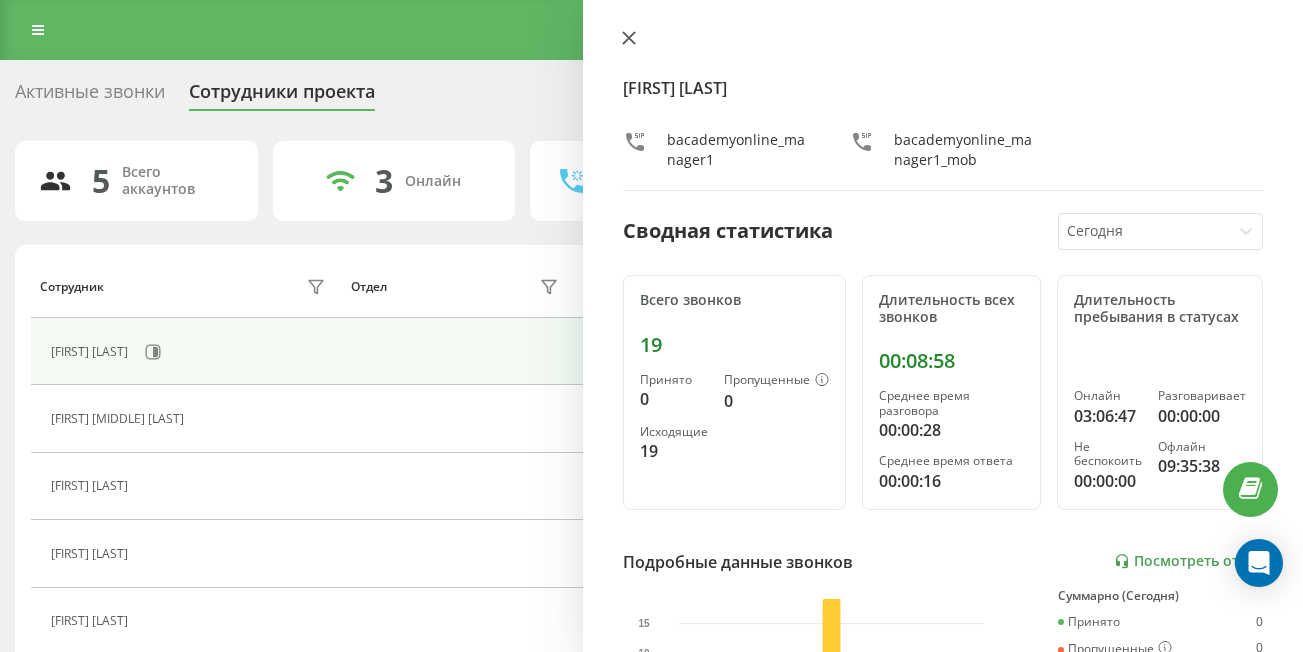 click 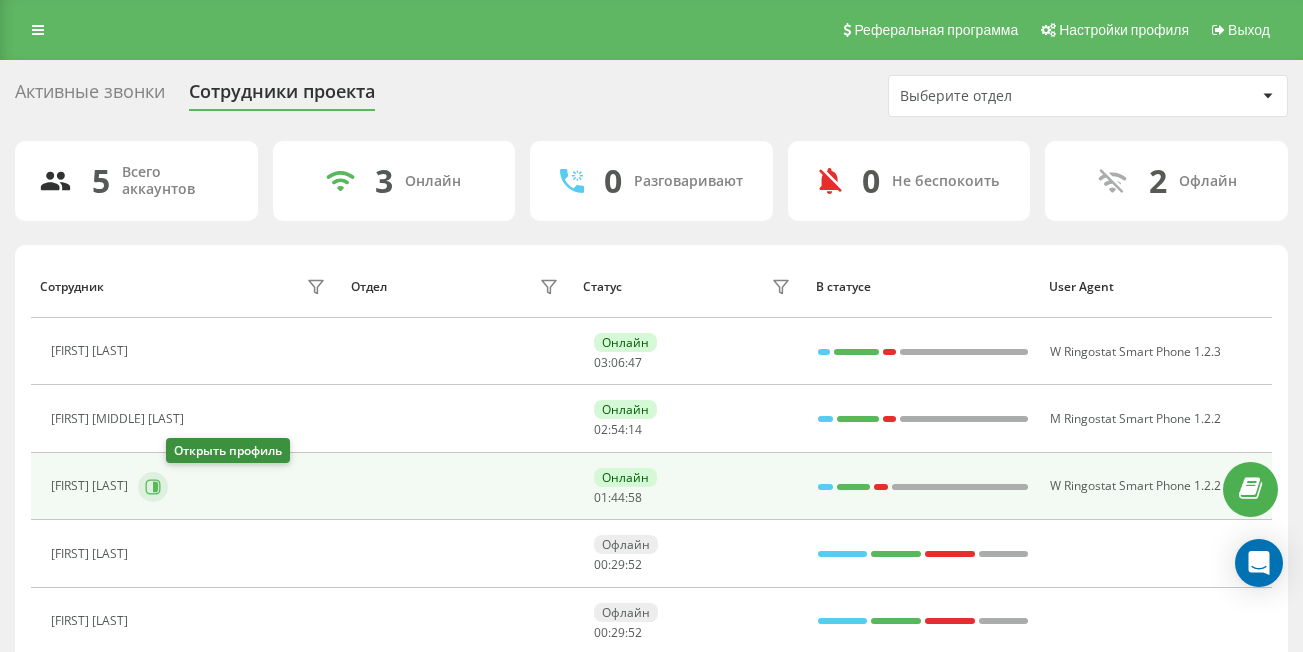 click 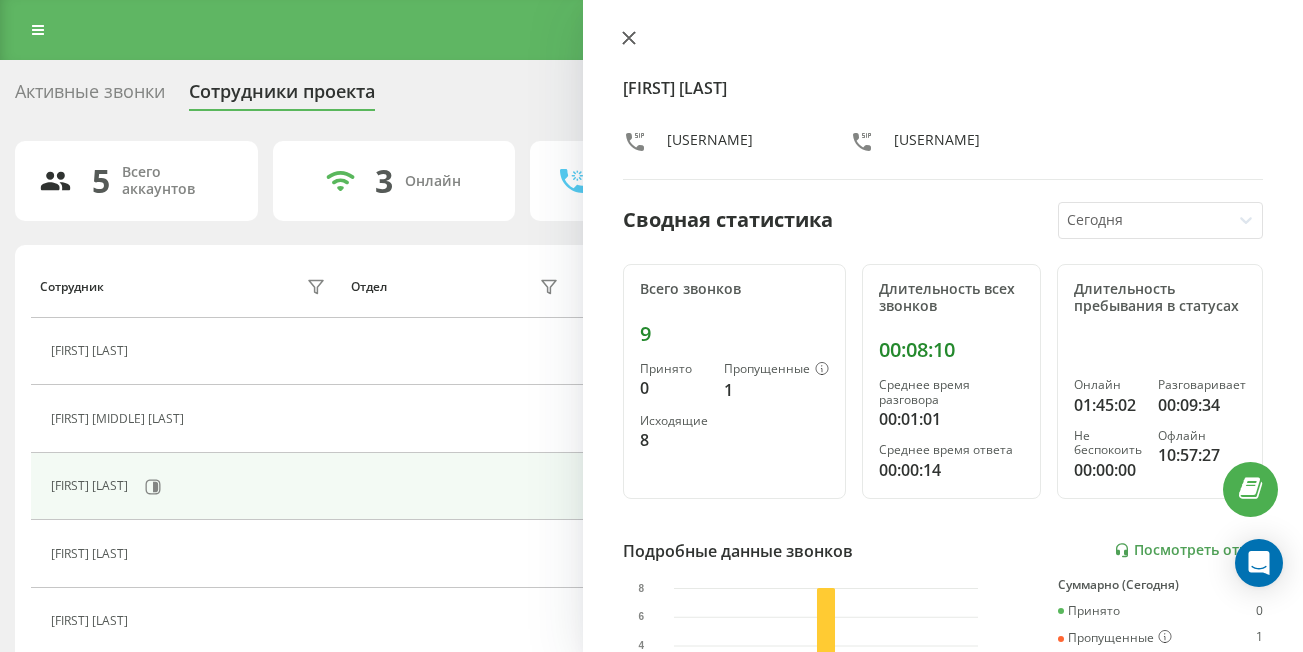 click 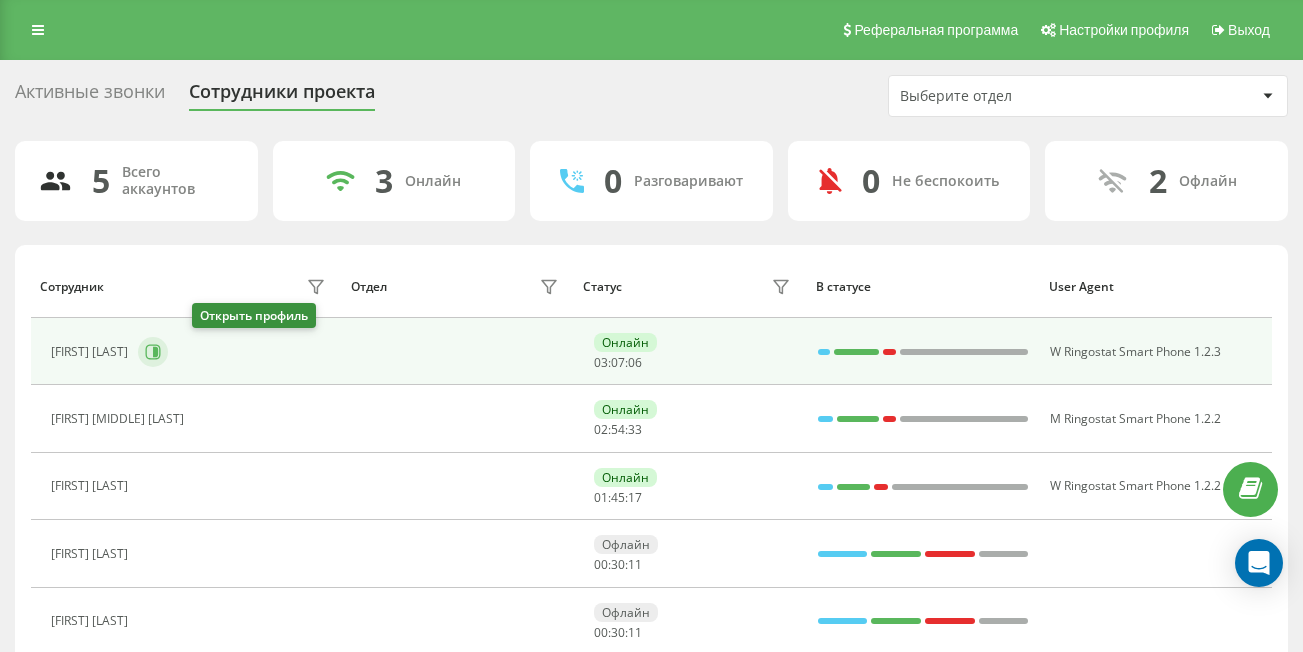 click 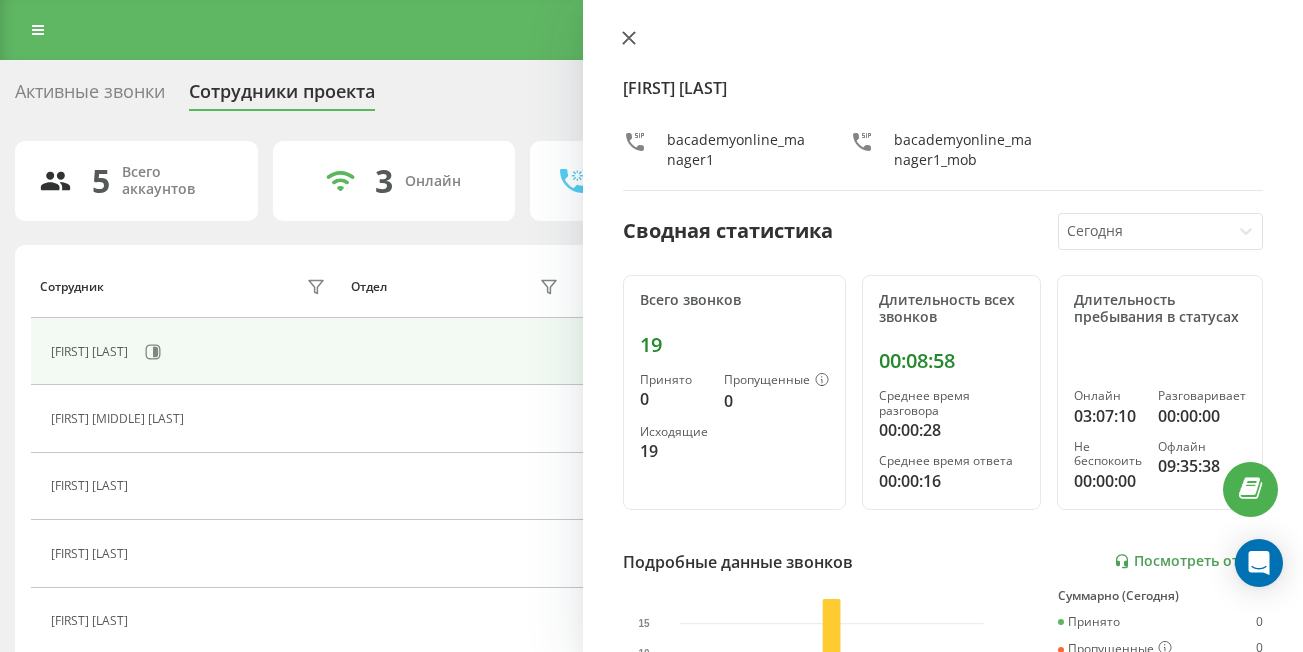 click at bounding box center (629, 39) 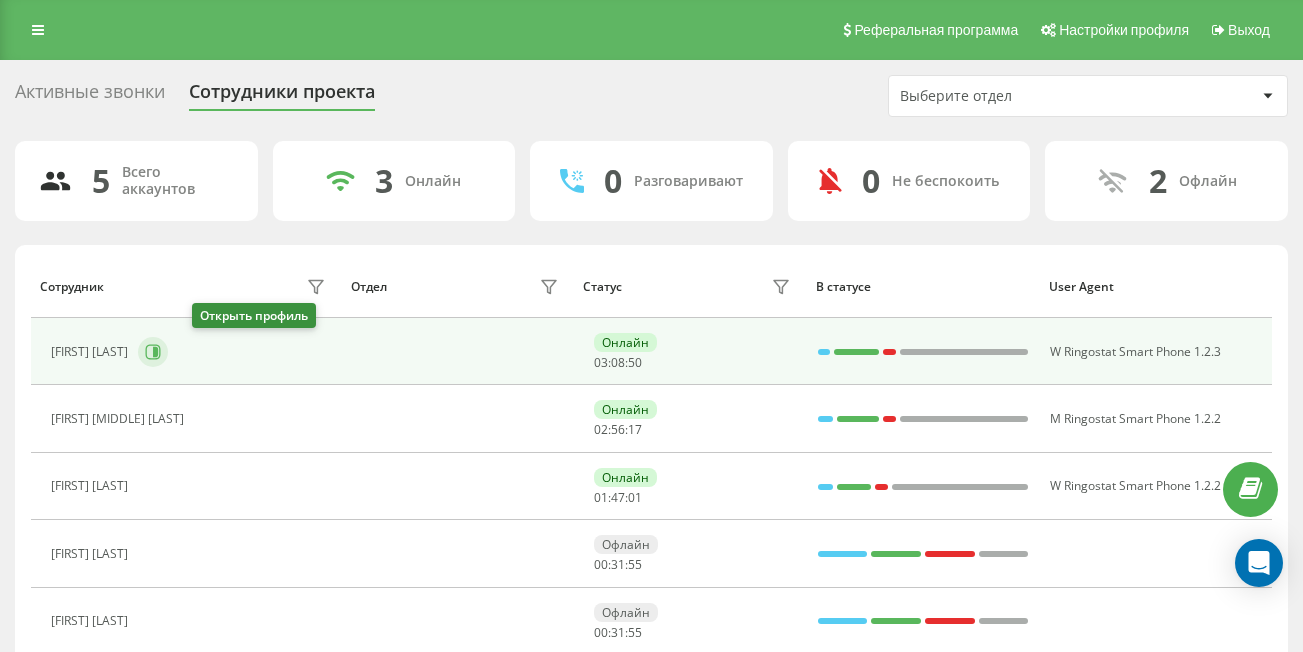 click 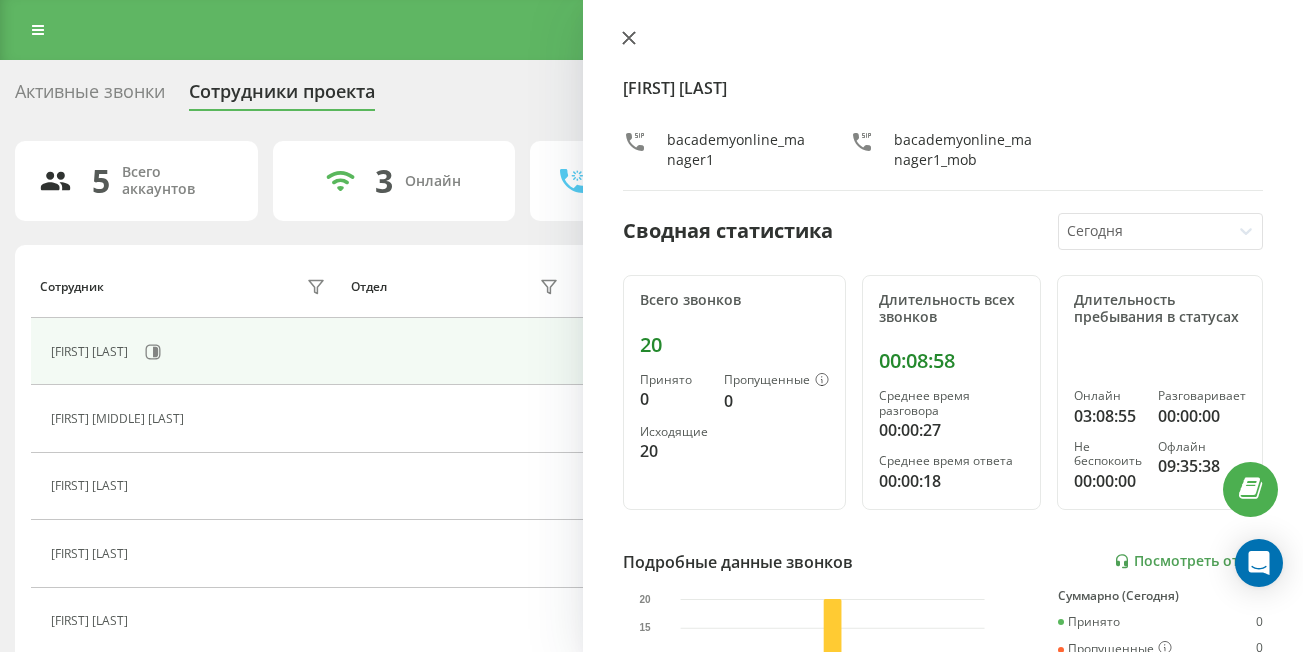 click at bounding box center [629, 39] 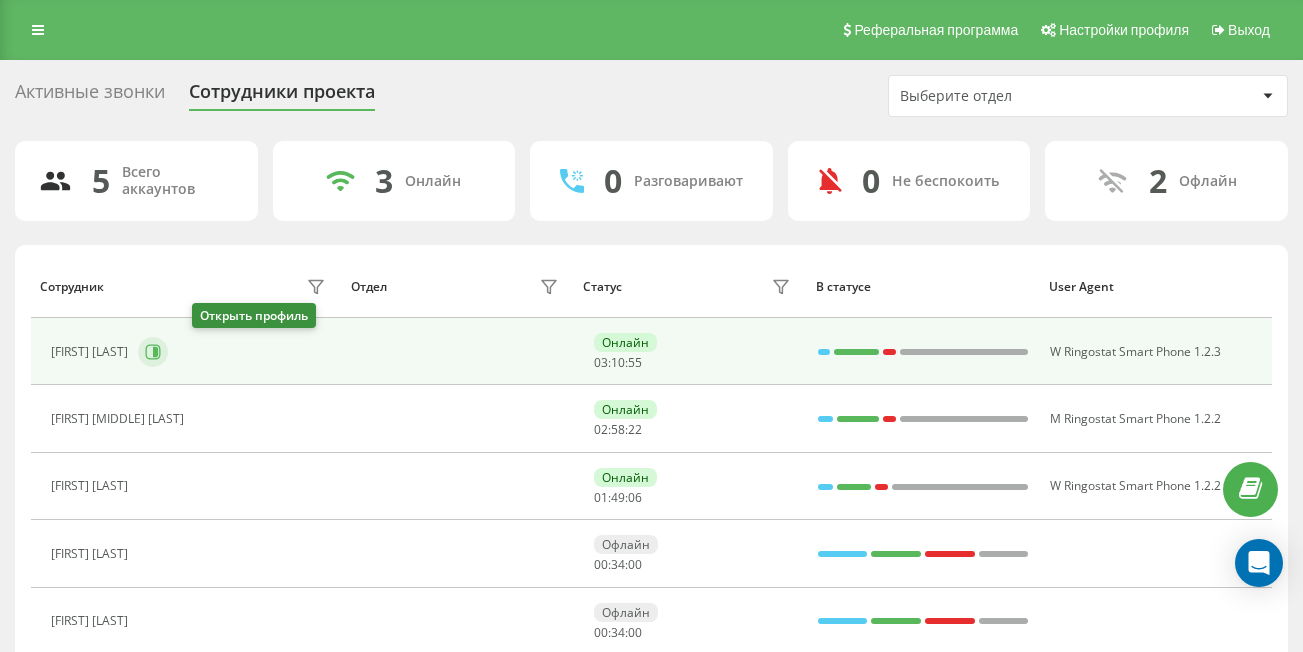 click 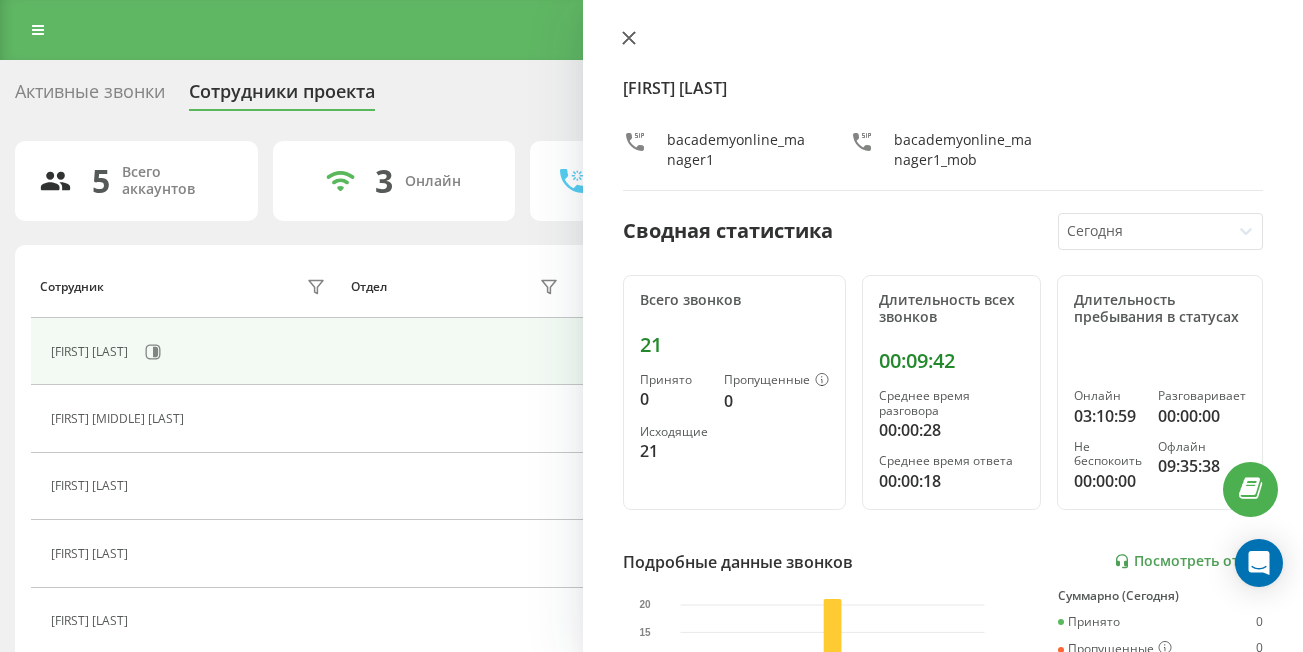 click 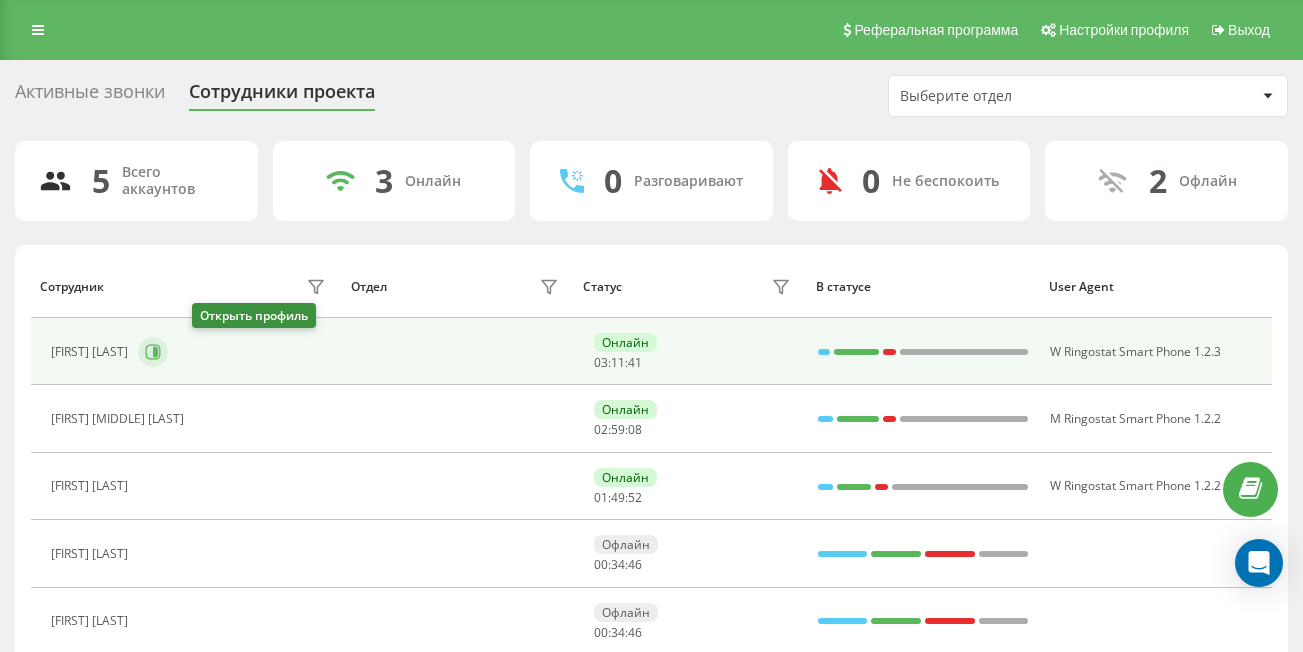 click 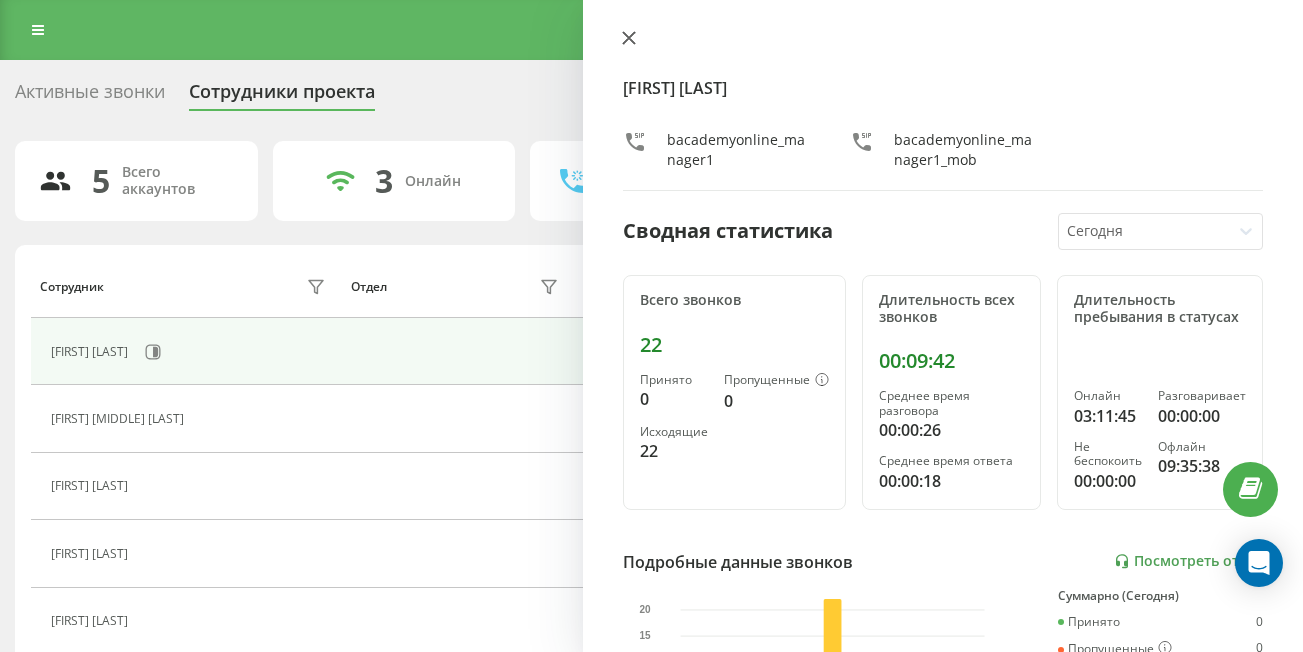 click 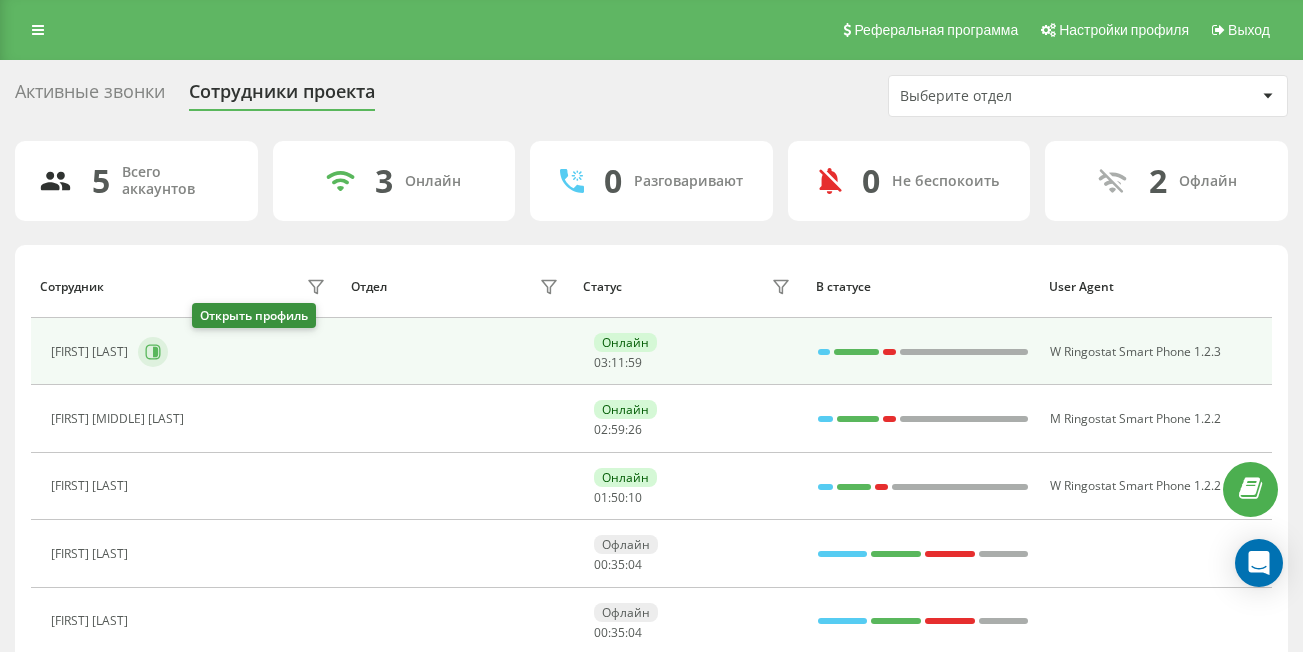 click 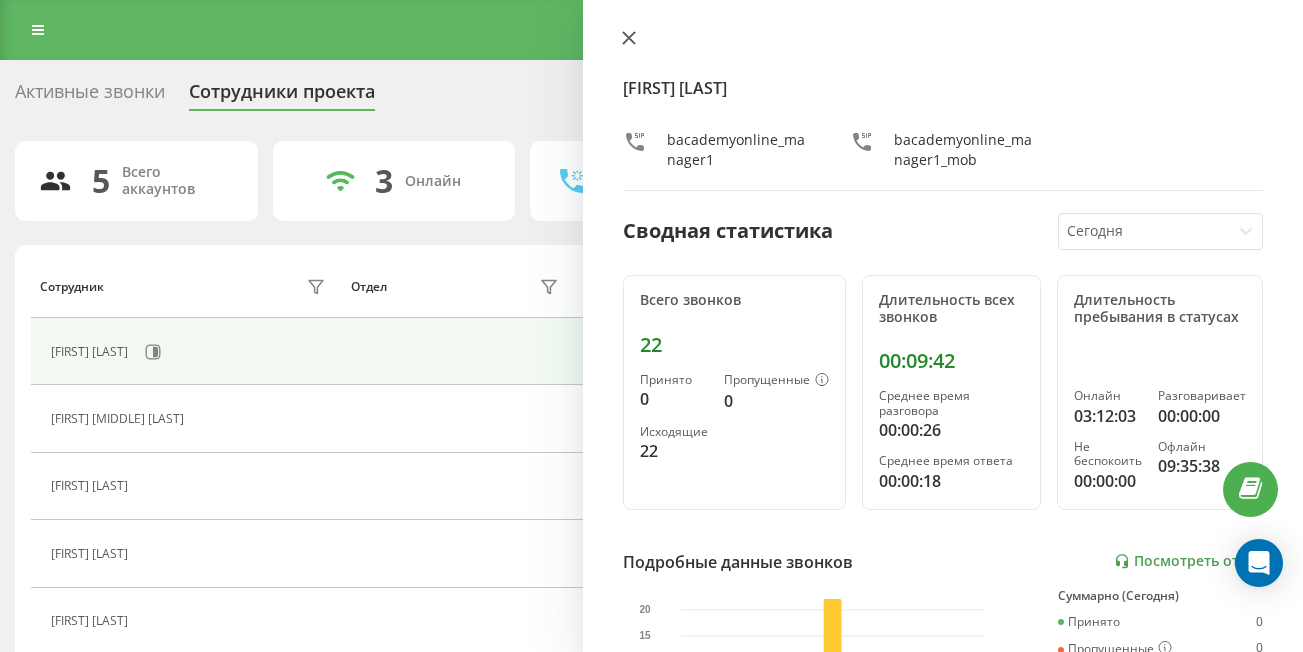 click 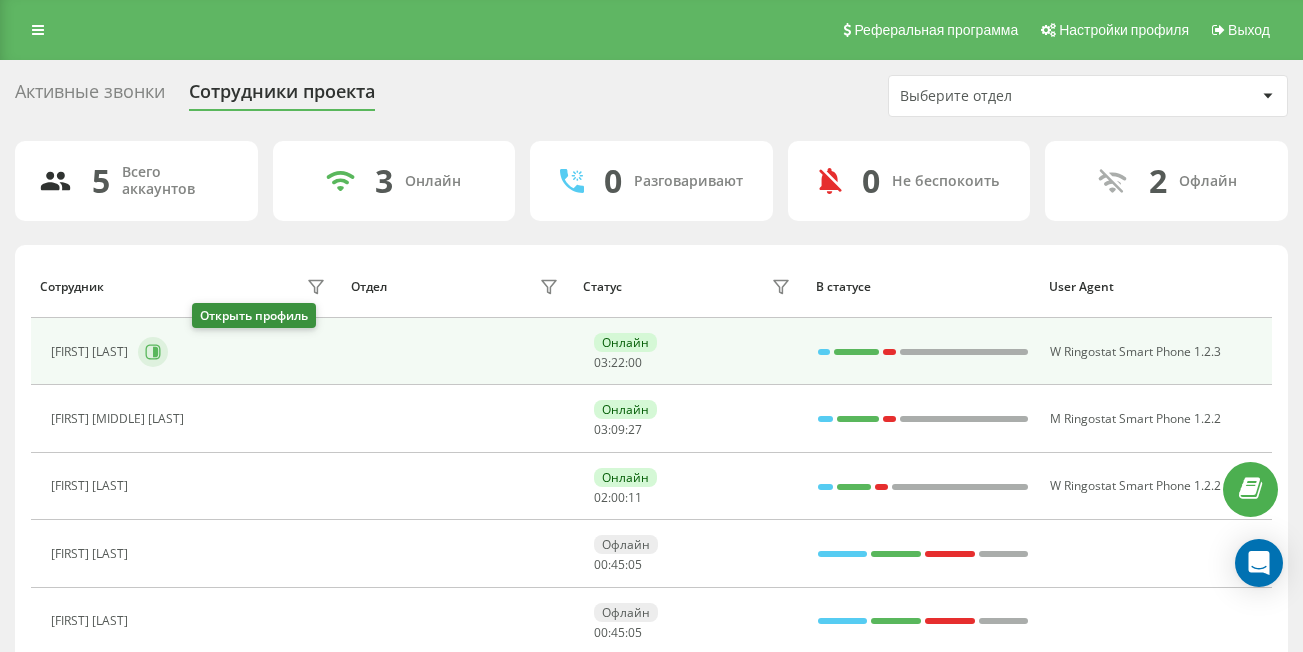 click 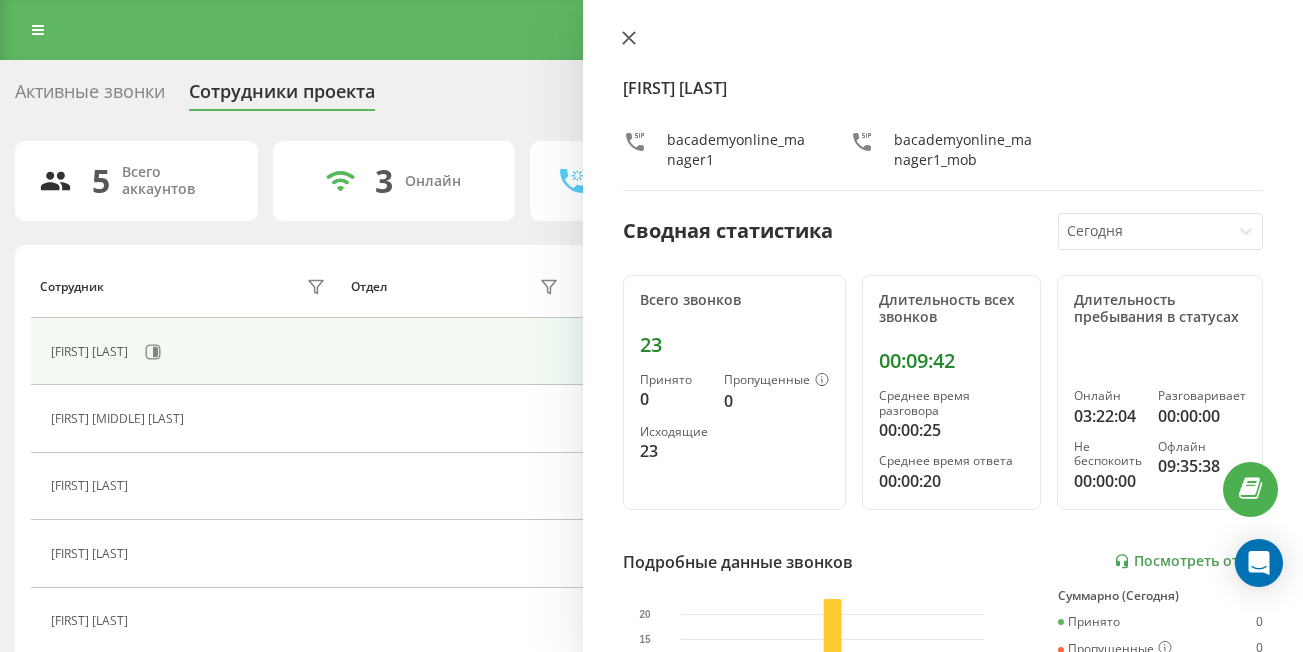 click 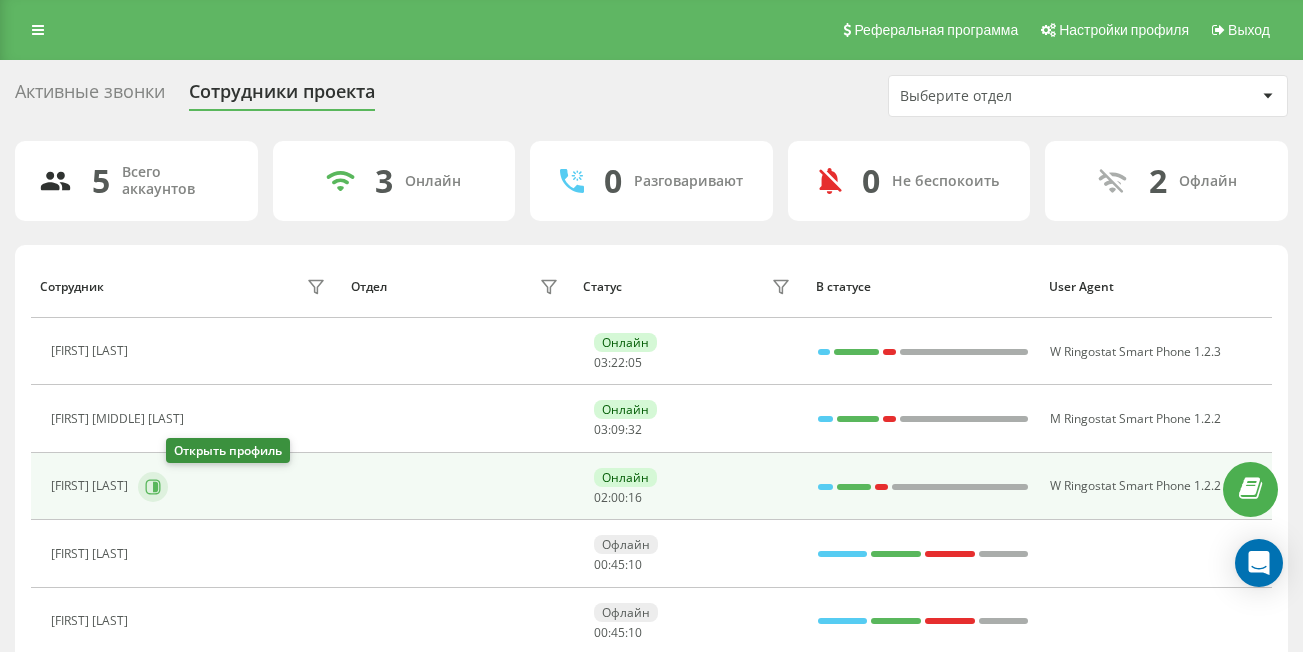 click 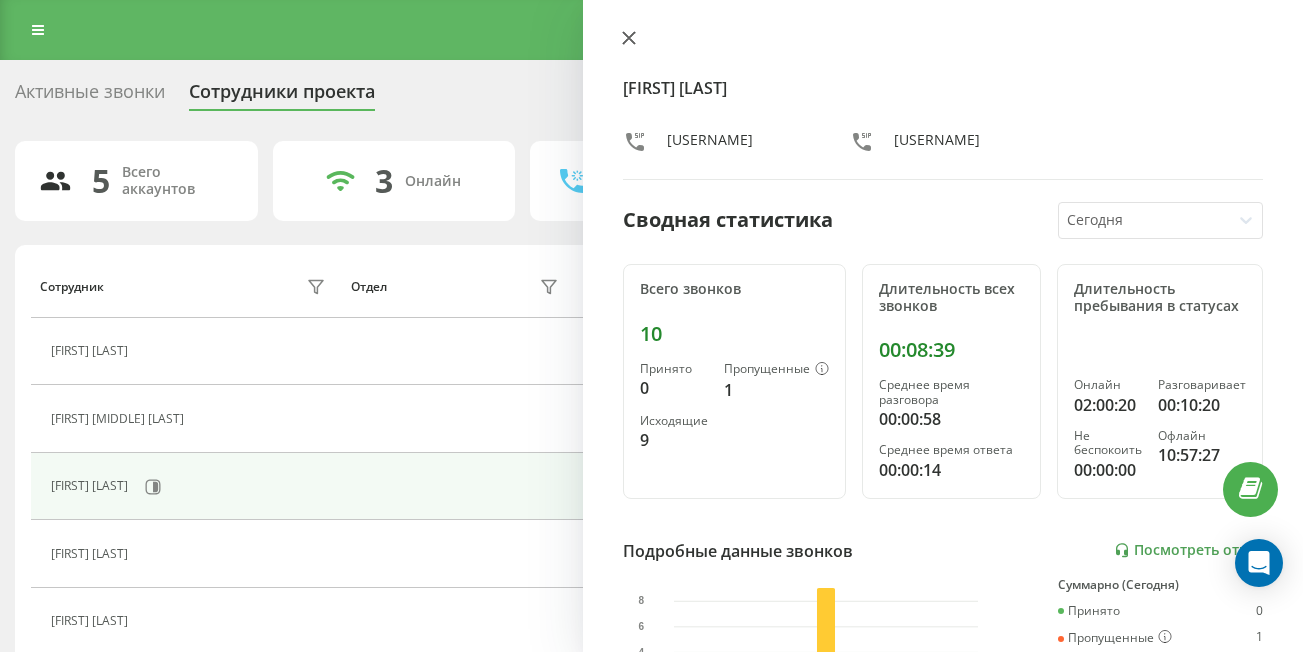 click 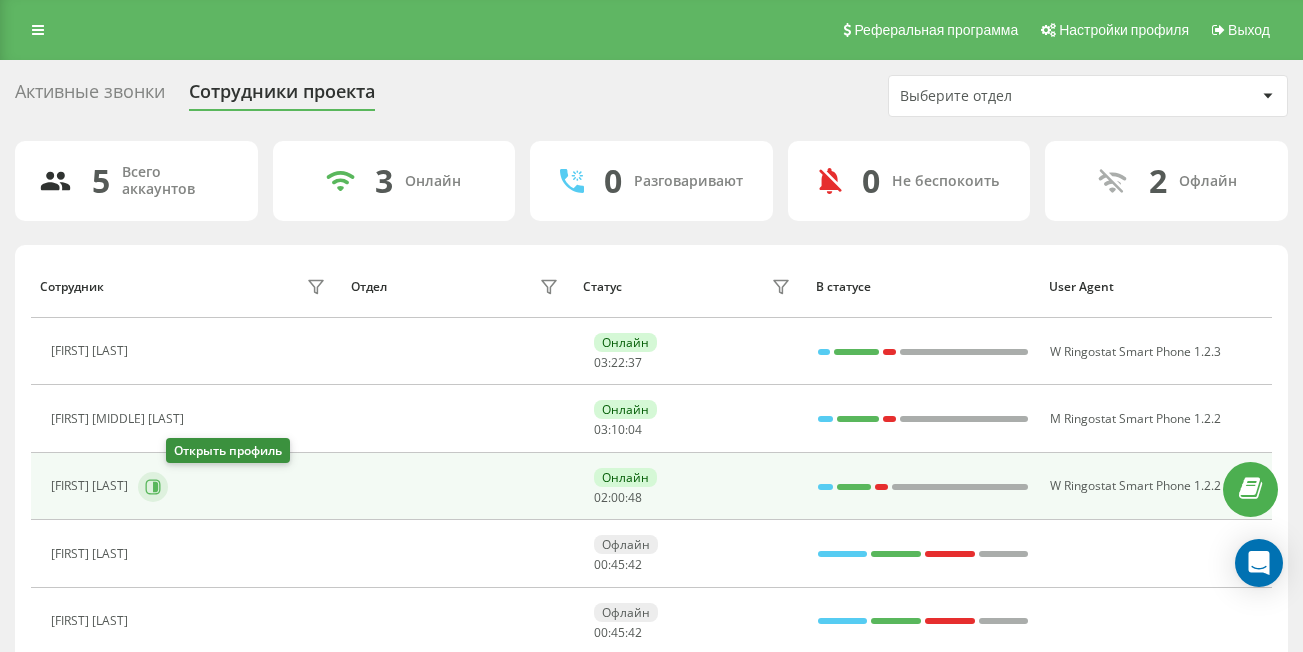 click 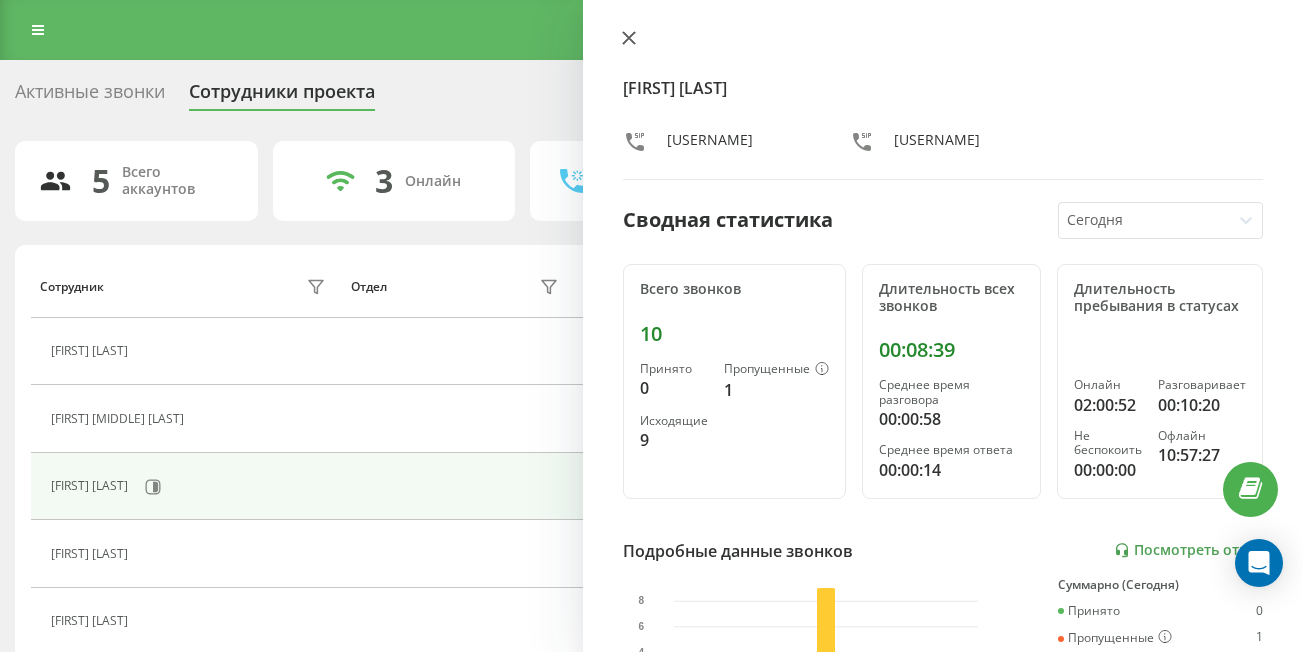 click 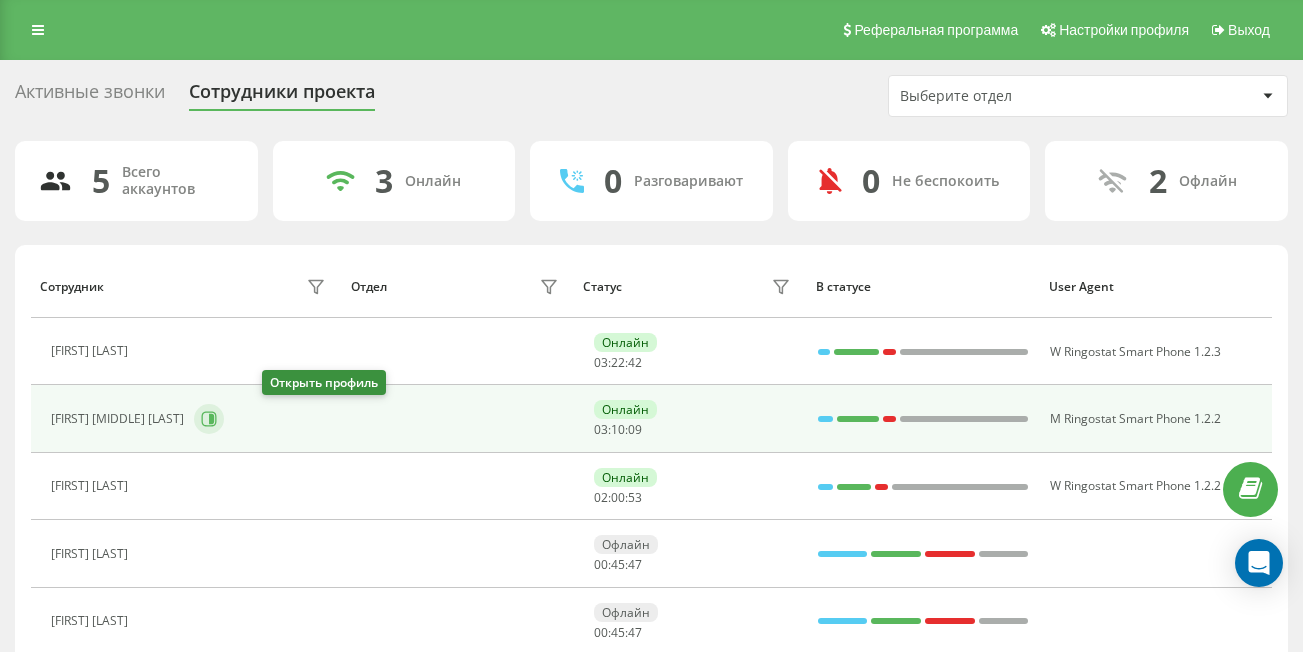 click 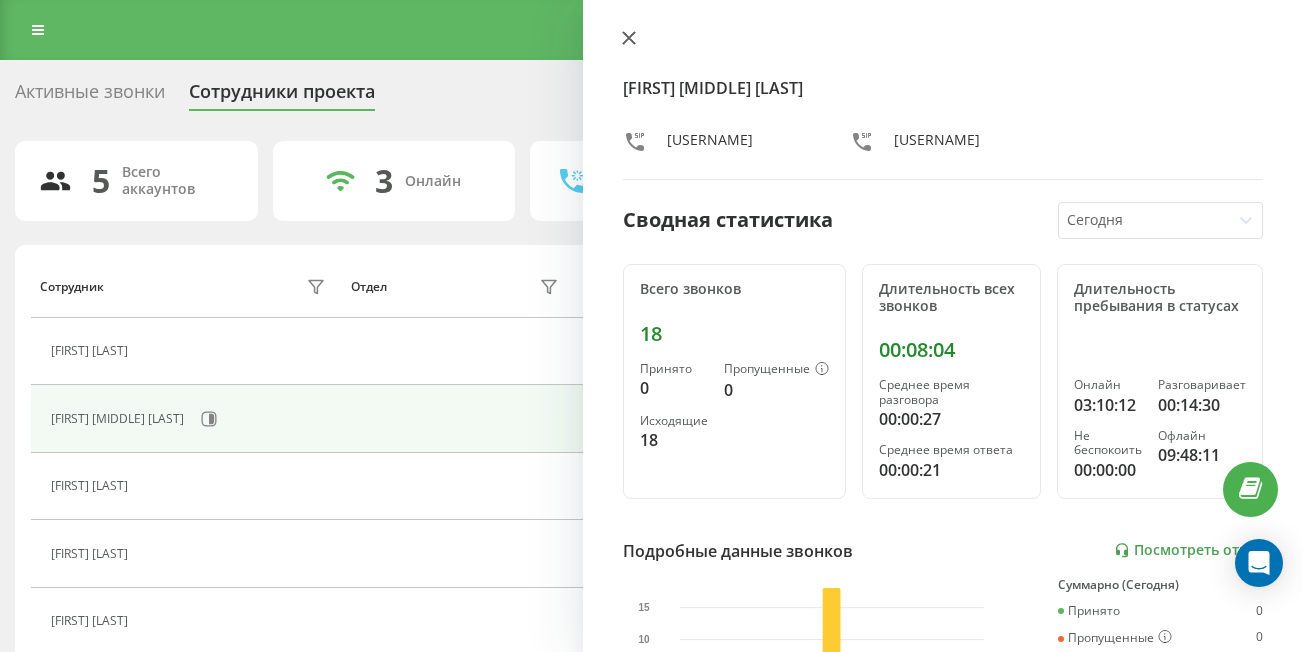 click at bounding box center [629, 39] 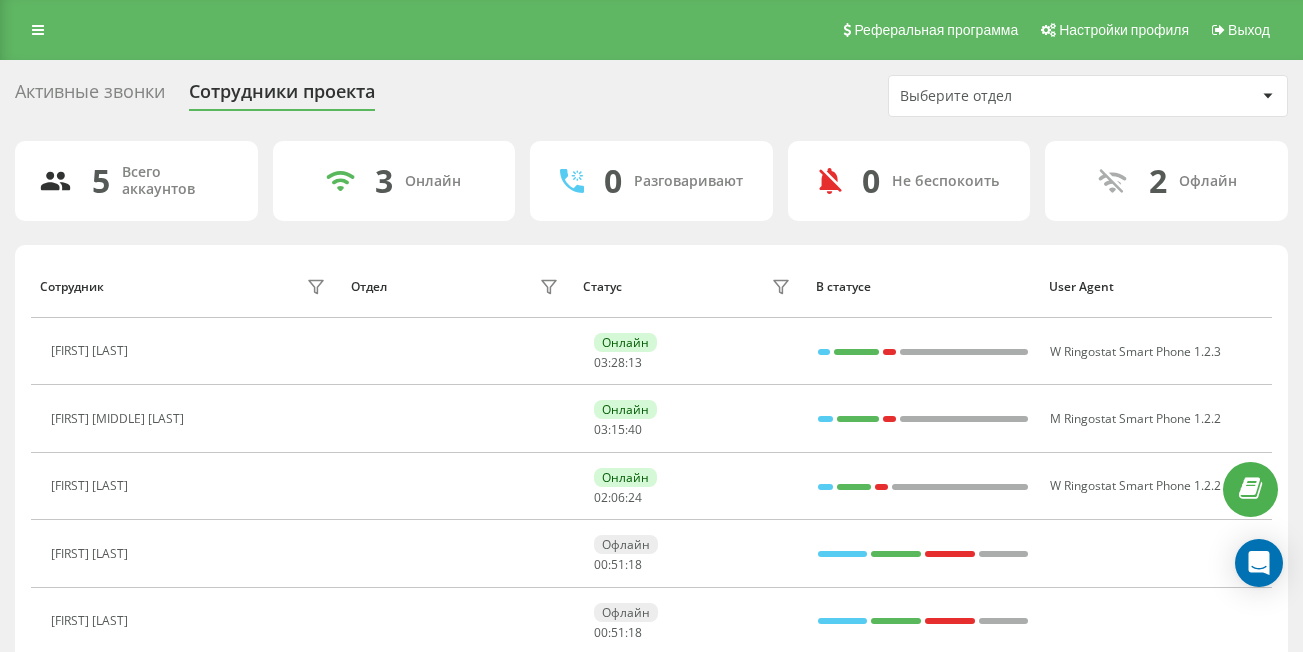click on "Активные звонки Сотрудники проекта Выберите отдел" at bounding box center (651, 96) 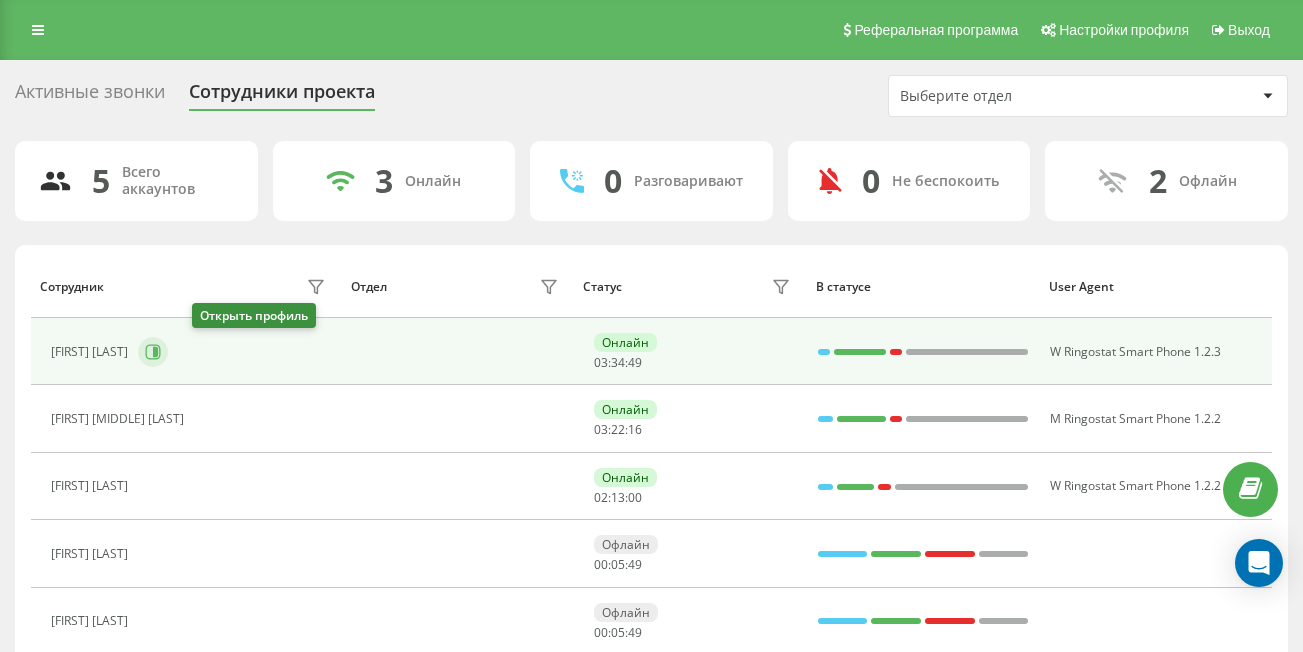 click 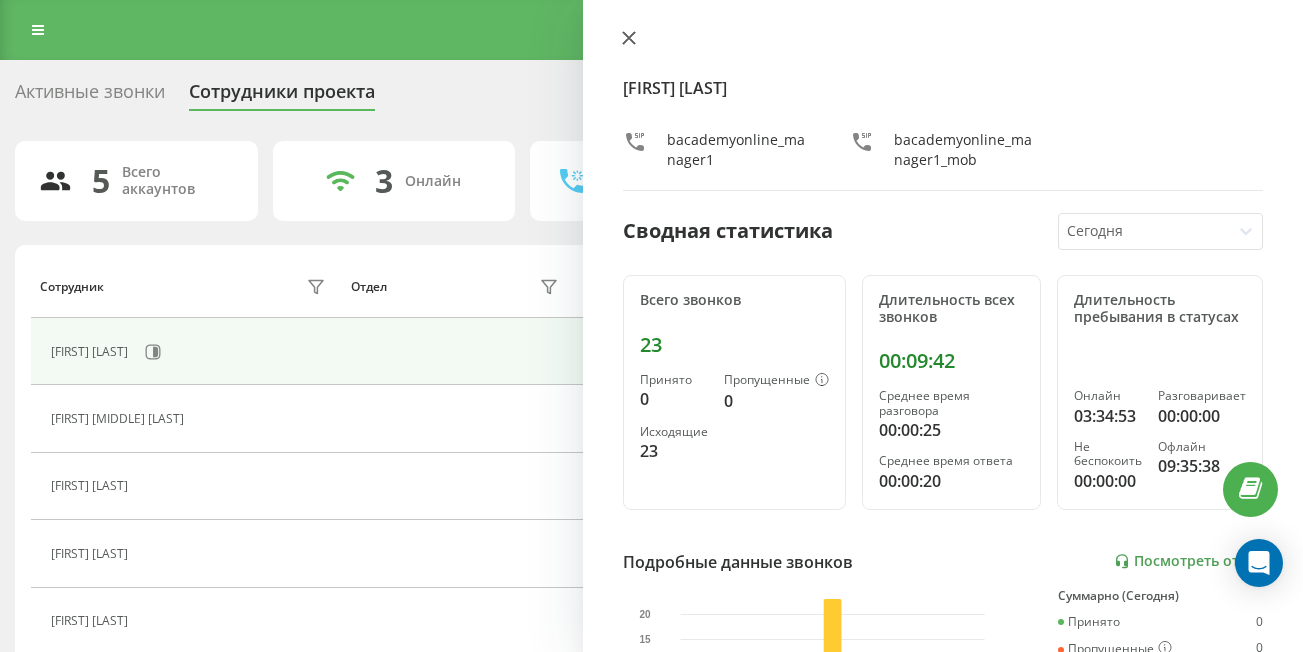 click 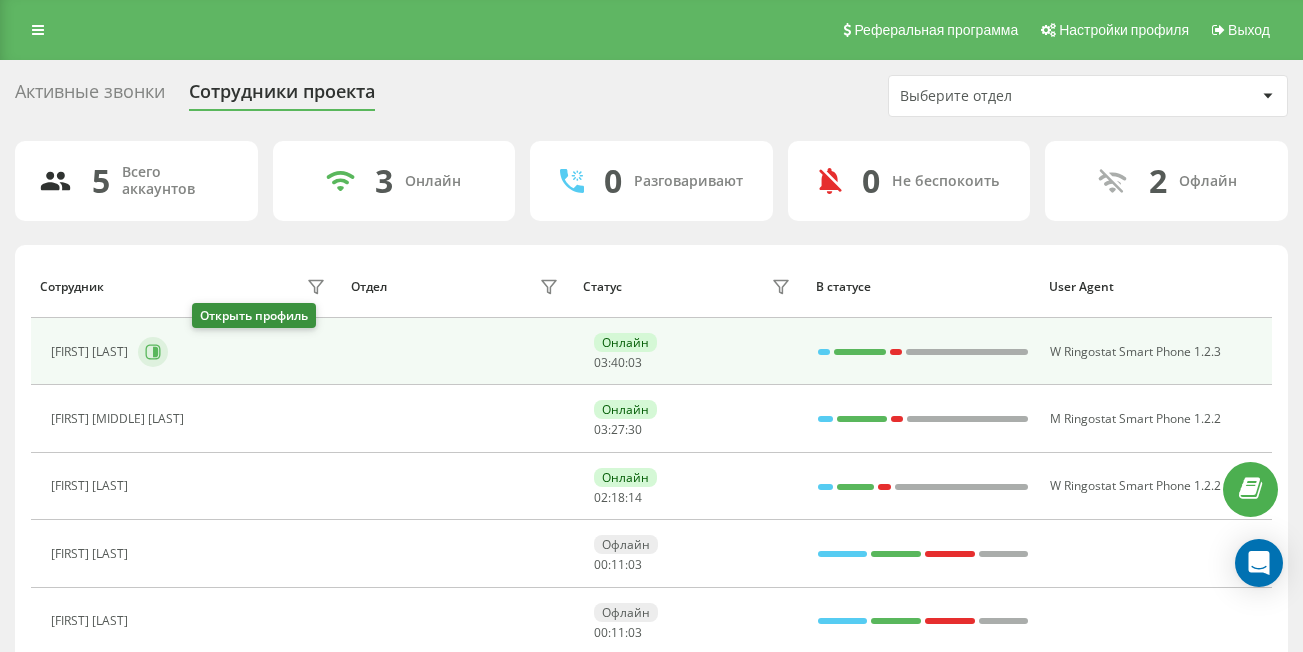 click 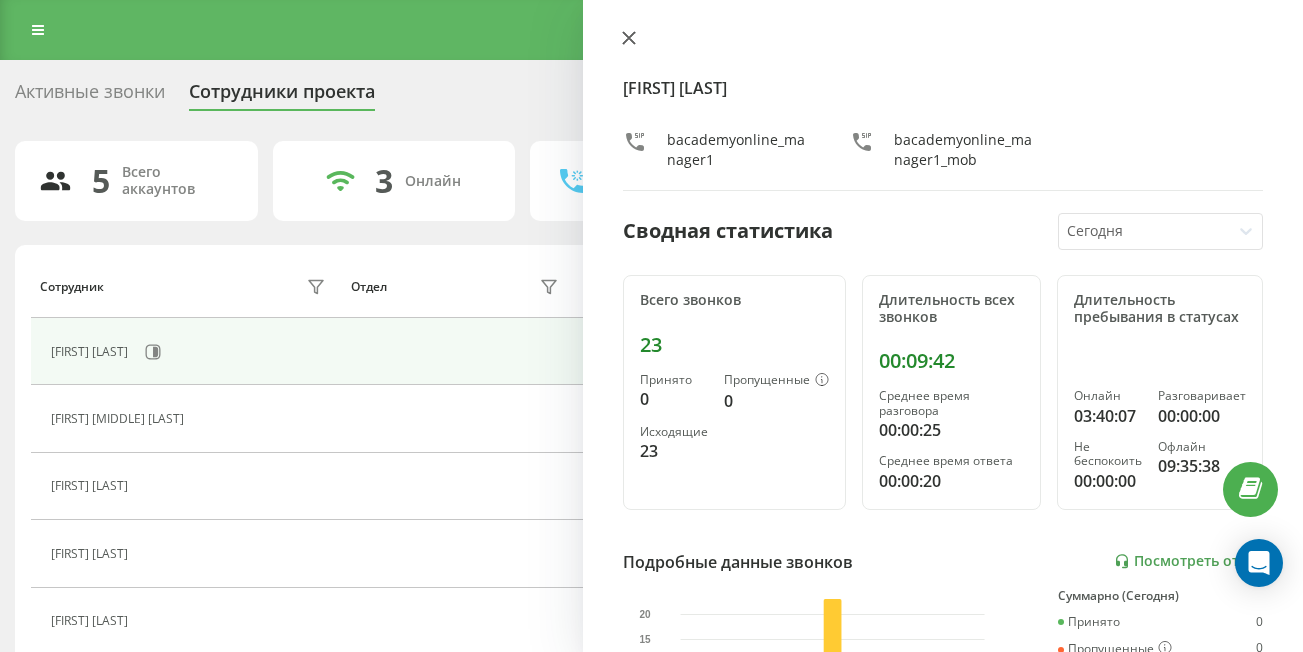 click 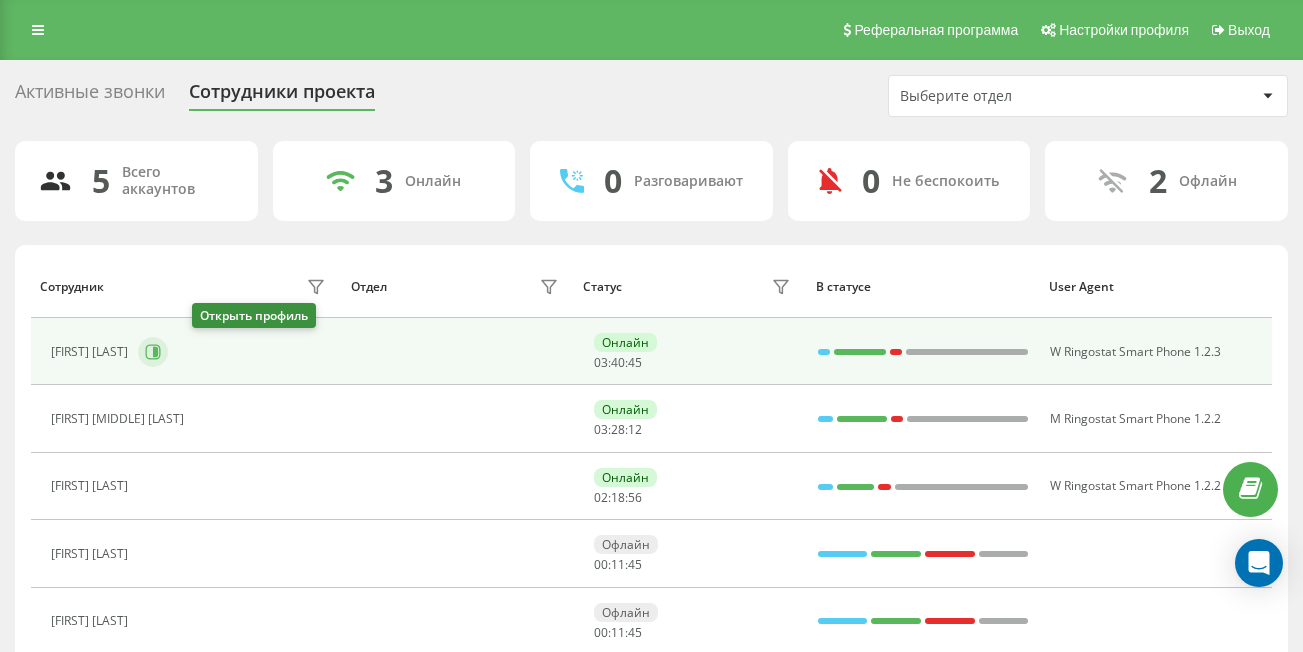 click 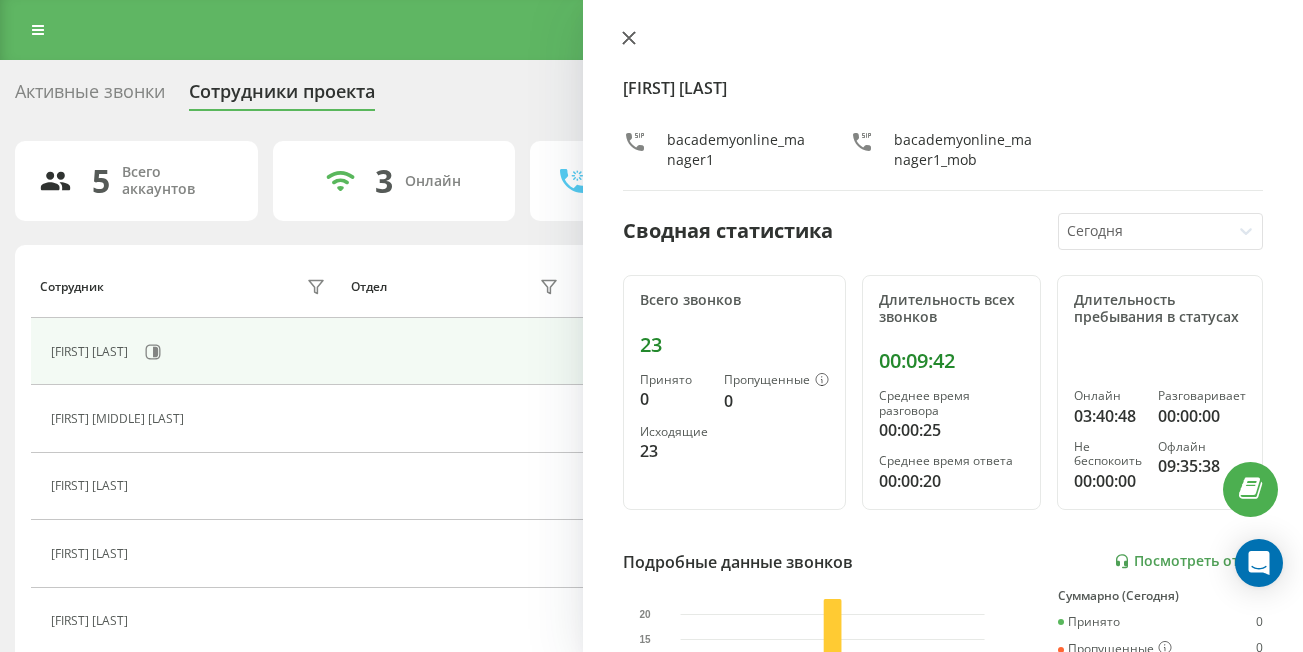 click 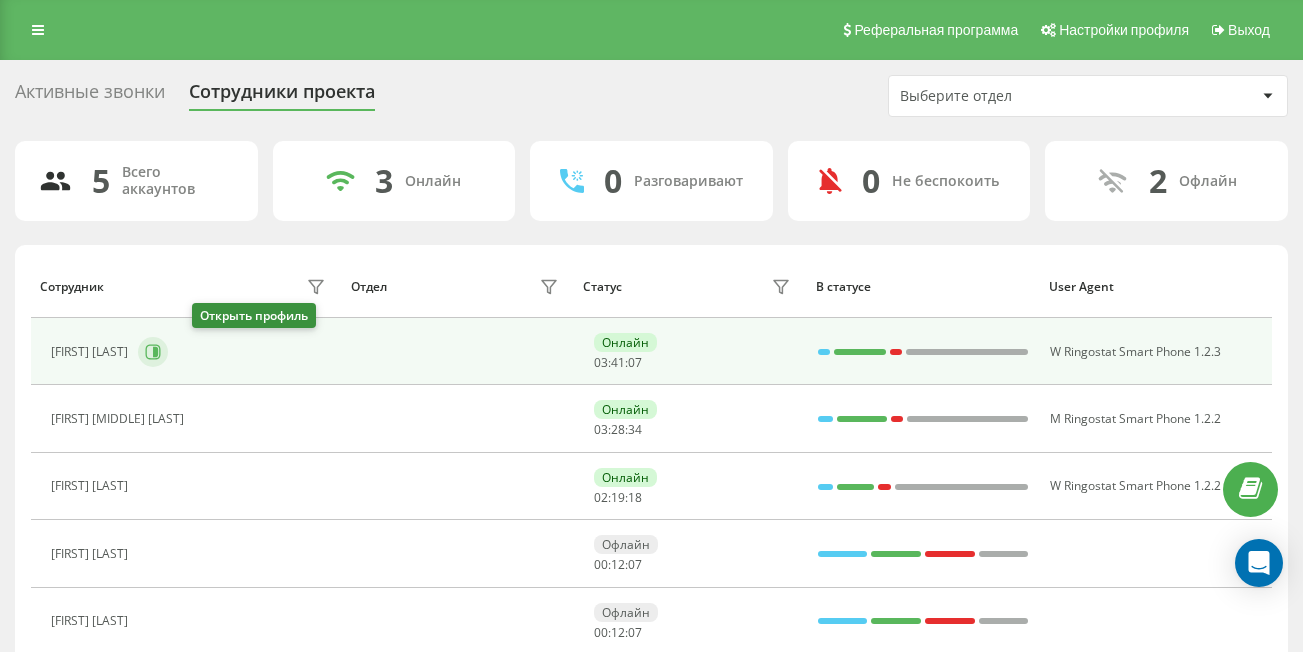 click at bounding box center [153, 352] 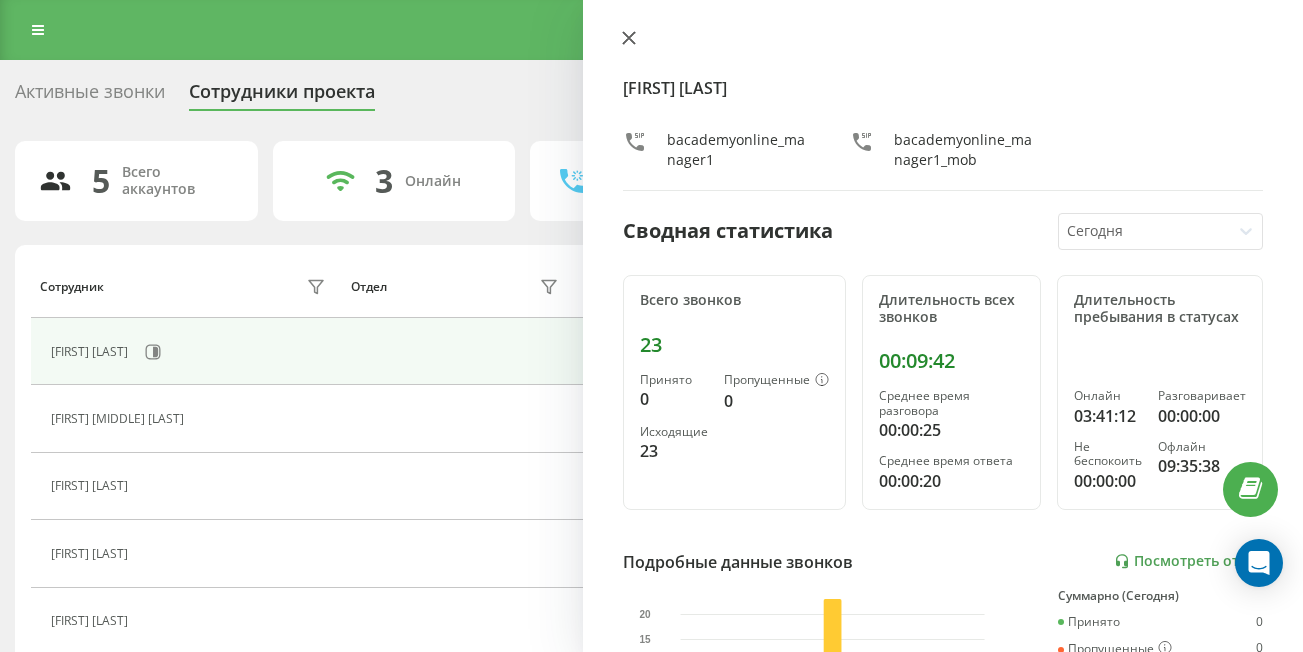 click at bounding box center [629, 39] 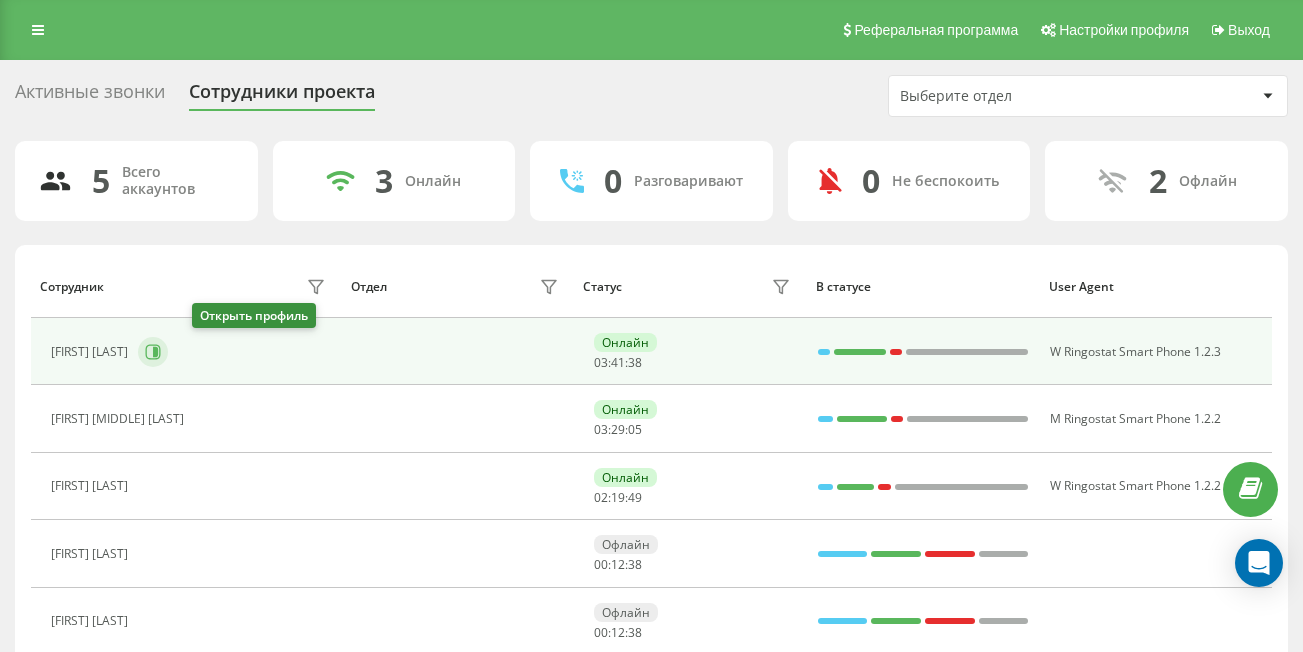click at bounding box center [153, 352] 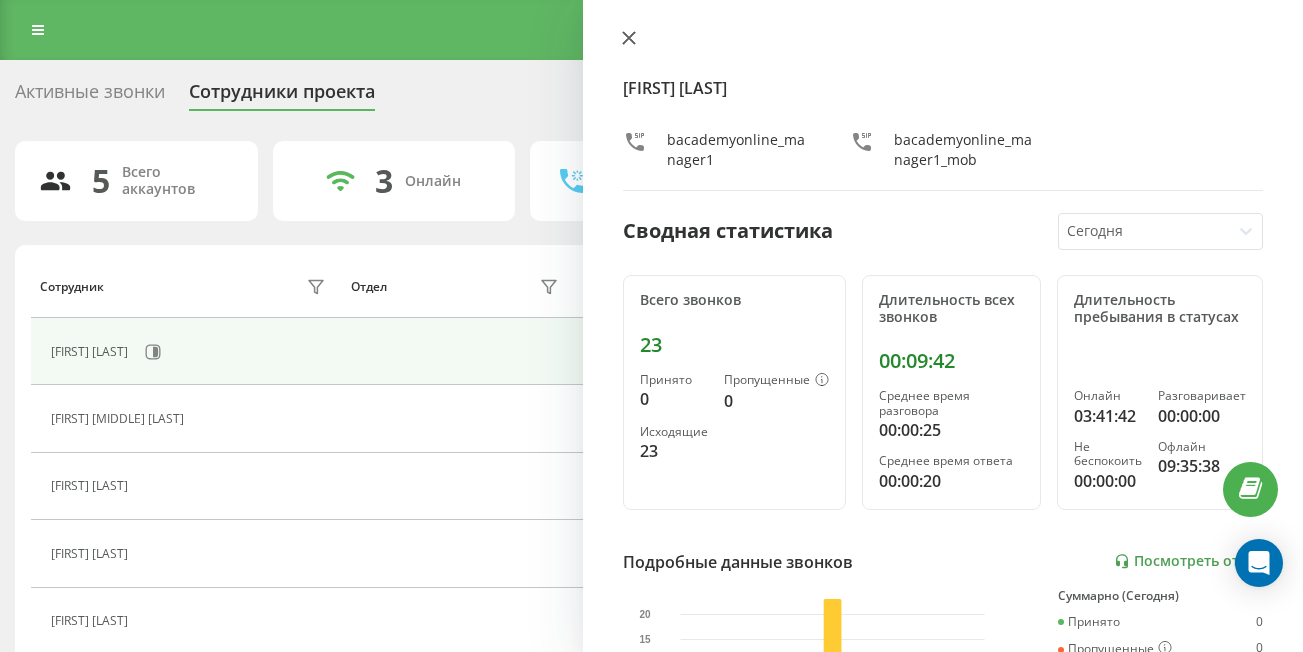 click 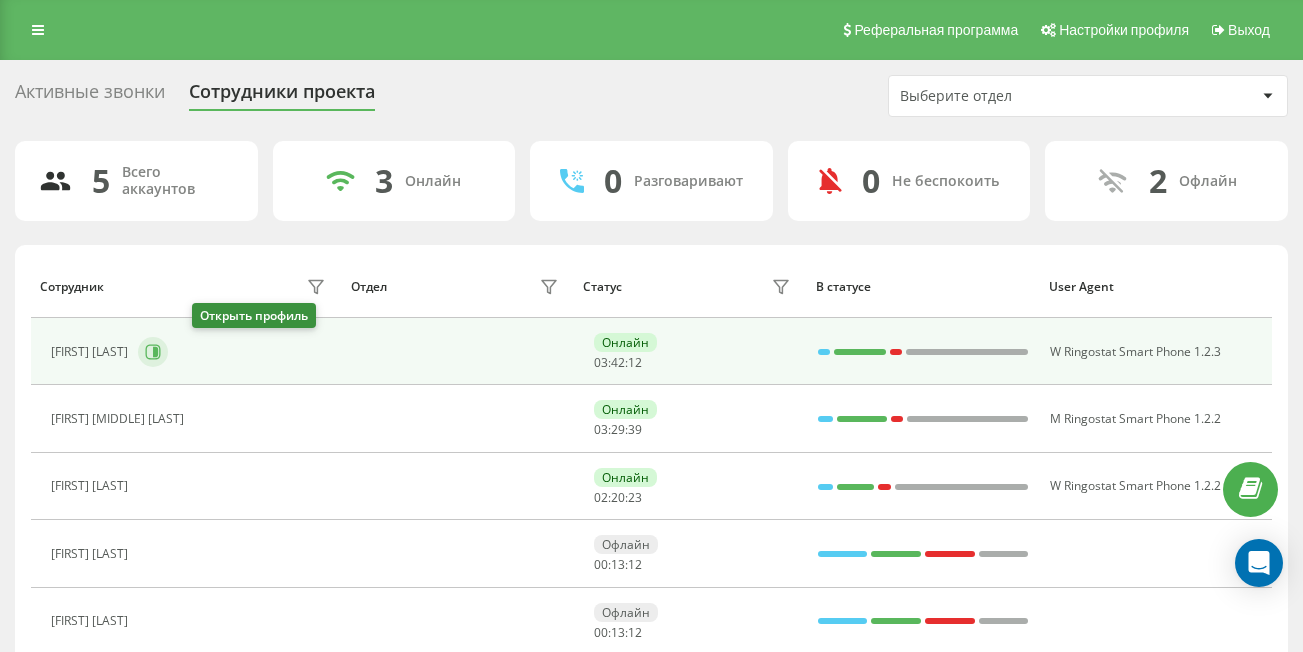 click 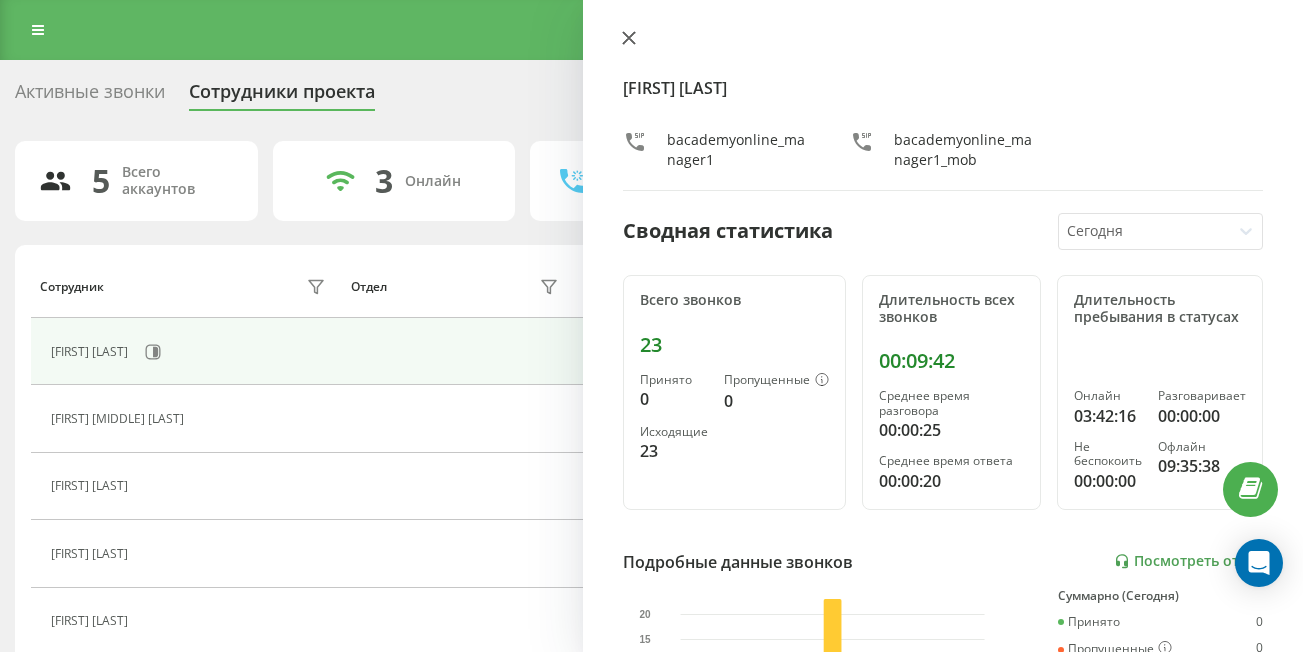 click 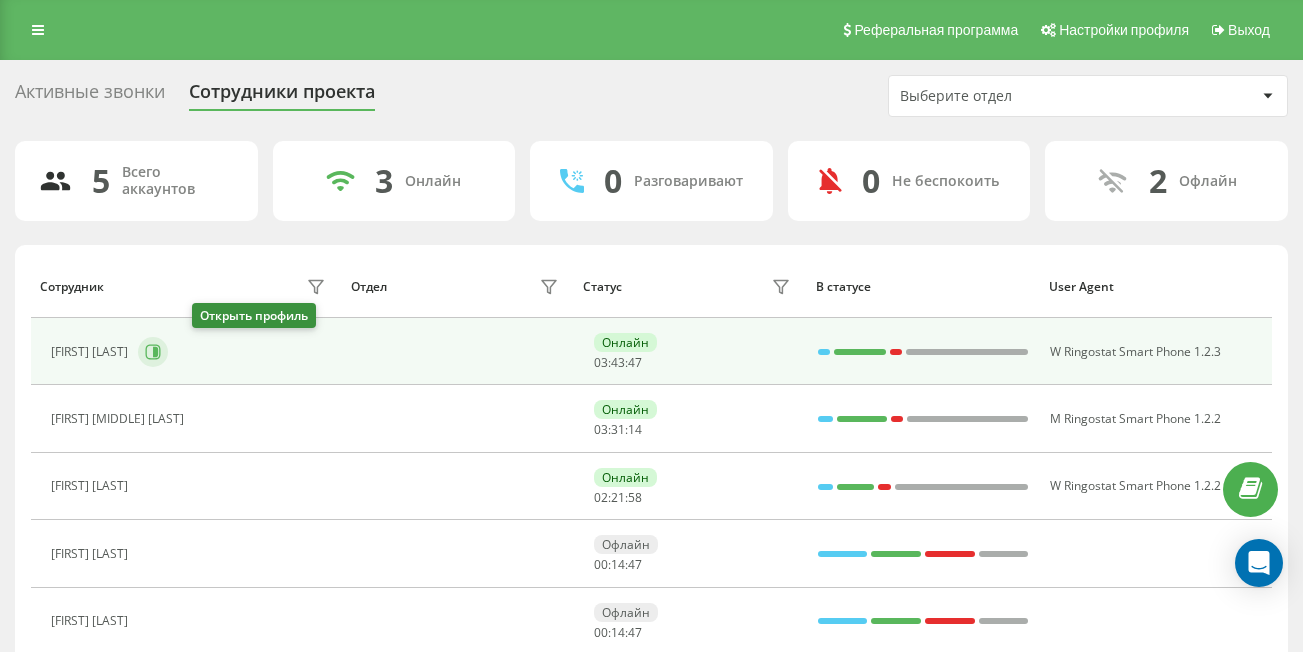 click 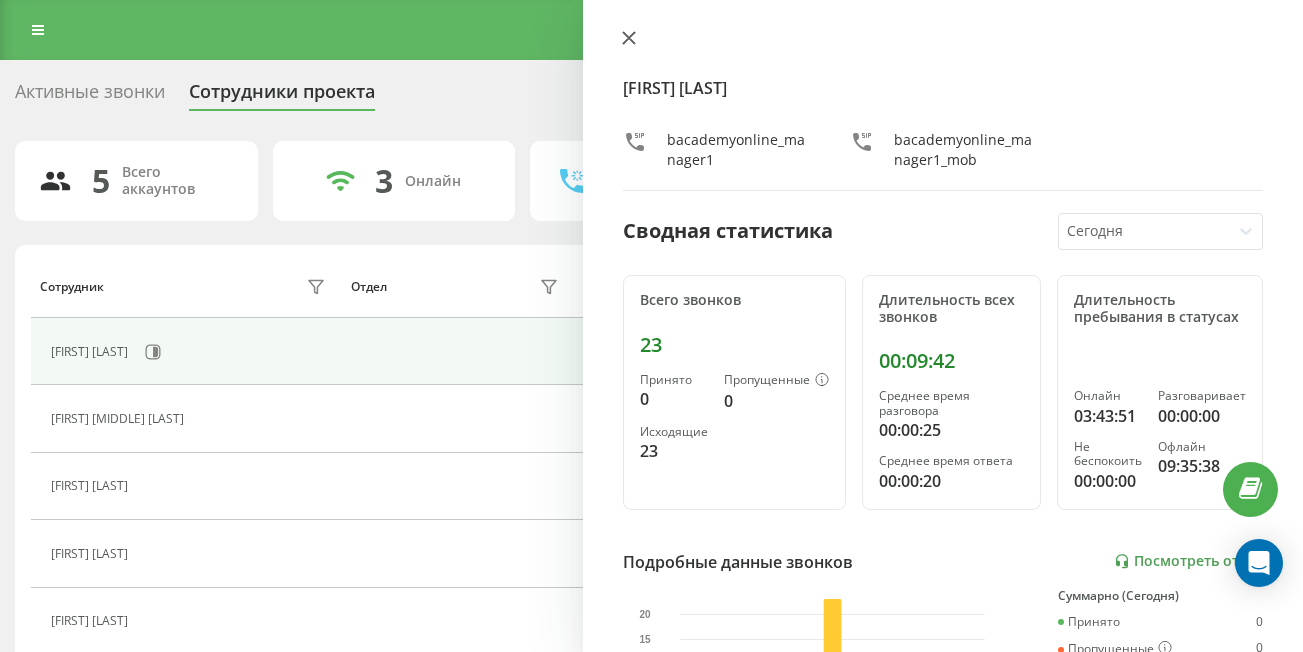 click at bounding box center [629, 39] 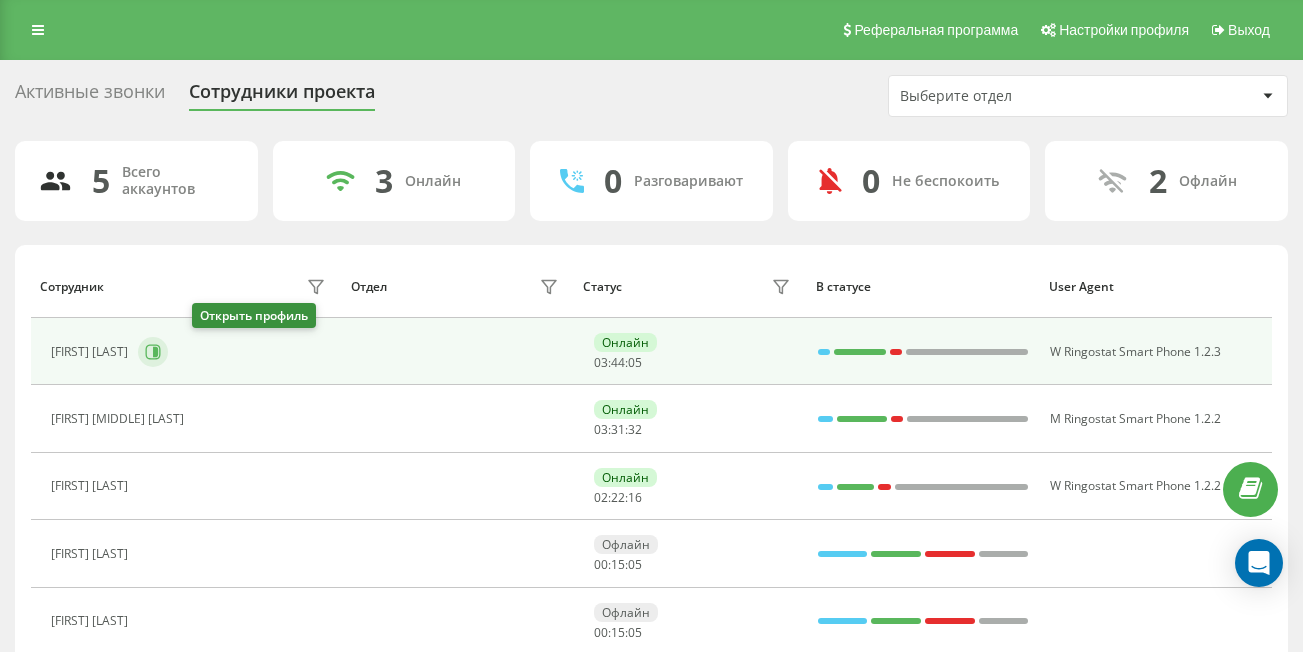 click 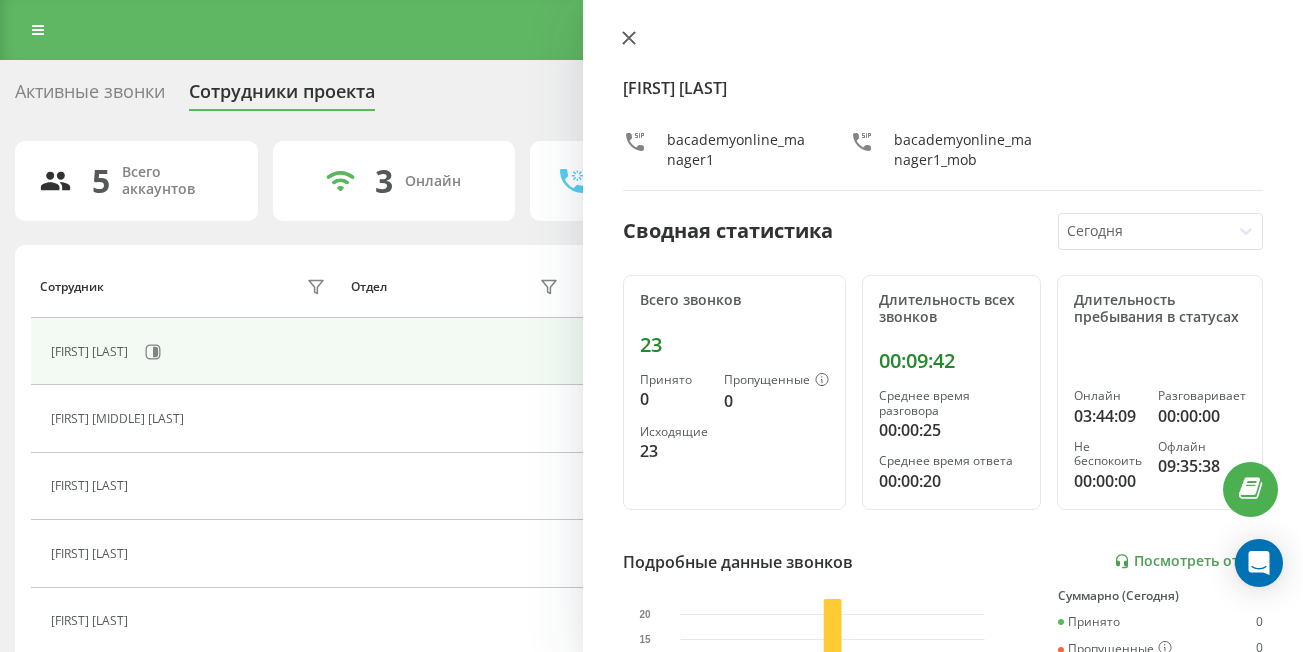click 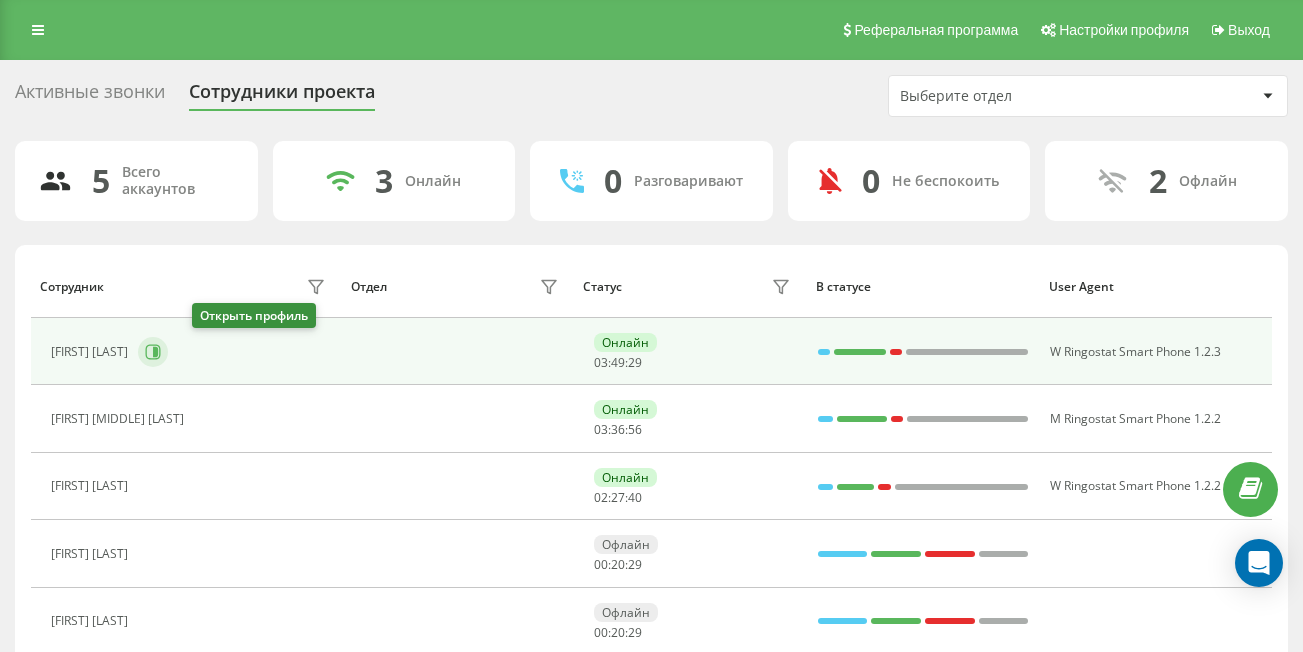 click 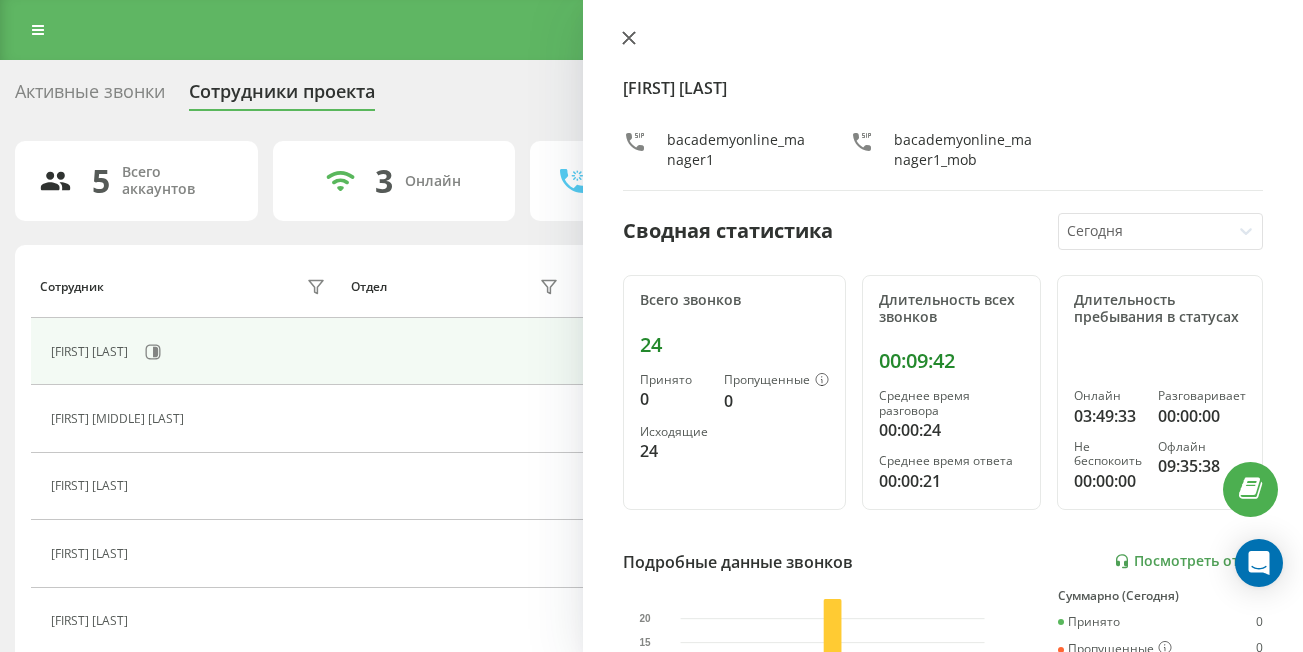 click 